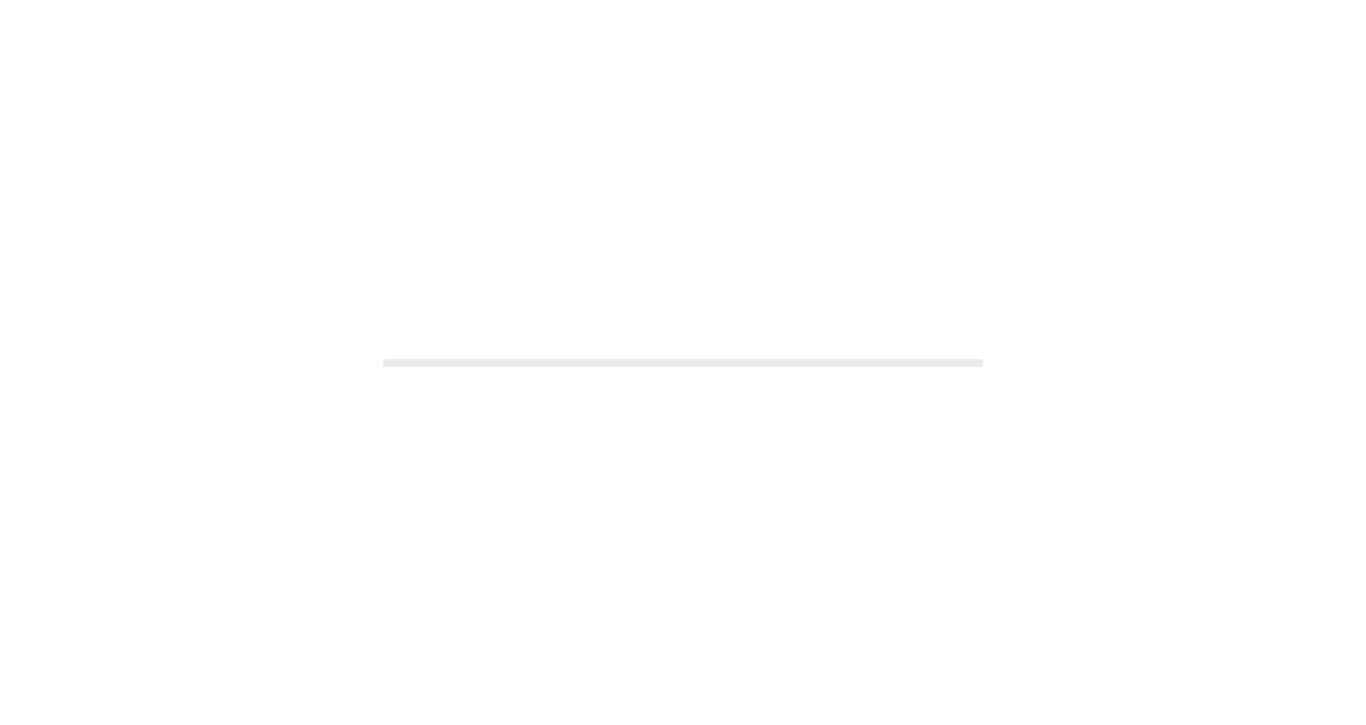 scroll, scrollTop: 0, scrollLeft: 0, axis: both 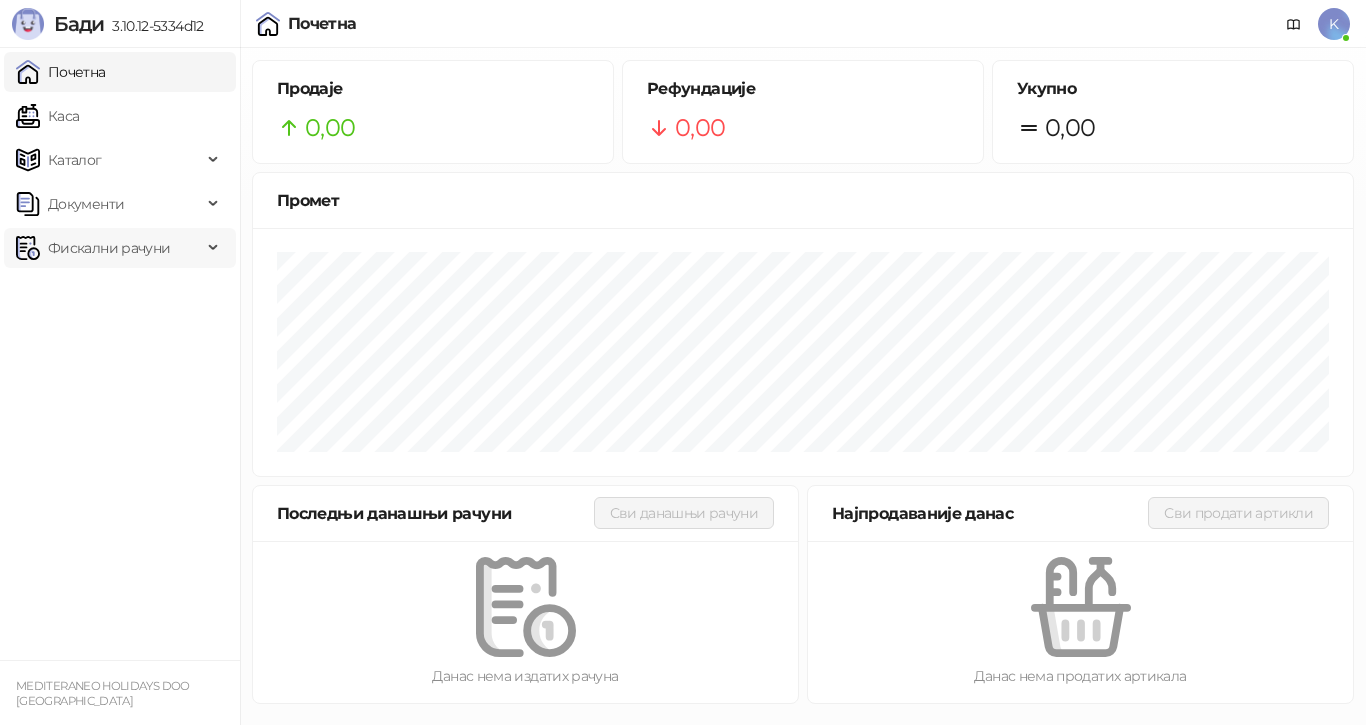 click on "Фискални рачуни" at bounding box center (109, 248) 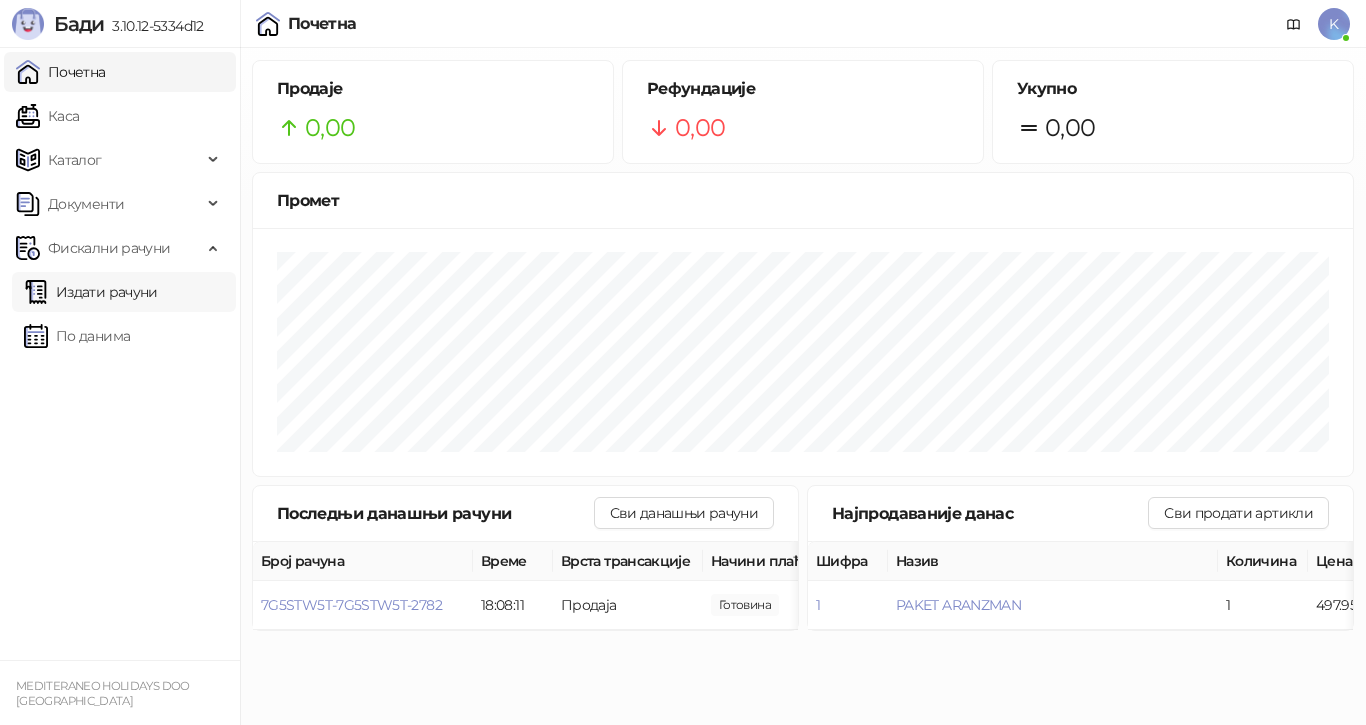 click on "Издати рачуни" at bounding box center [91, 292] 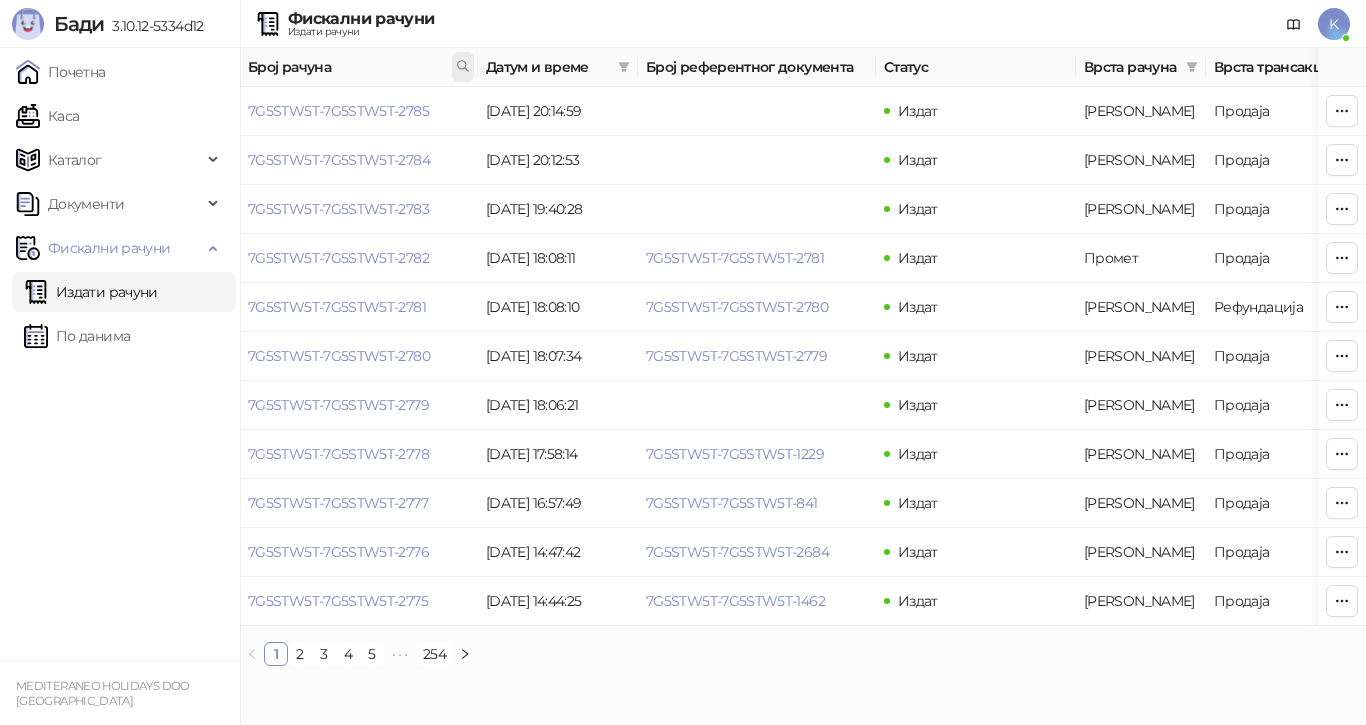 click 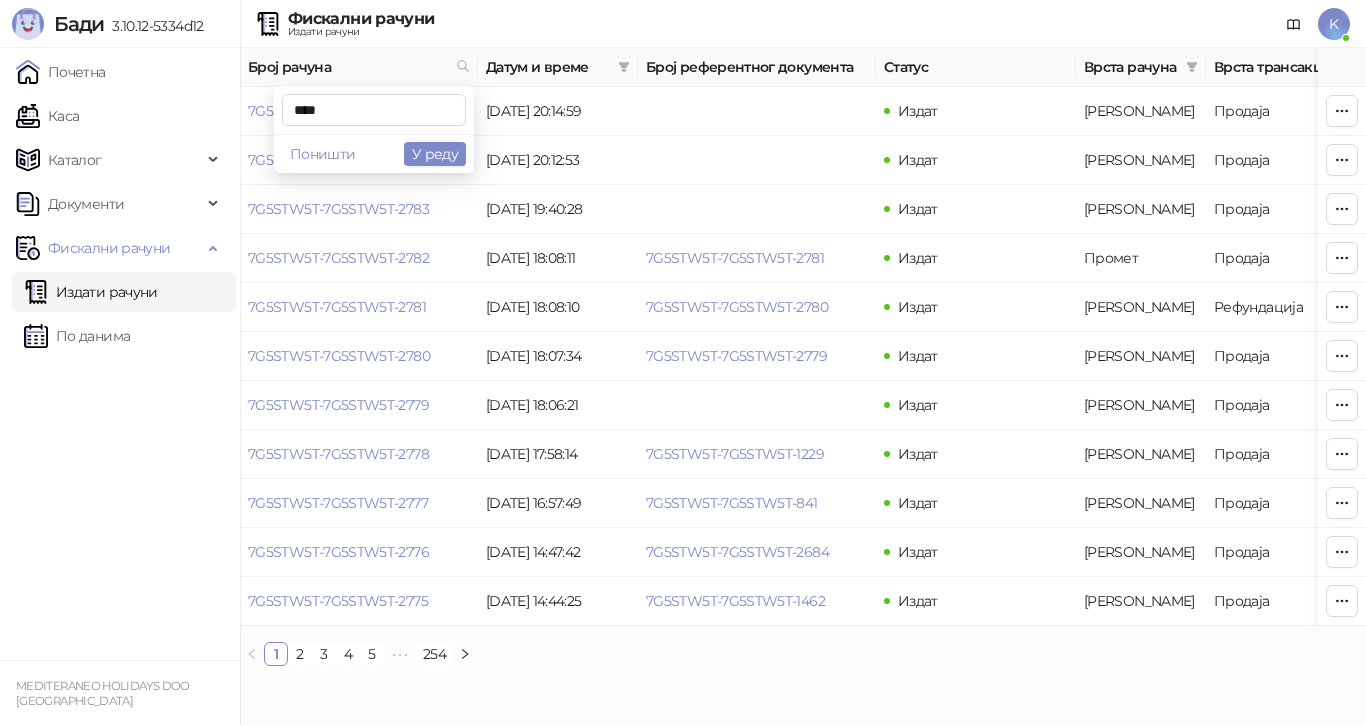 type on "****" 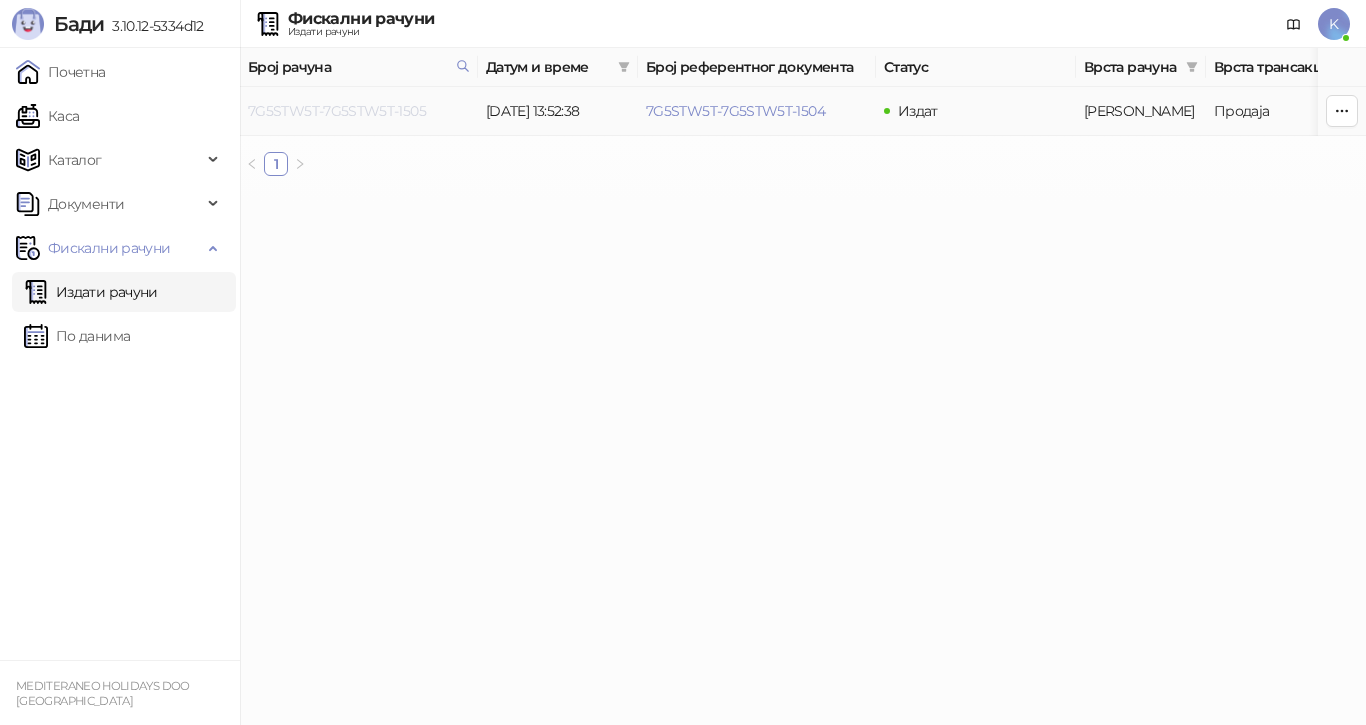 click on "7G5STW5T-7G5STW5T-1505" at bounding box center [337, 111] 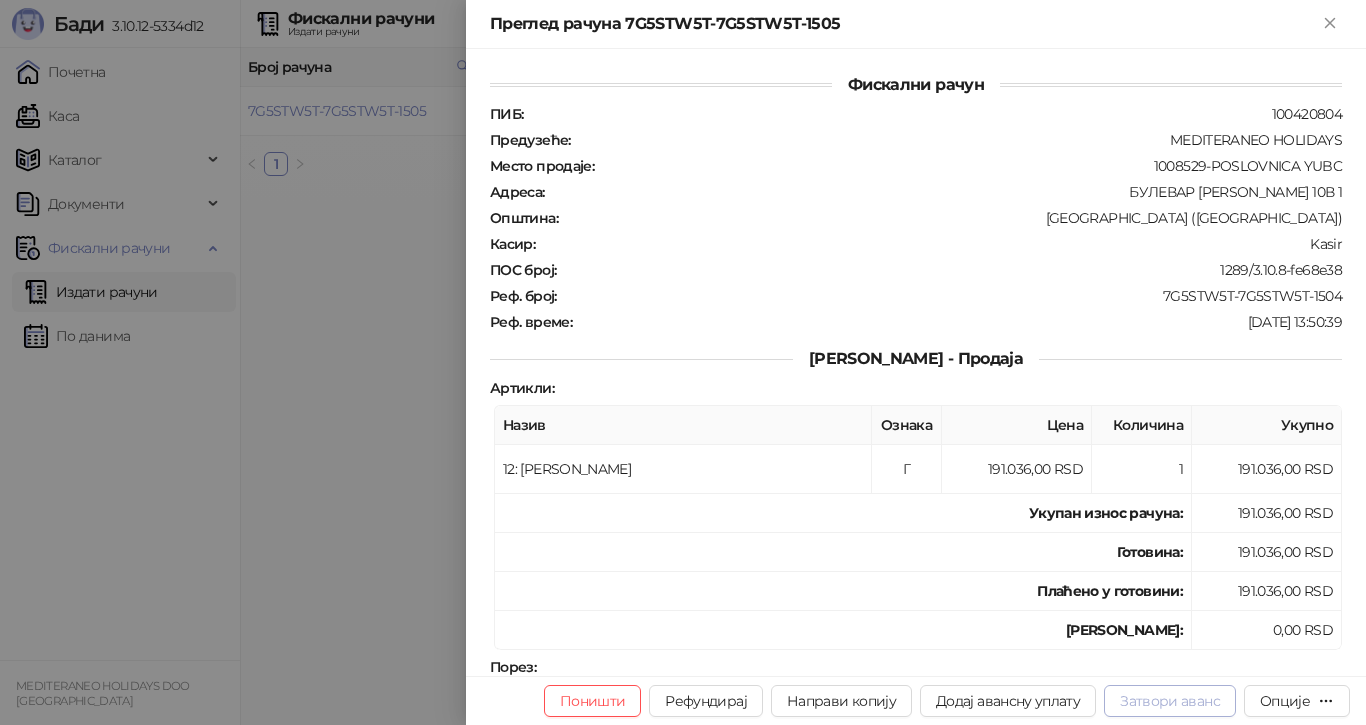 click on "Затвори аванс" at bounding box center (1170, 701) 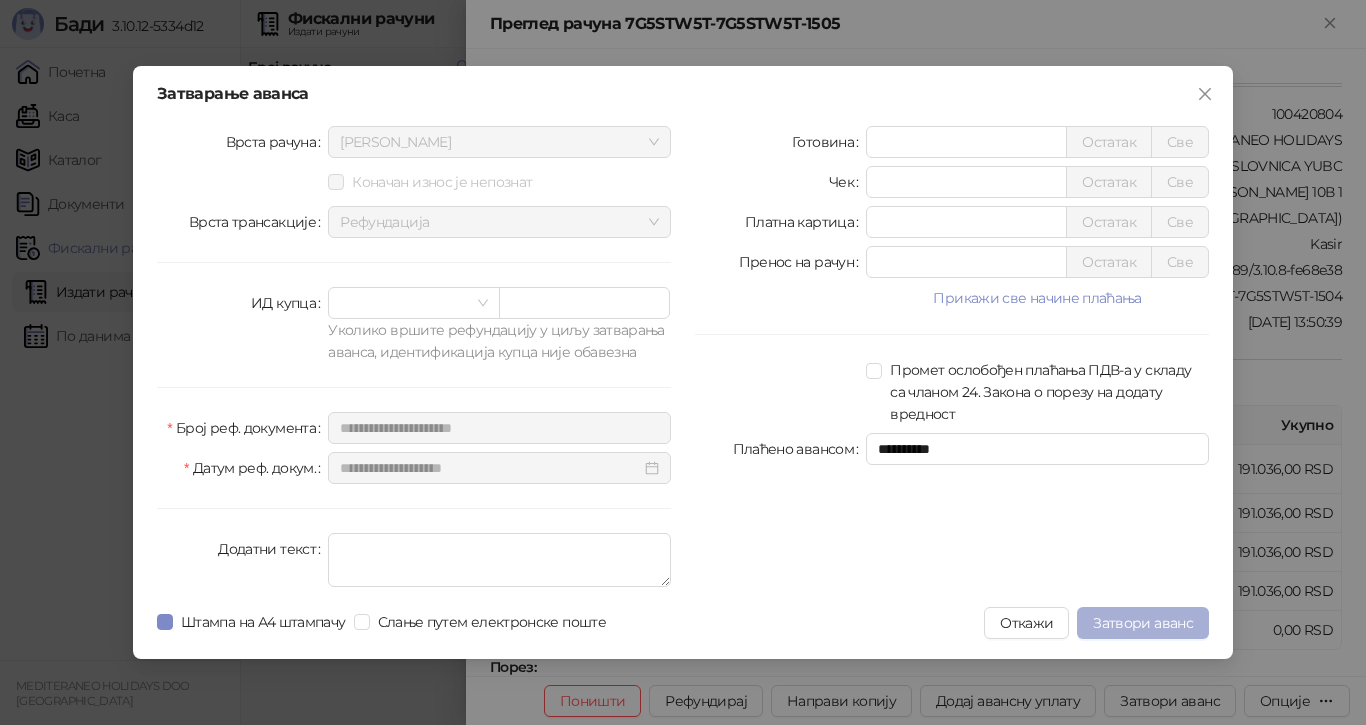 click on "Затвори аванс" at bounding box center [1143, 623] 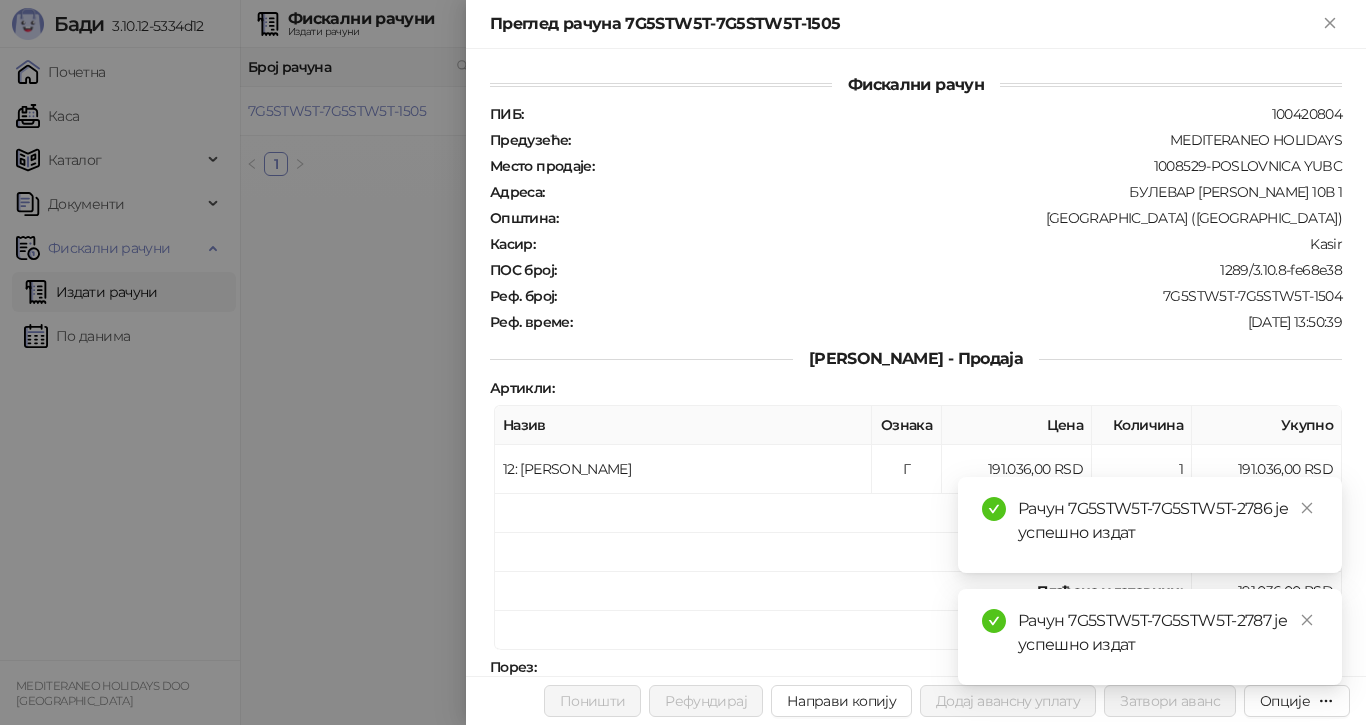 click at bounding box center (683, 362) 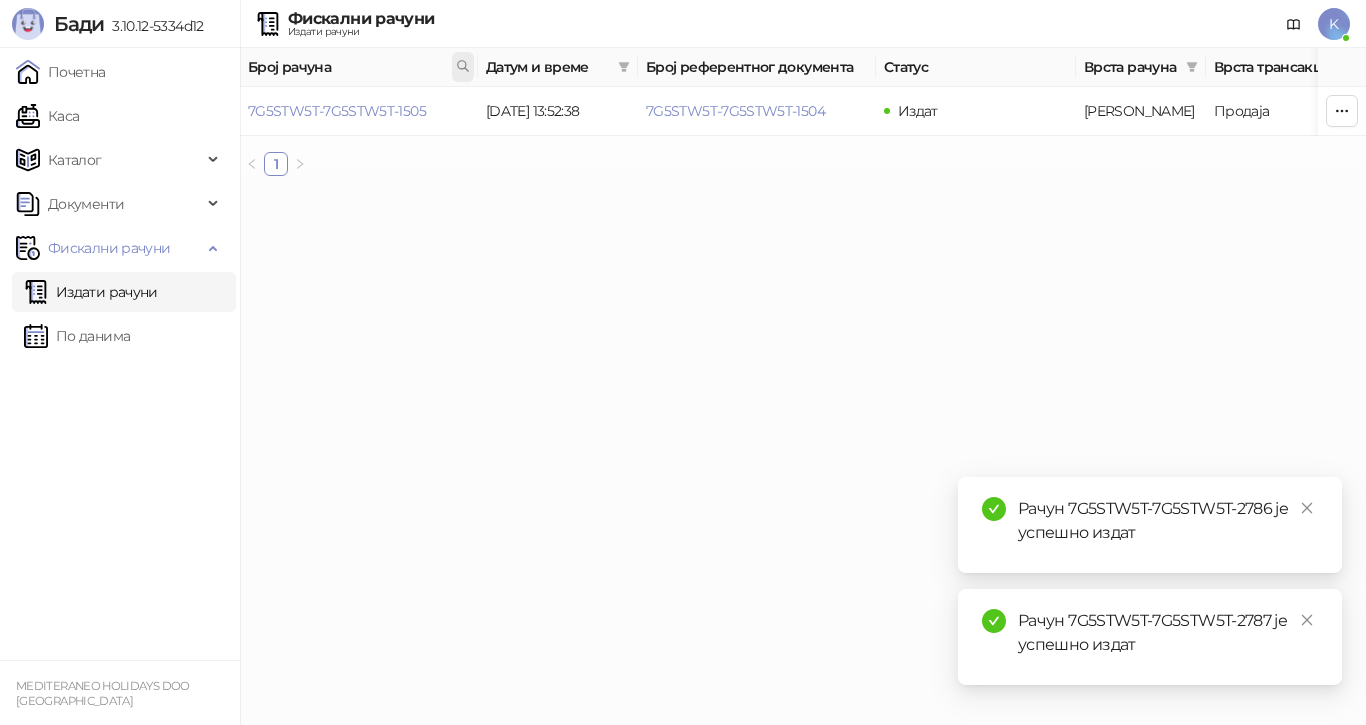 click 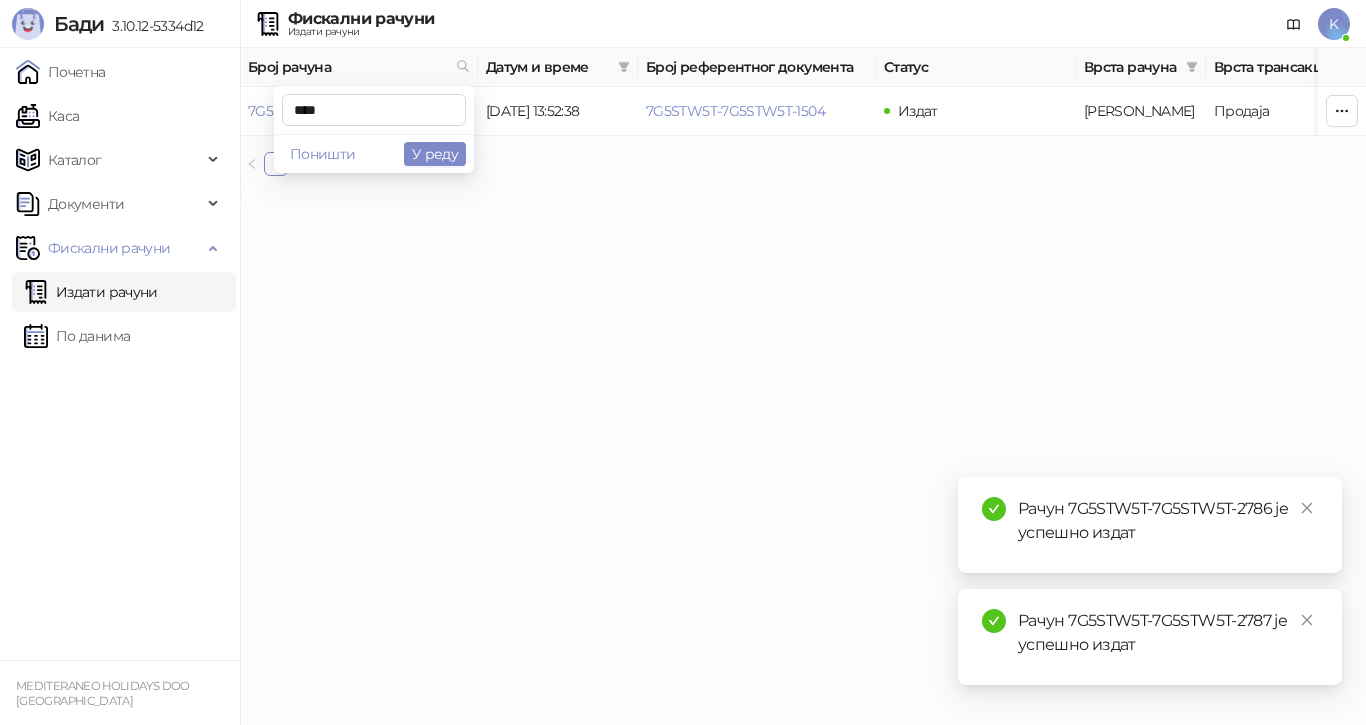 type on "****" 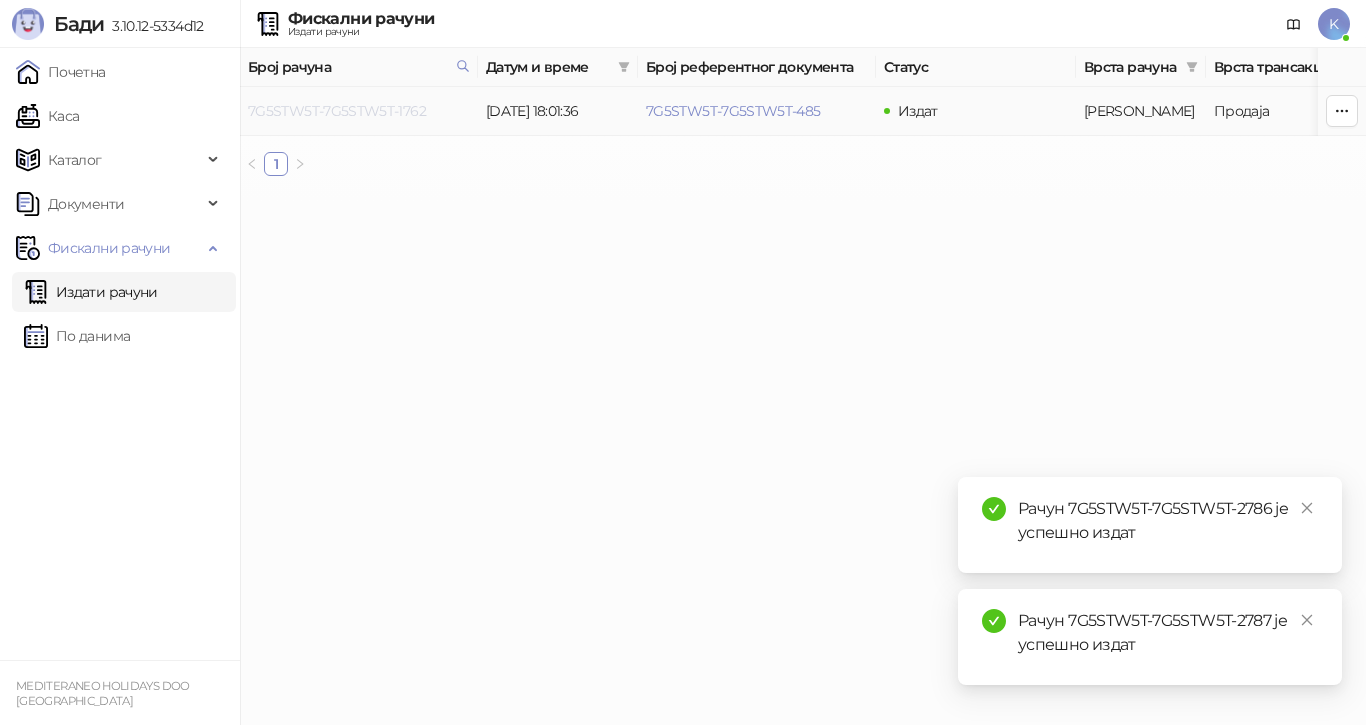 click on "7G5STW5T-7G5STW5T-1762" at bounding box center [337, 111] 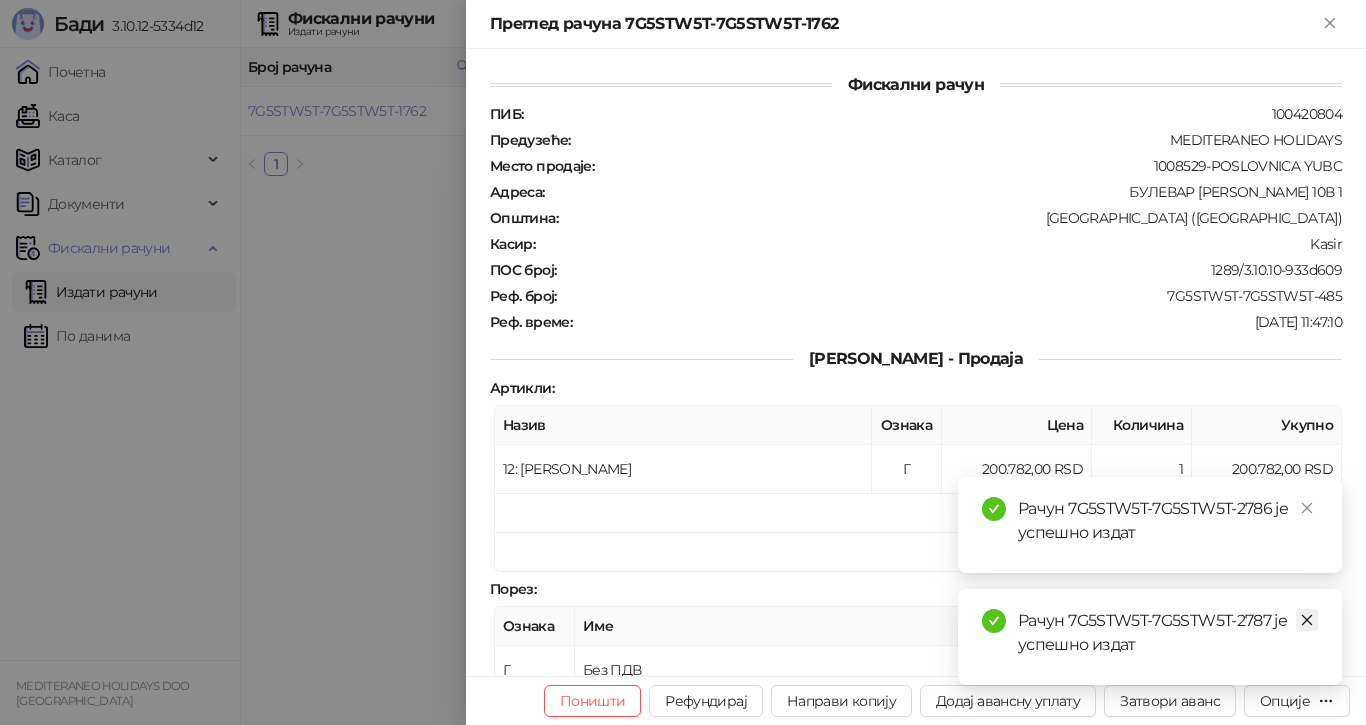 click 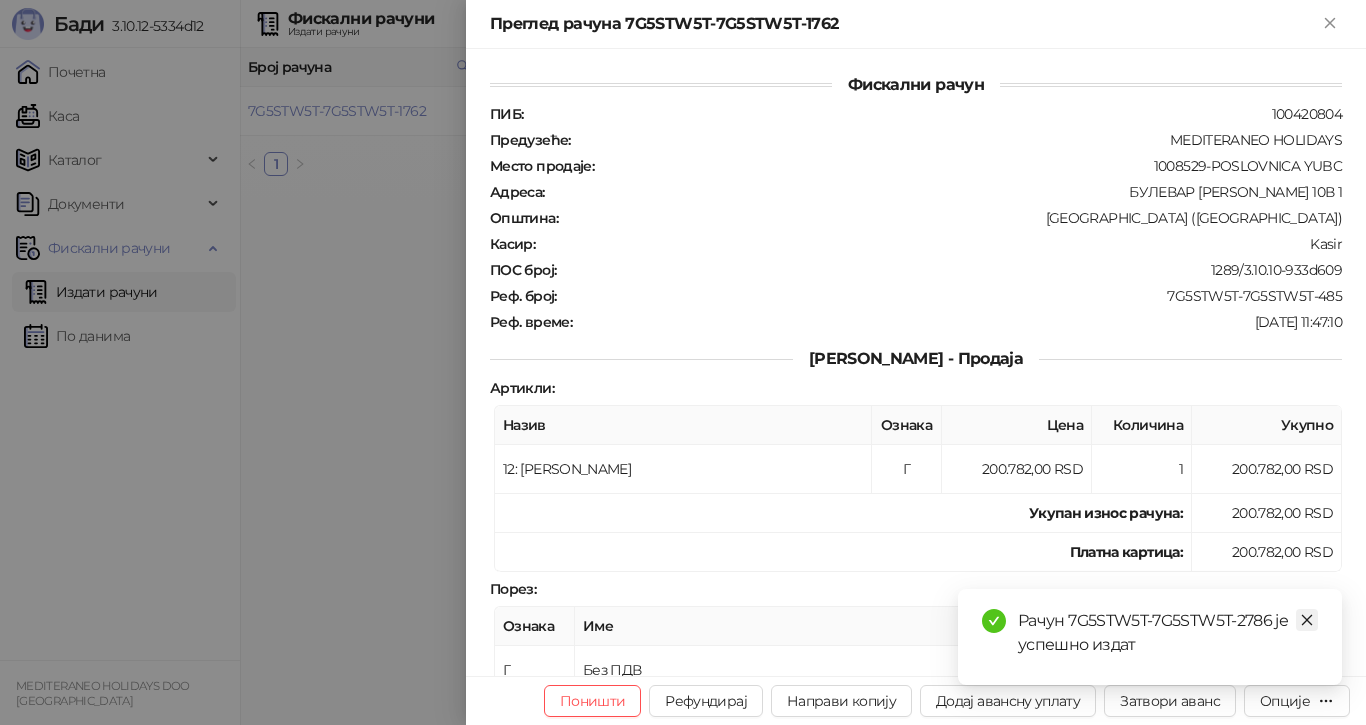 click 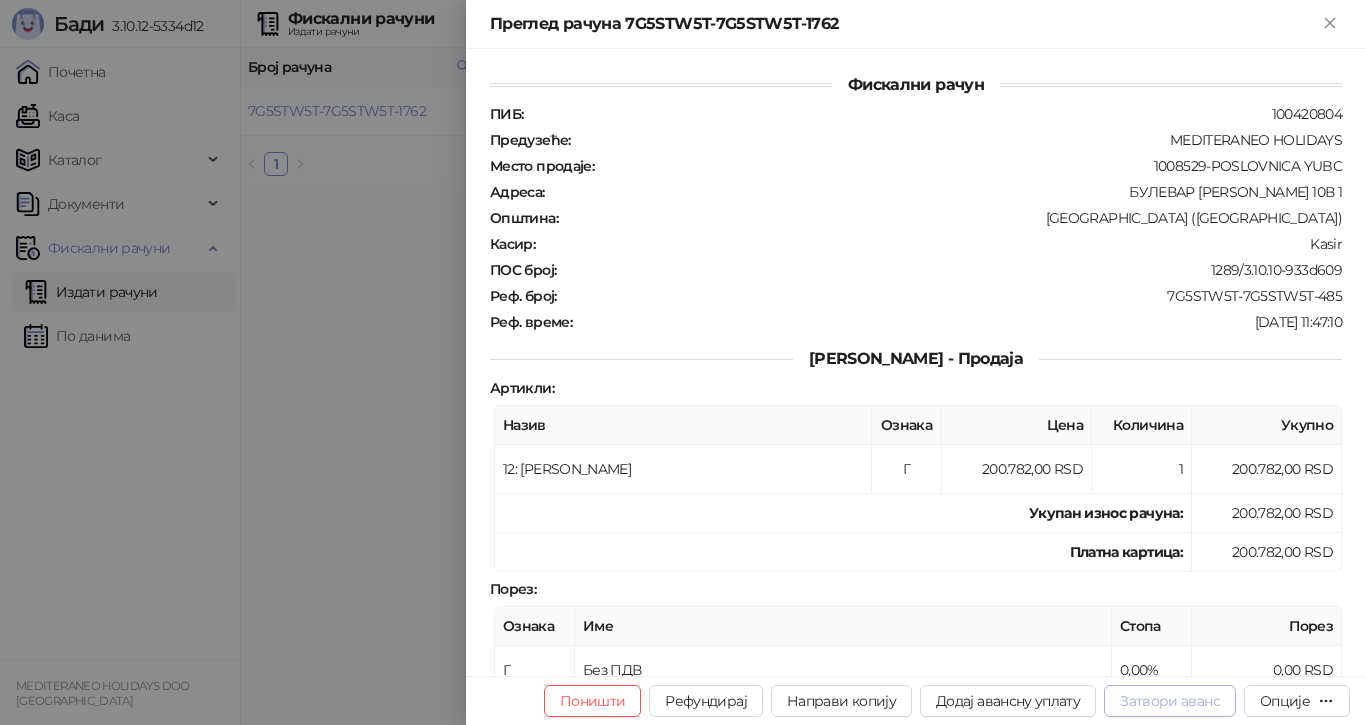 click on "Затвори аванс" at bounding box center (1170, 701) 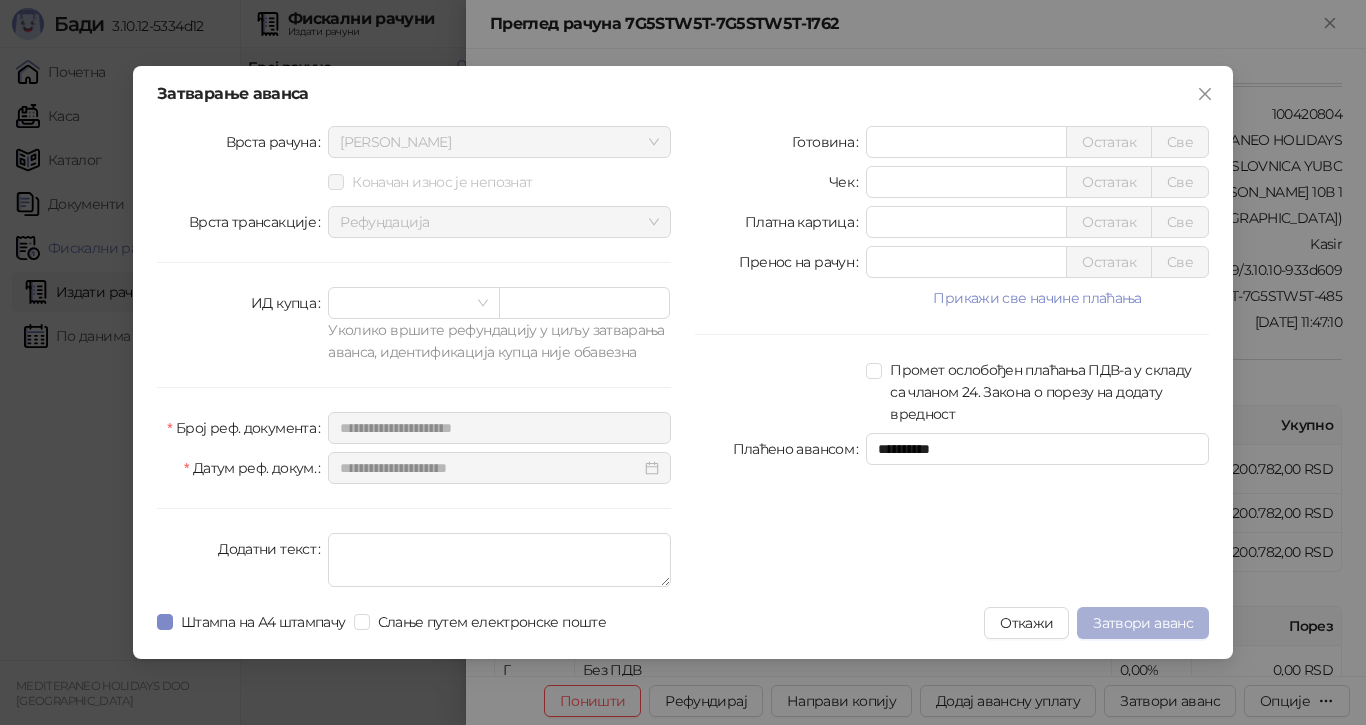click on "Затвори аванс" at bounding box center [1143, 623] 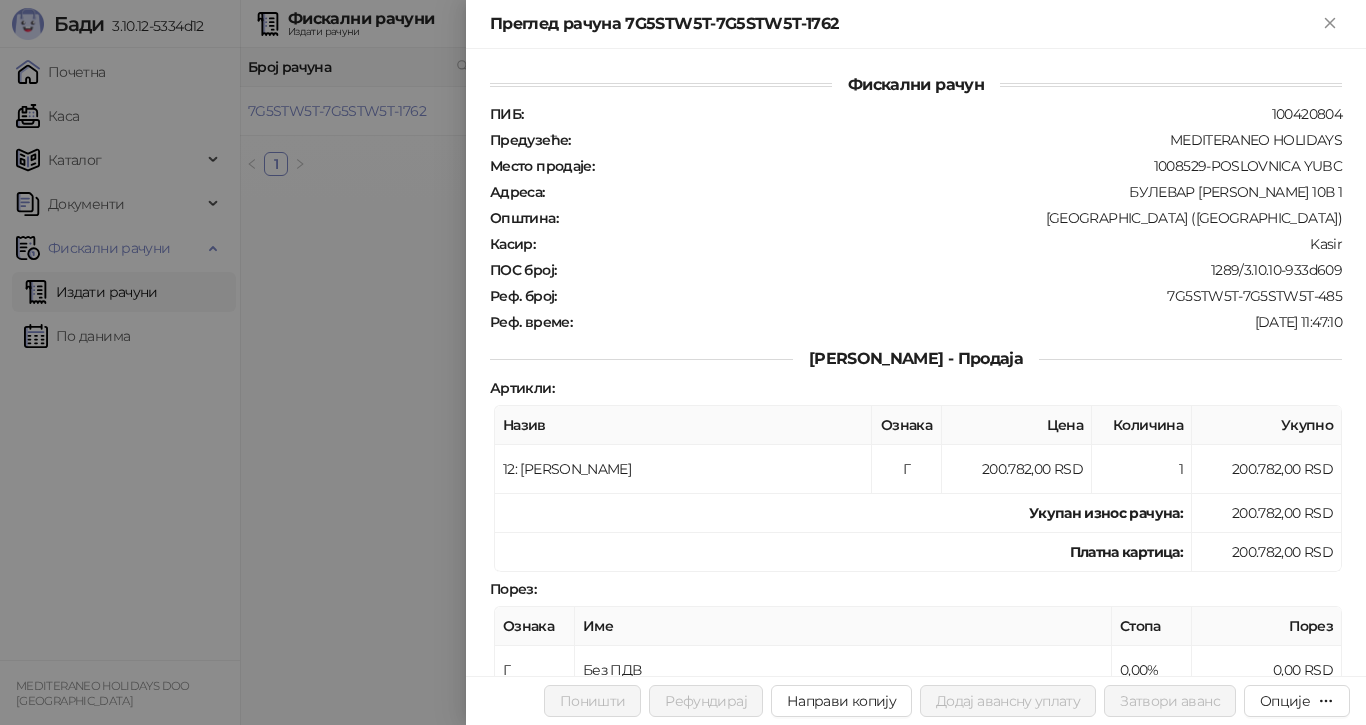 click at bounding box center (683, 362) 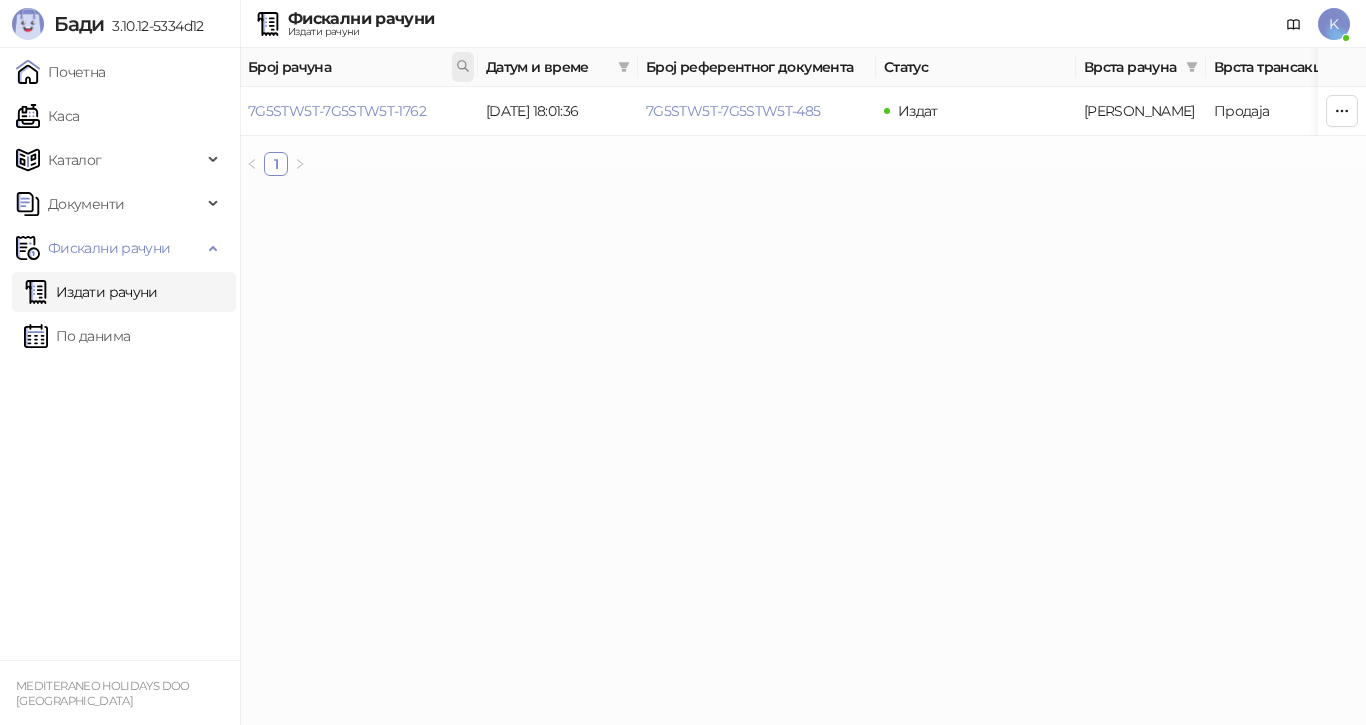 click 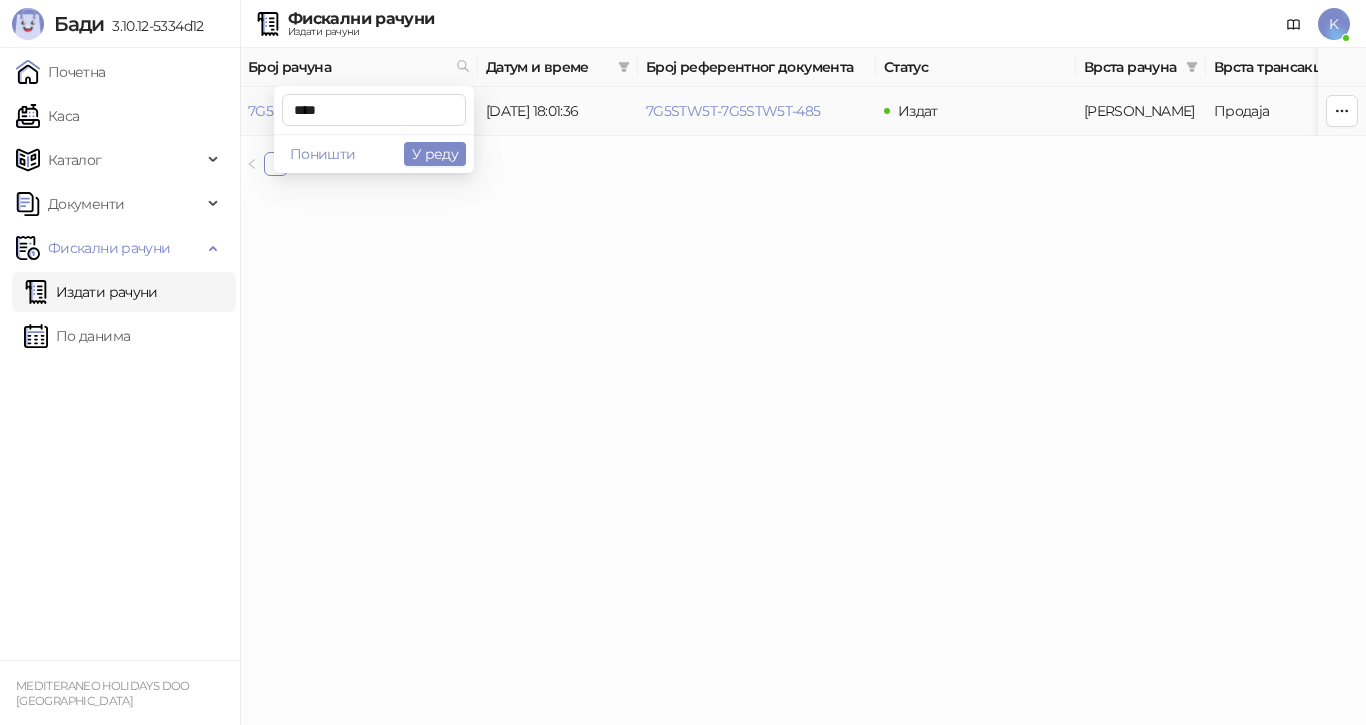 type on "****" 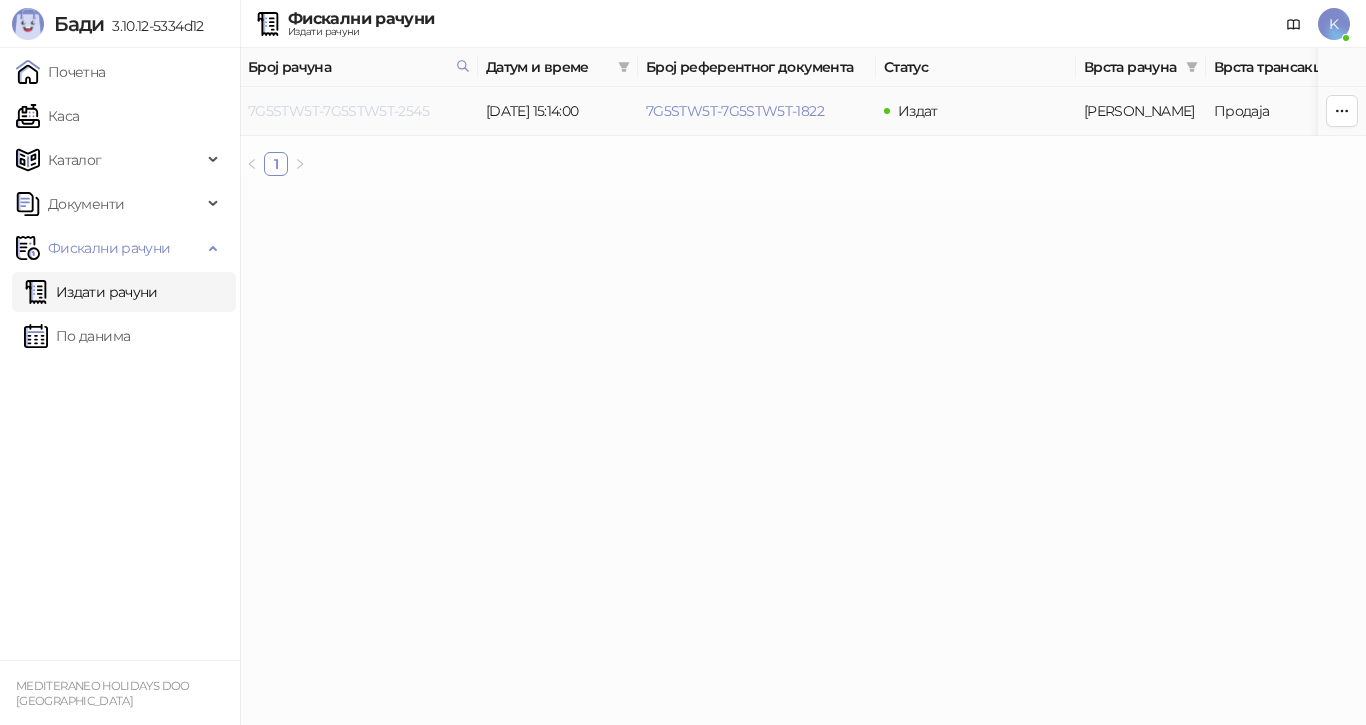 click on "7G5STW5T-7G5STW5T-2545" at bounding box center (338, 111) 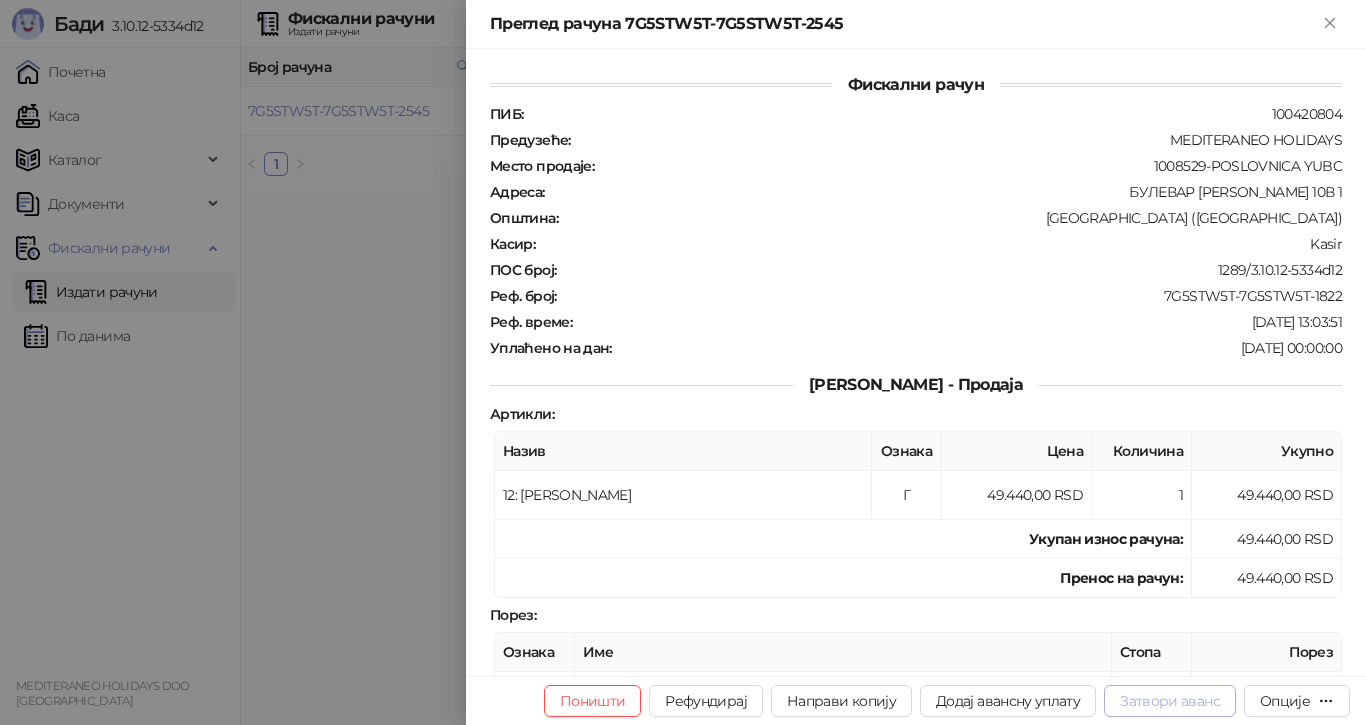 click on "Затвори аванс" at bounding box center [1170, 701] 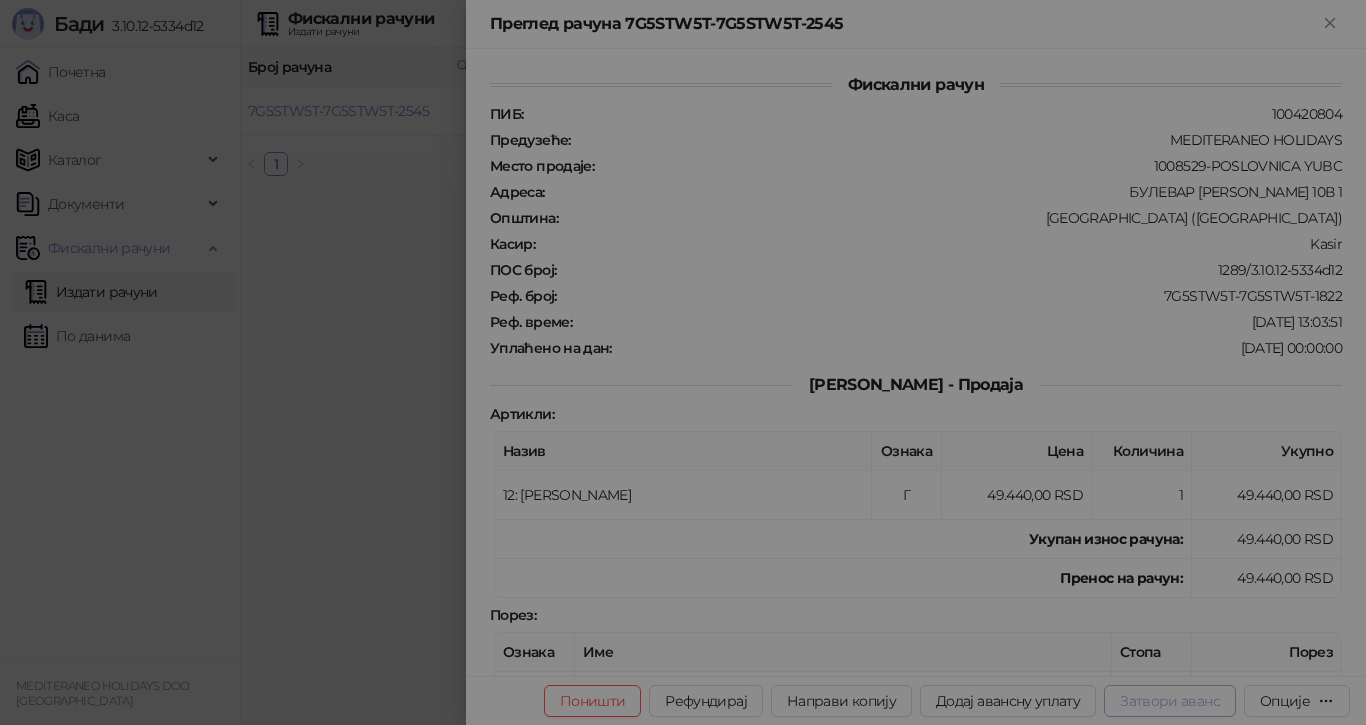 type on "**********" 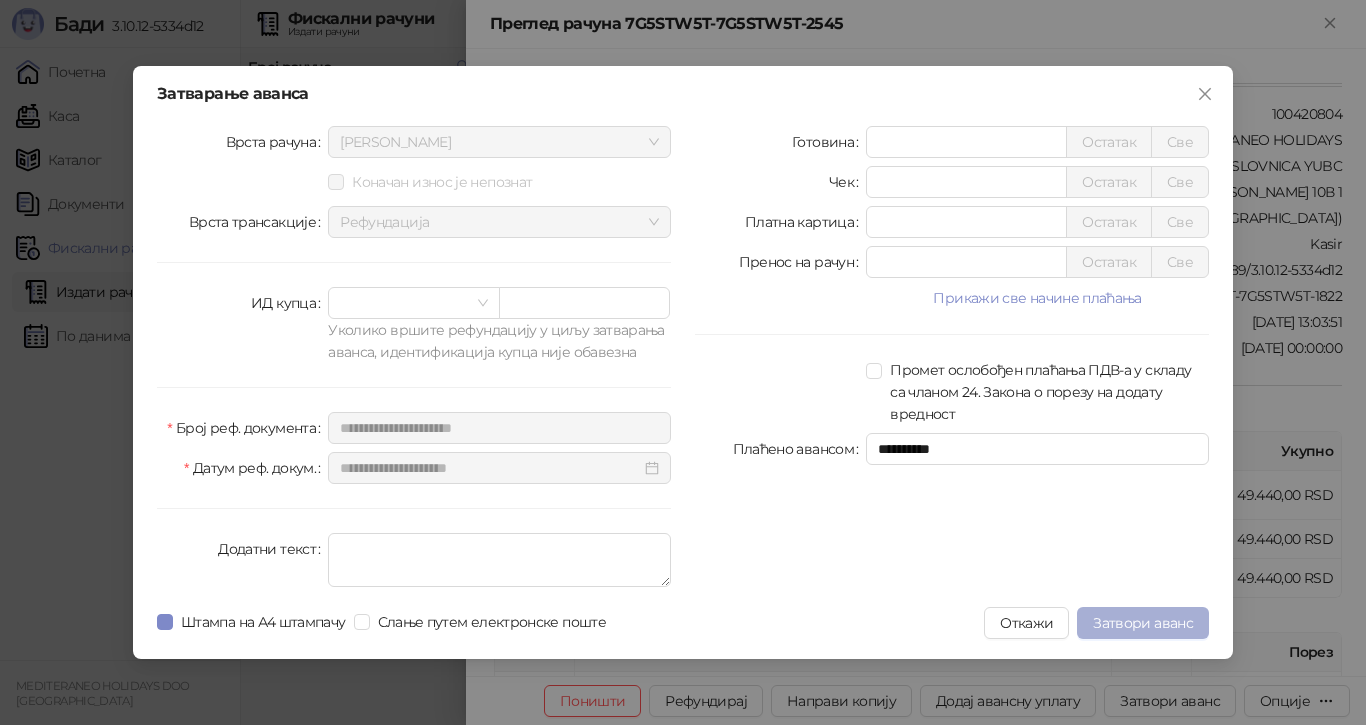 click on "Затвори аванс" at bounding box center (1143, 623) 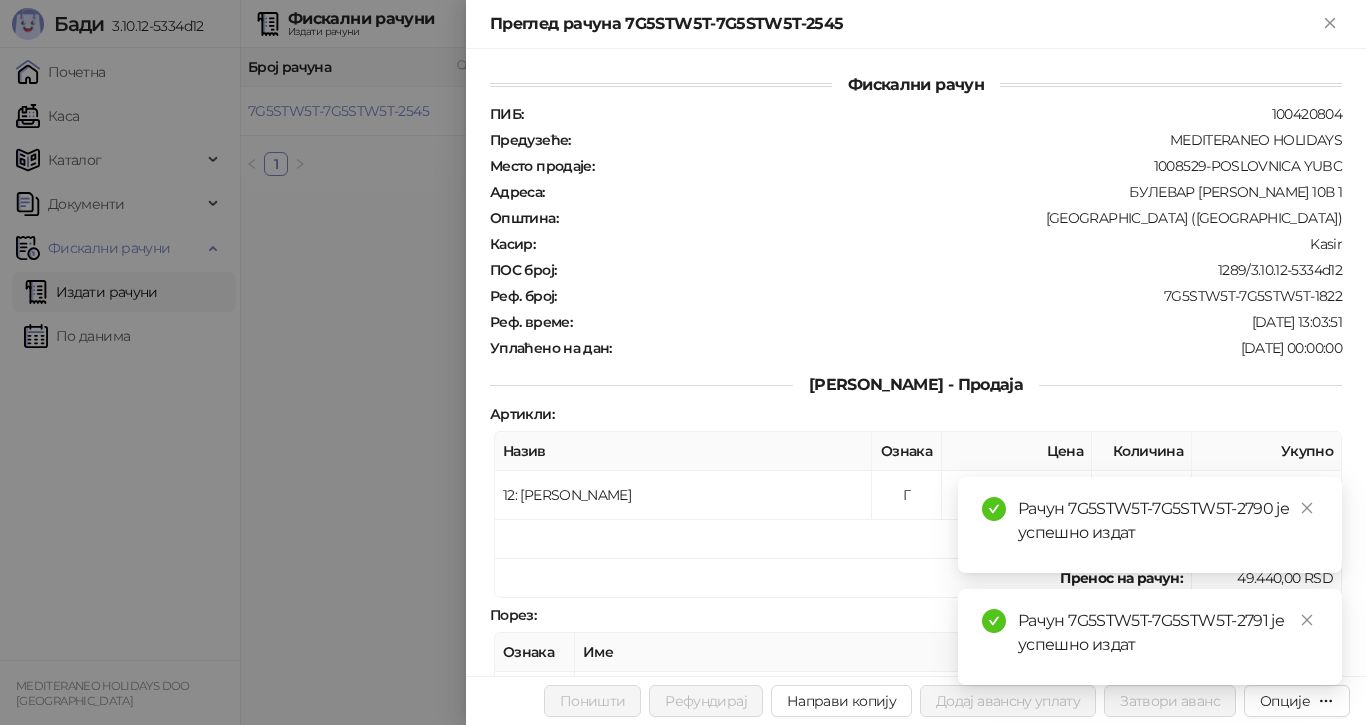 click at bounding box center [683, 362] 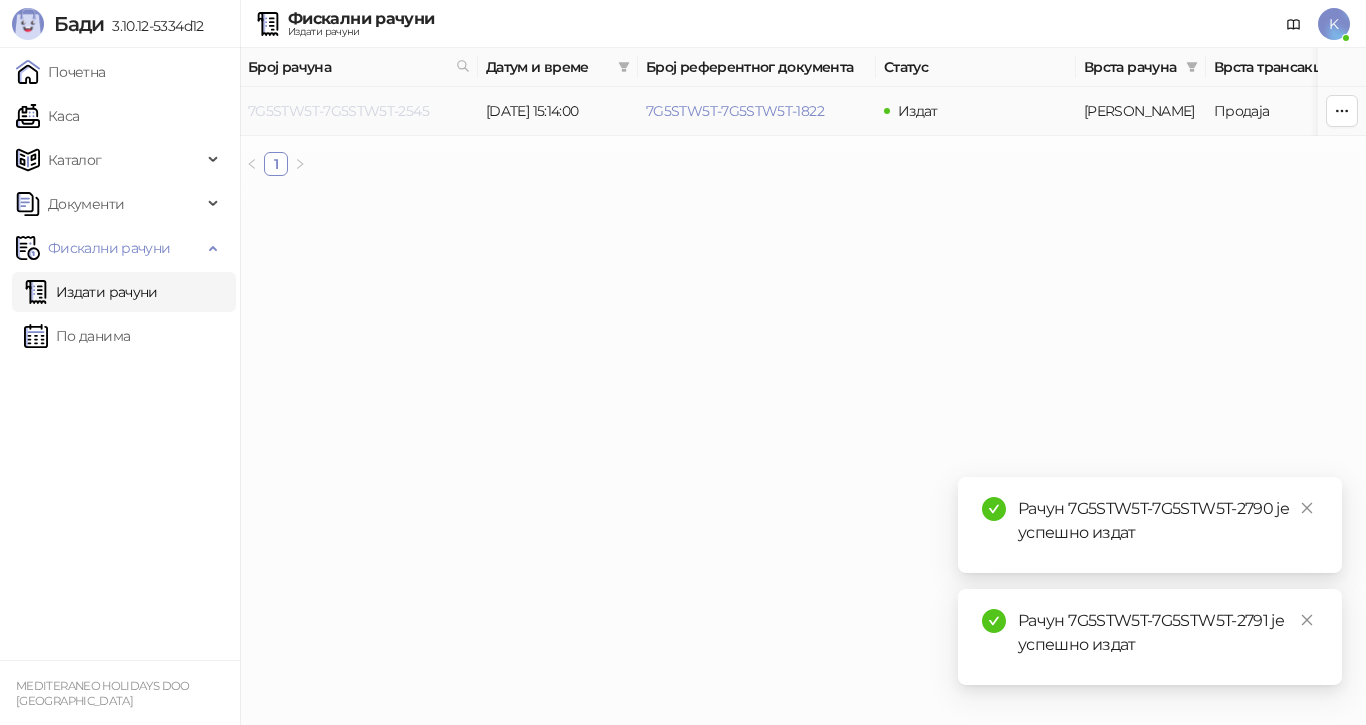 click on "7G5STW5T-7G5STW5T-2545" at bounding box center [338, 111] 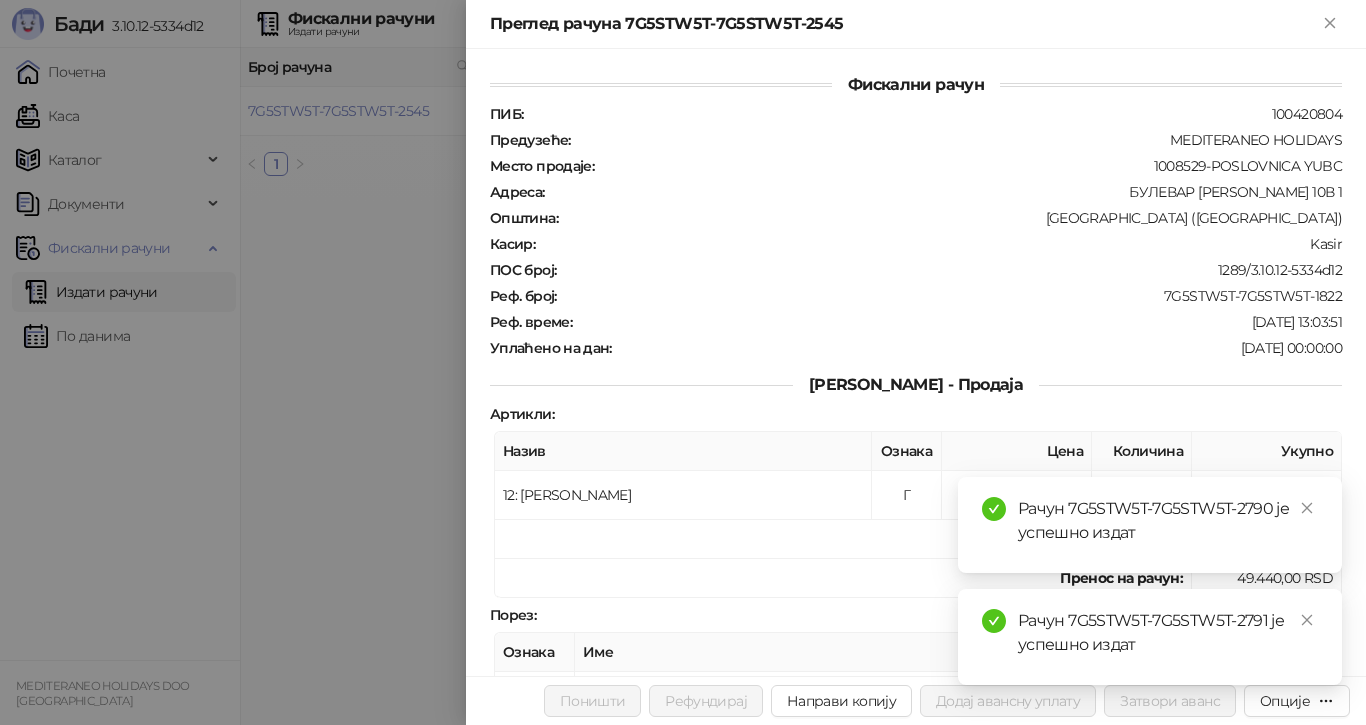click at bounding box center [683, 362] 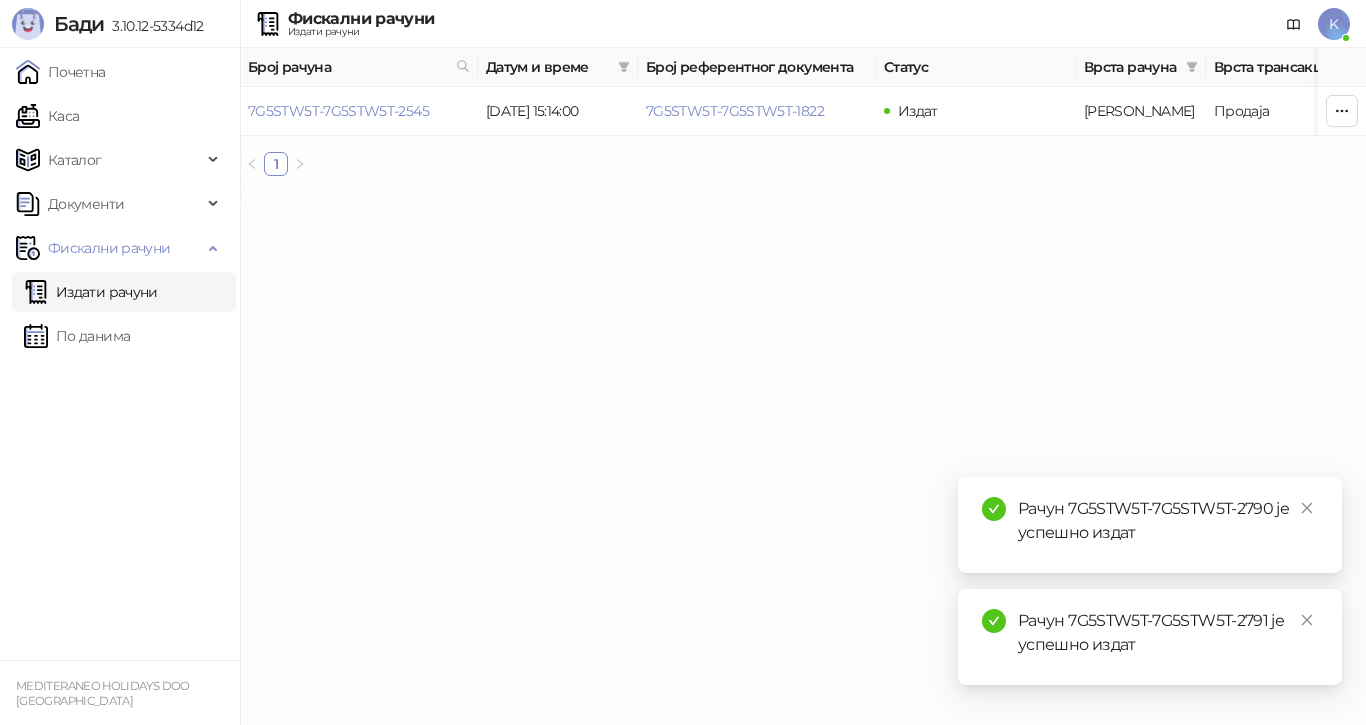 click 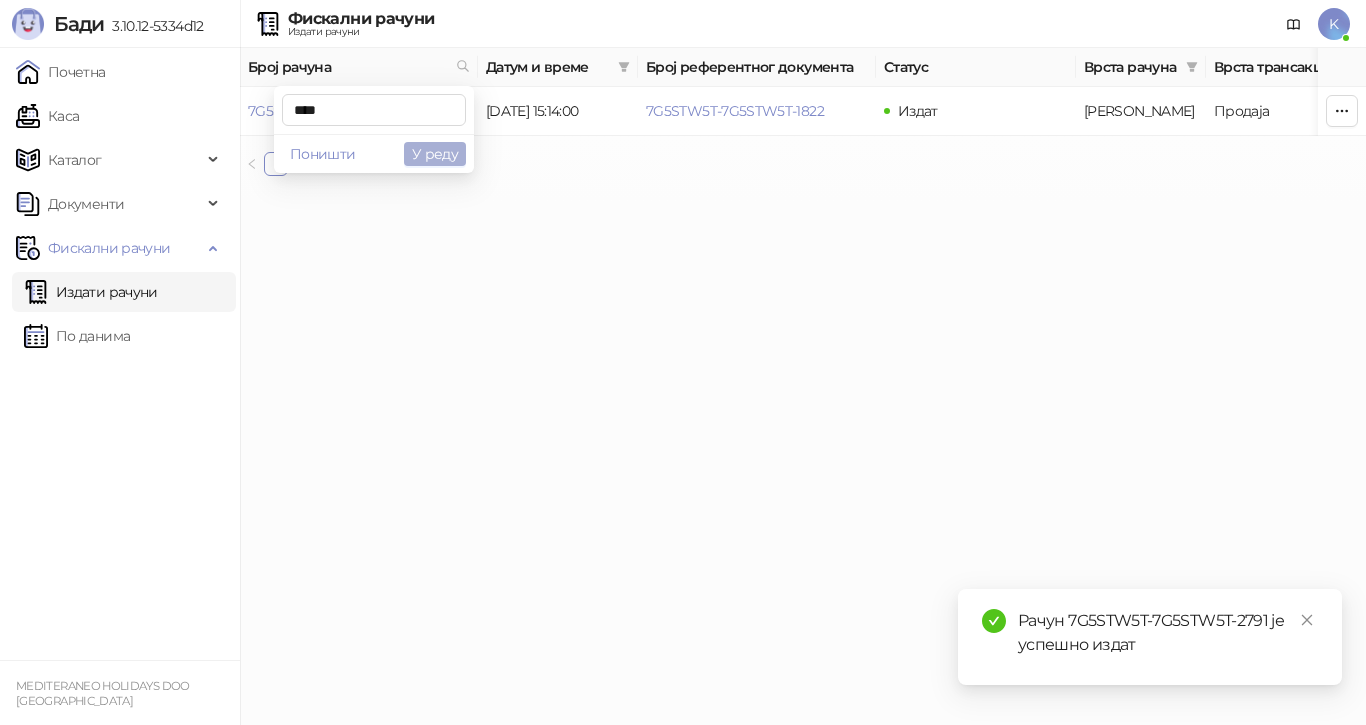 type on "****" 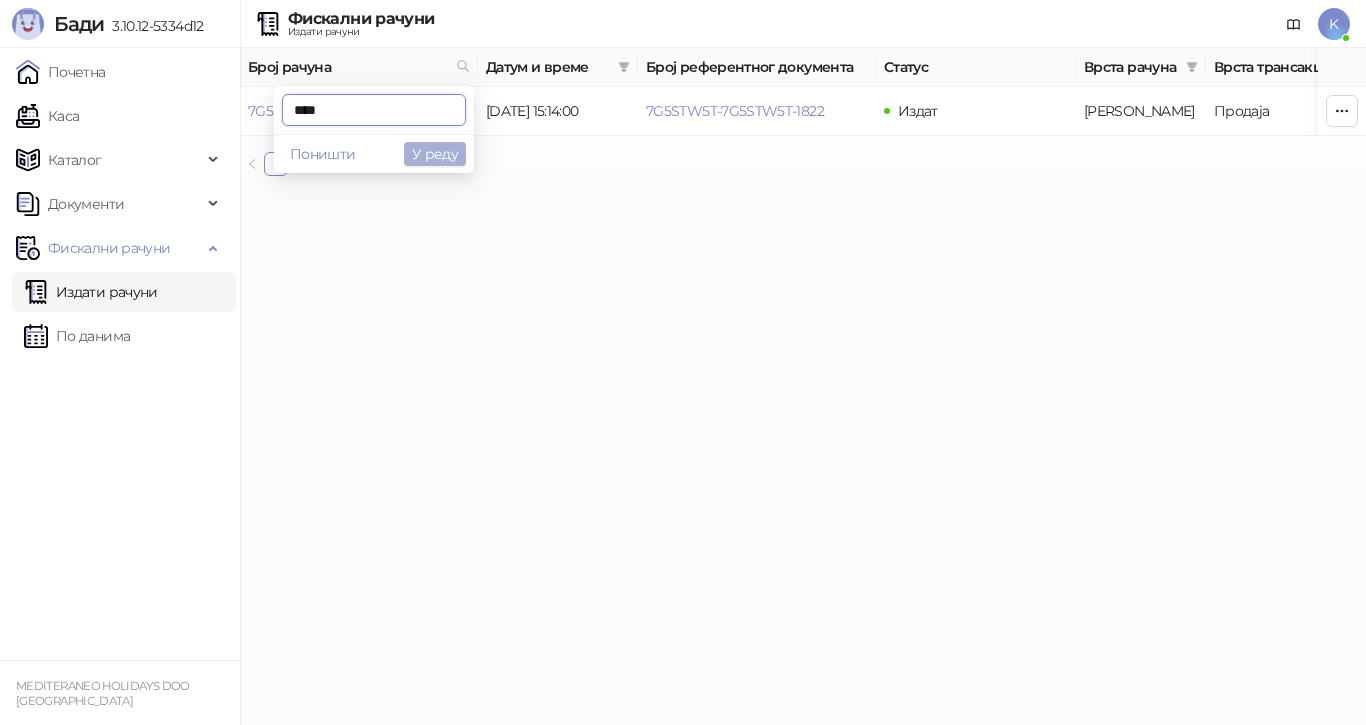 click on "У реду" at bounding box center [435, 154] 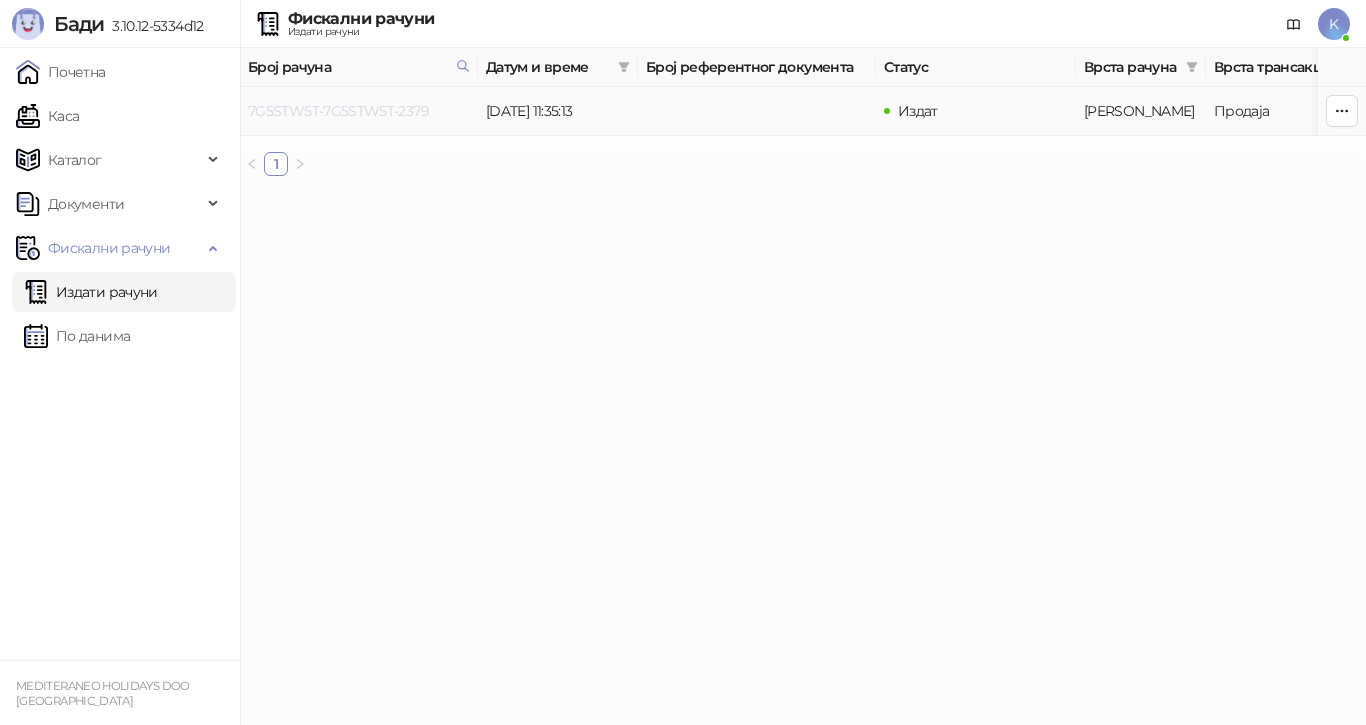 click on "7G5STW5T-7G5STW5T-2379" at bounding box center (338, 111) 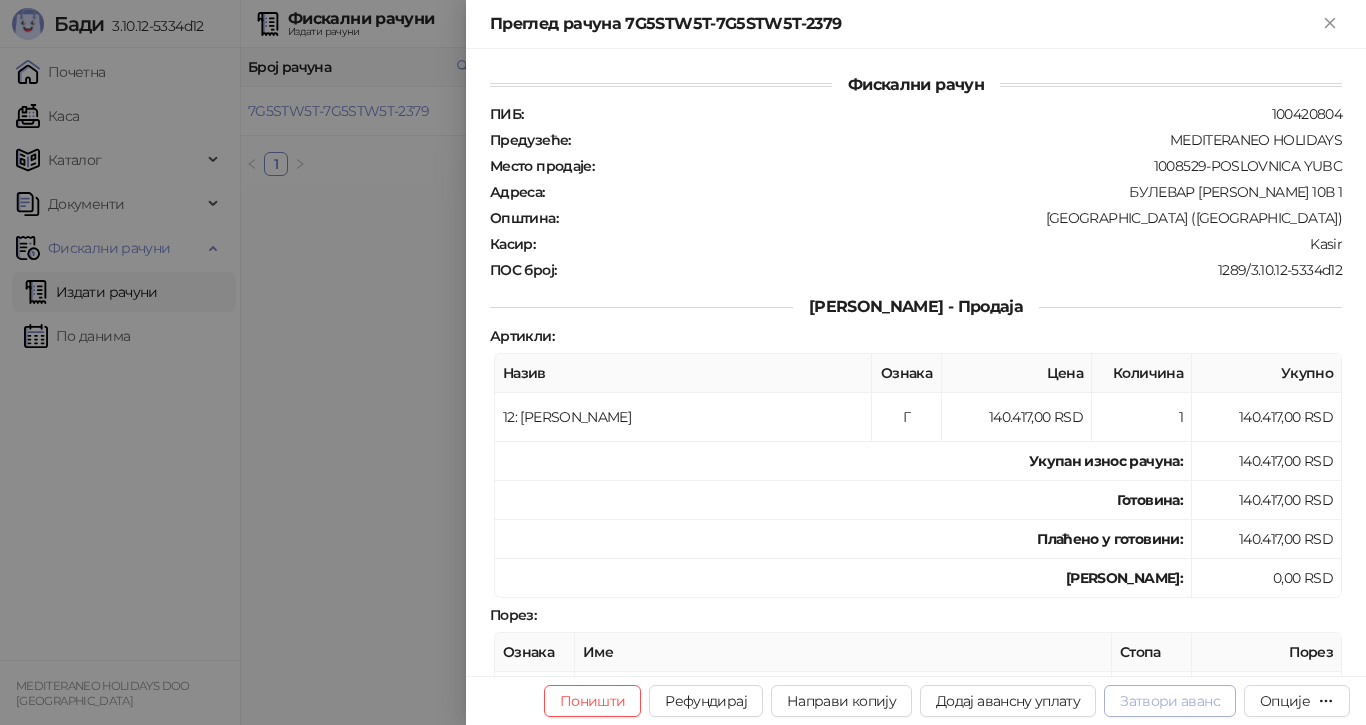 click on "Затвори аванс" at bounding box center [1170, 701] 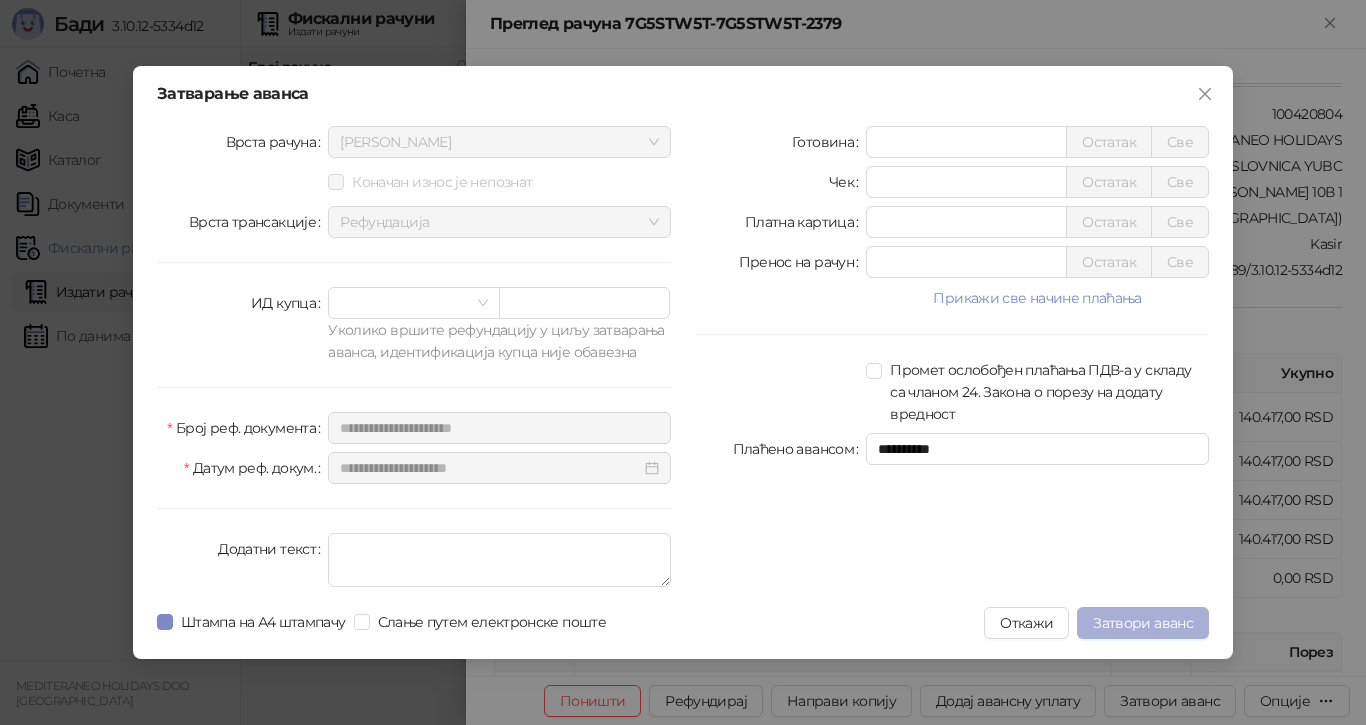 click on "Затвори аванс" at bounding box center [1143, 623] 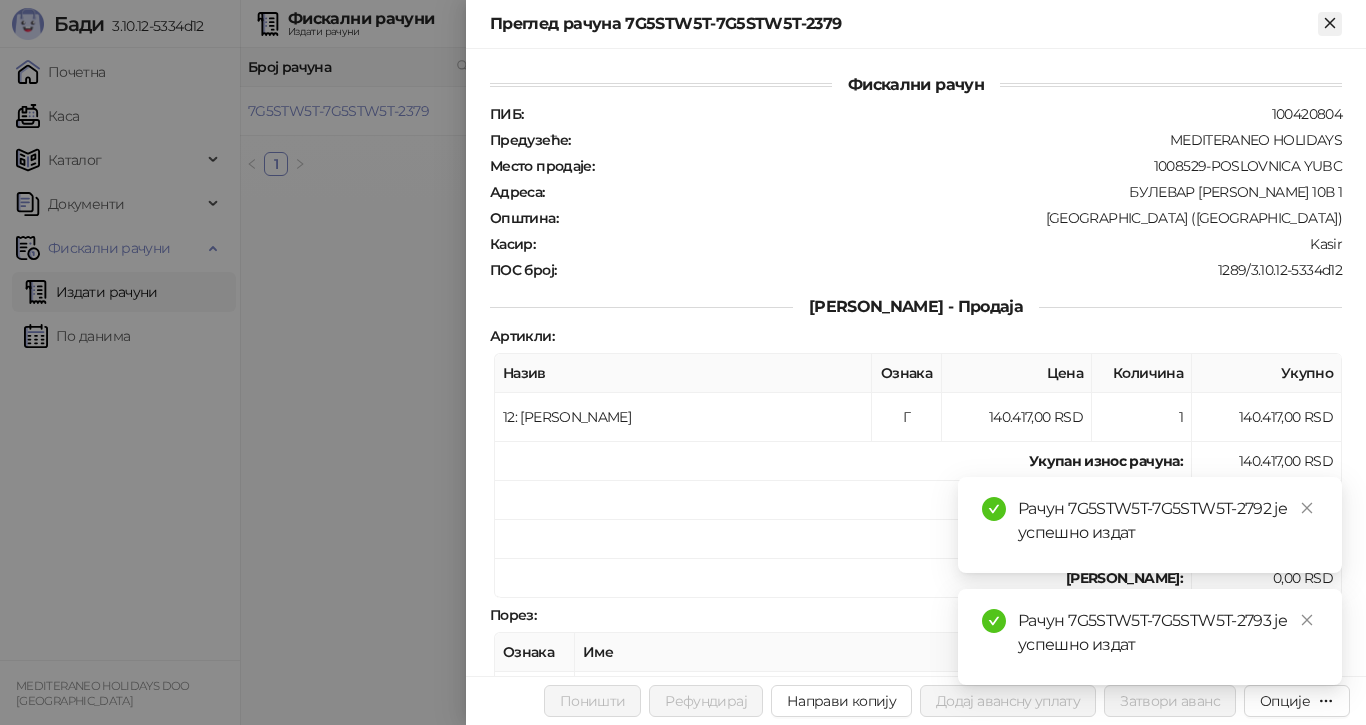 click 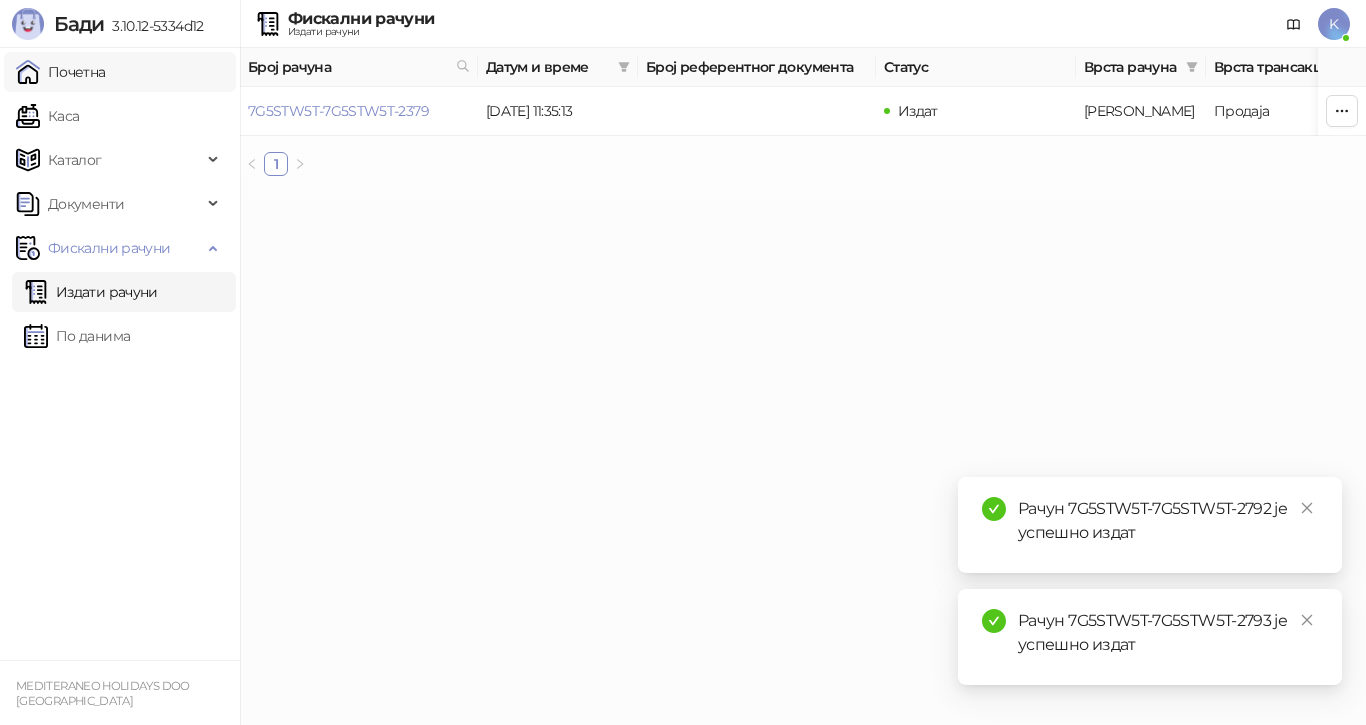 click on "Почетна" at bounding box center (61, 72) 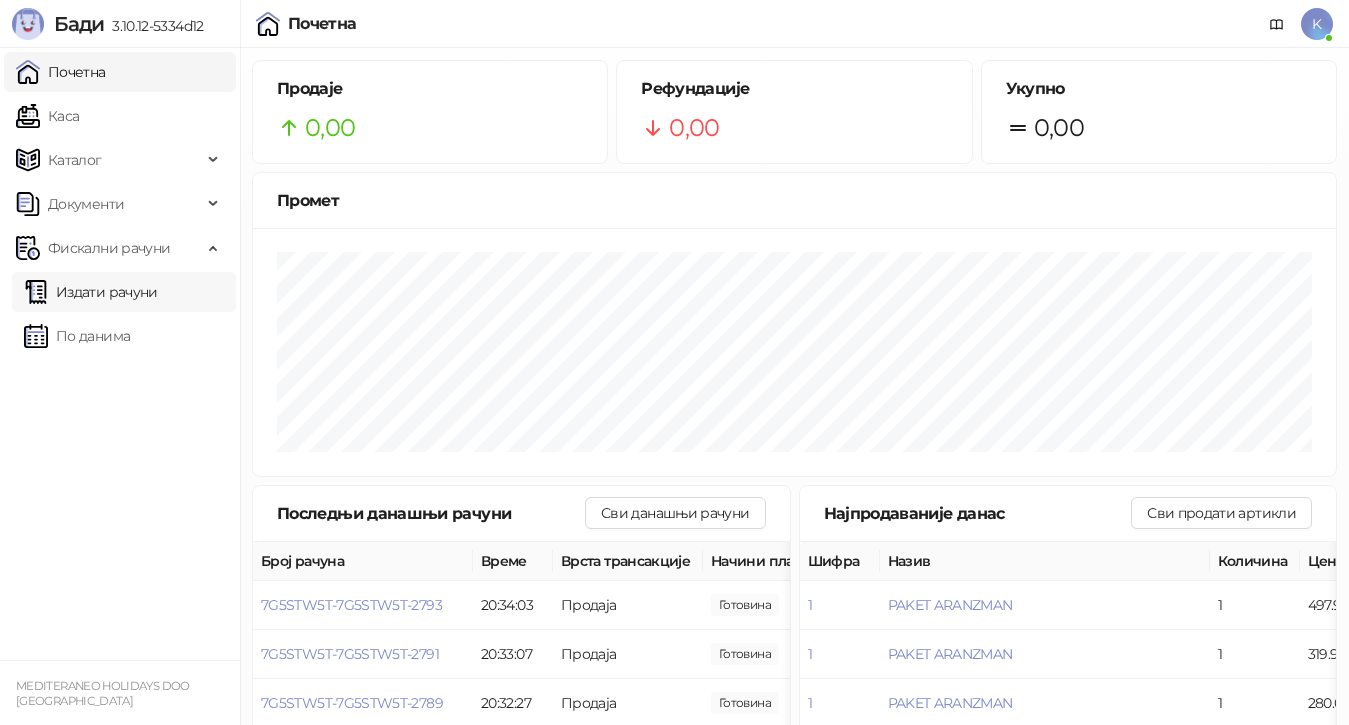 click on "Издати рачуни" at bounding box center (91, 292) 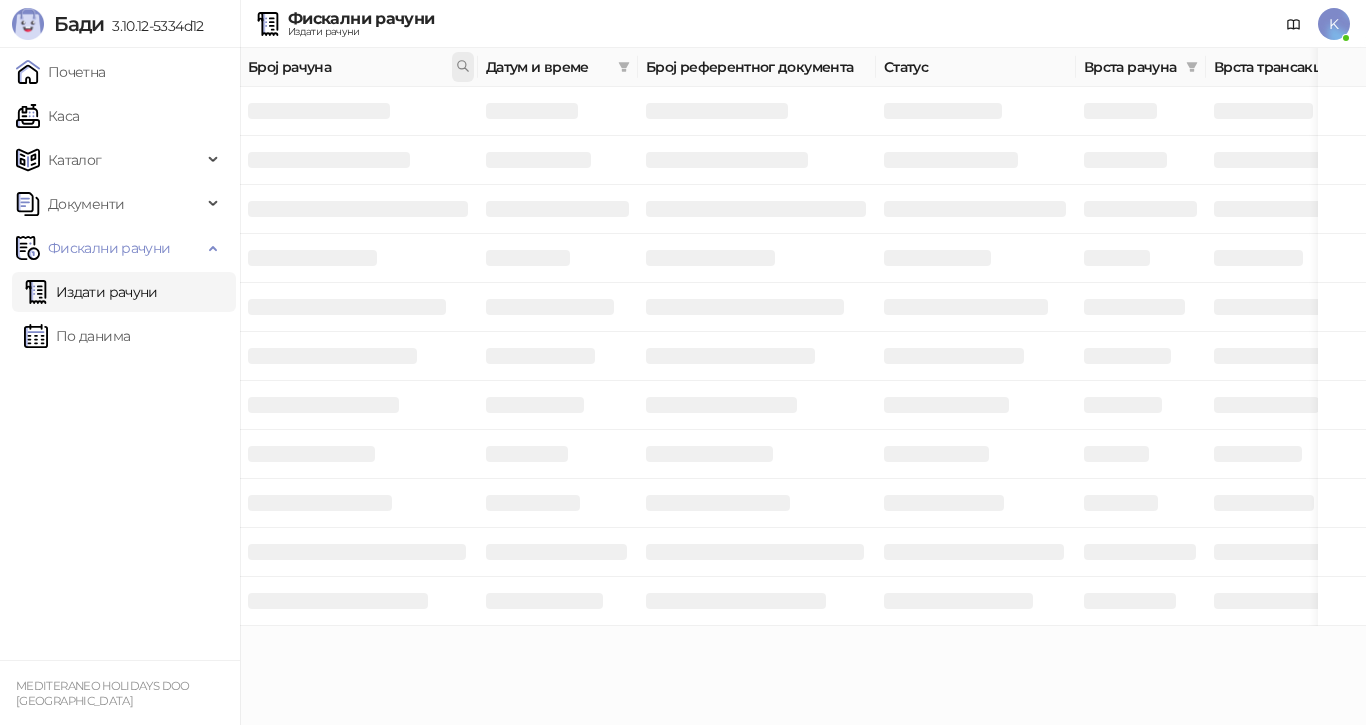click 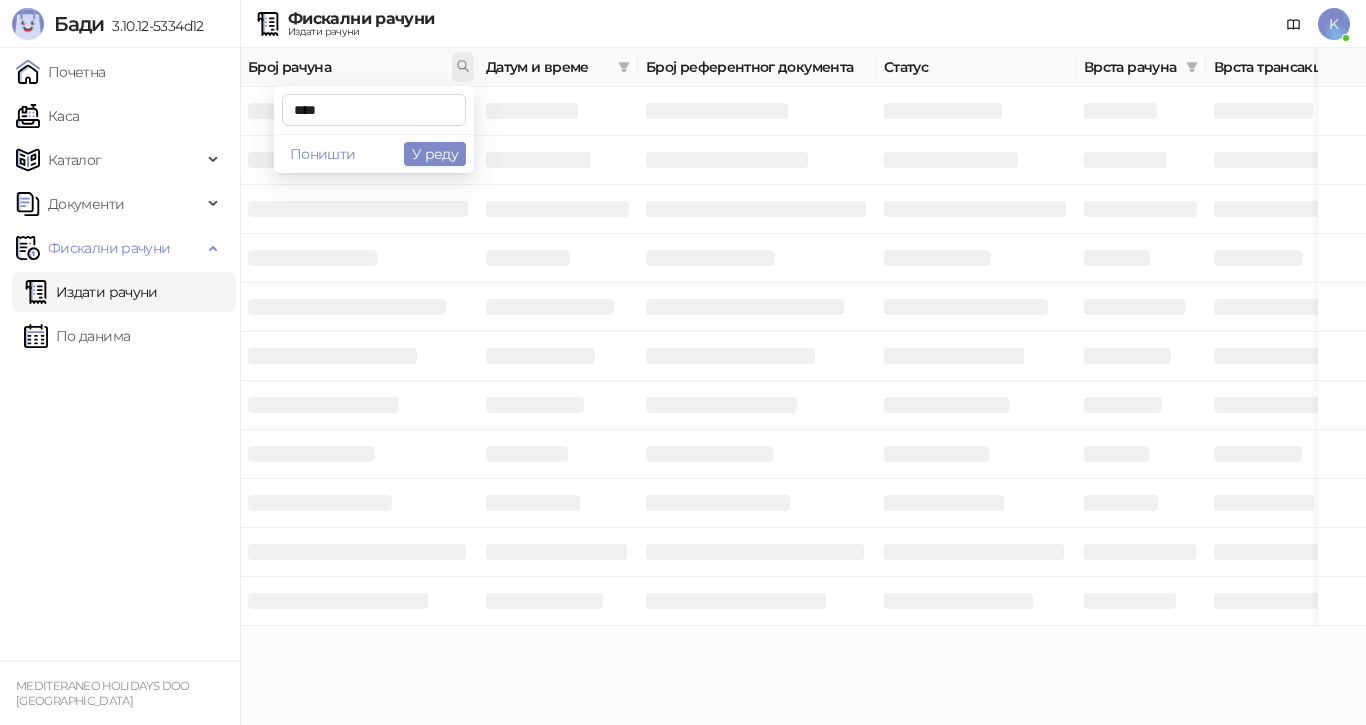 type on "****" 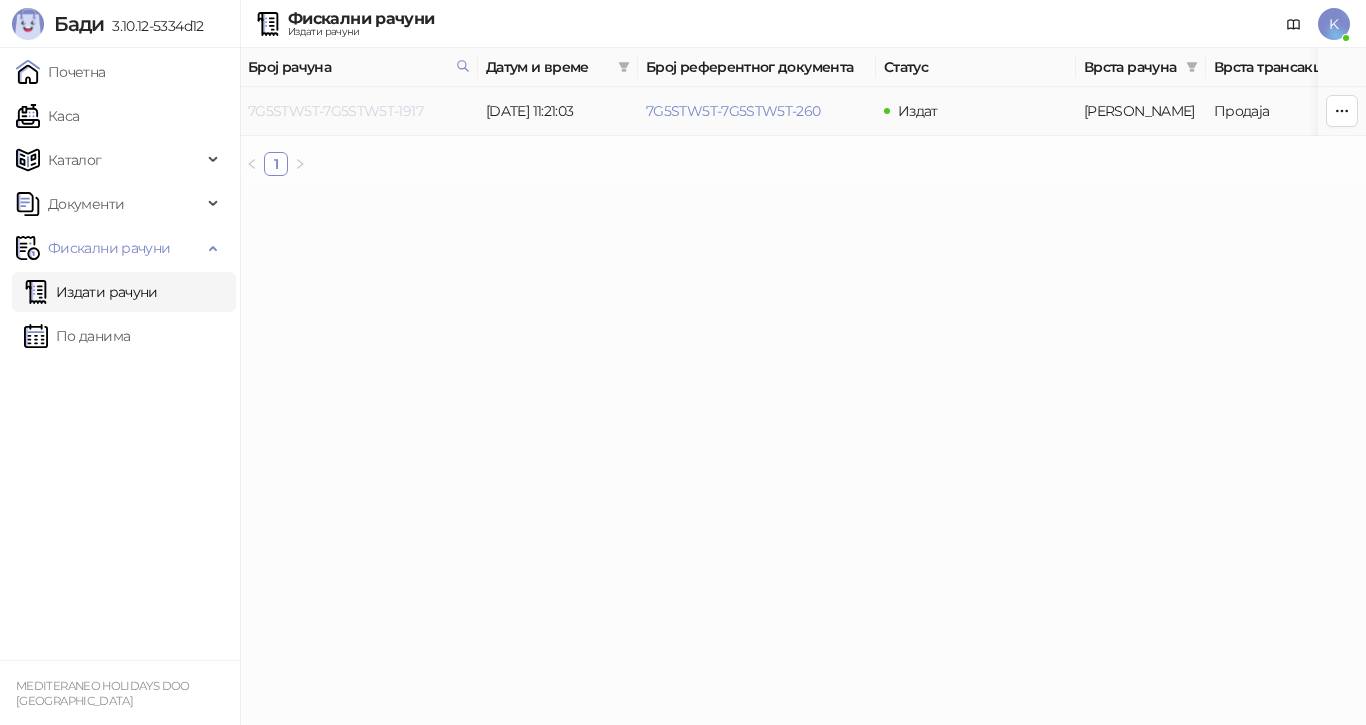 click on "7G5STW5T-7G5STW5T-1917" at bounding box center [335, 111] 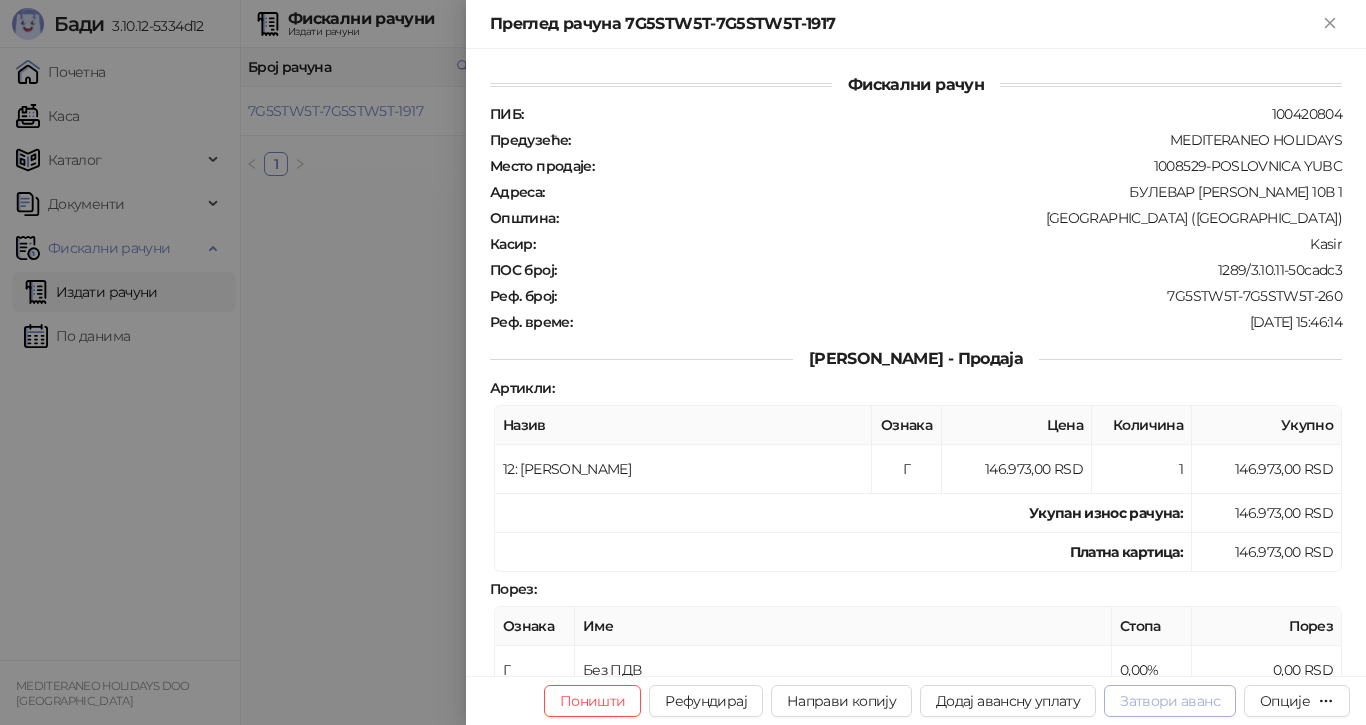 click on "Затвори аванс" at bounding box center (1170, 701) 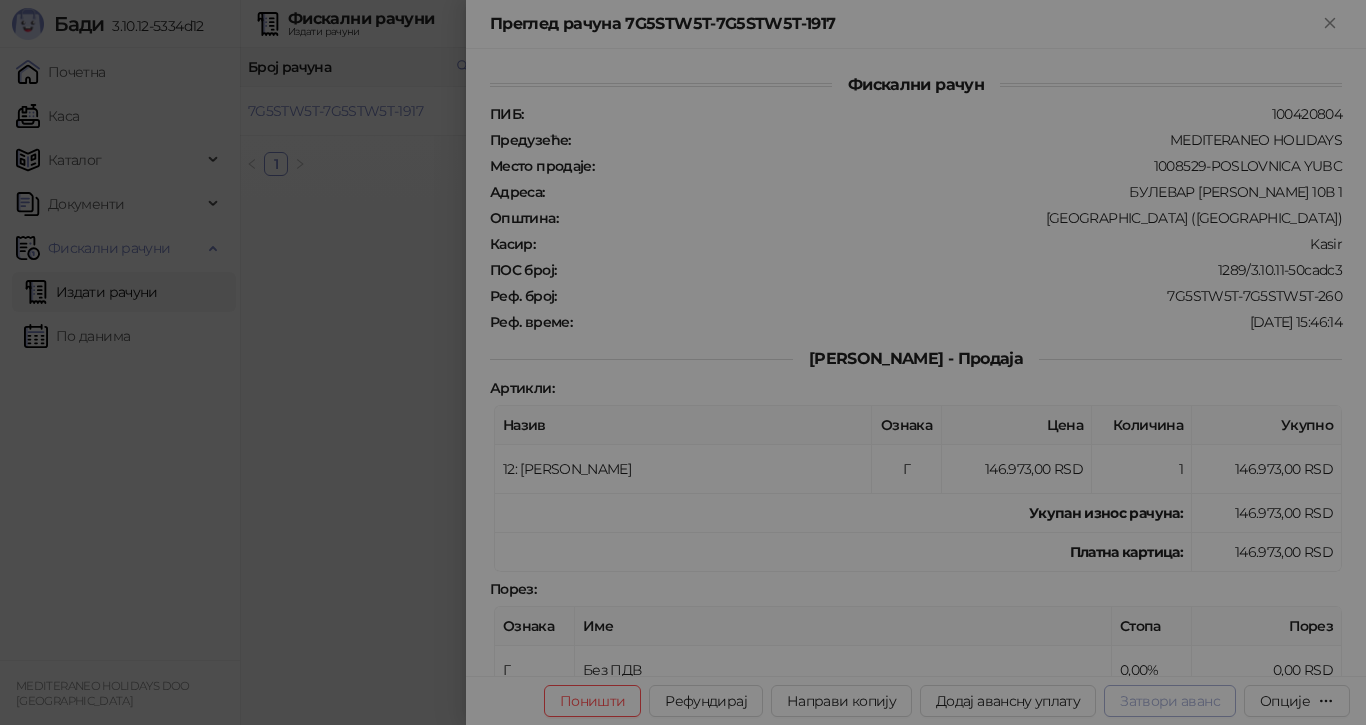 type on "**********" 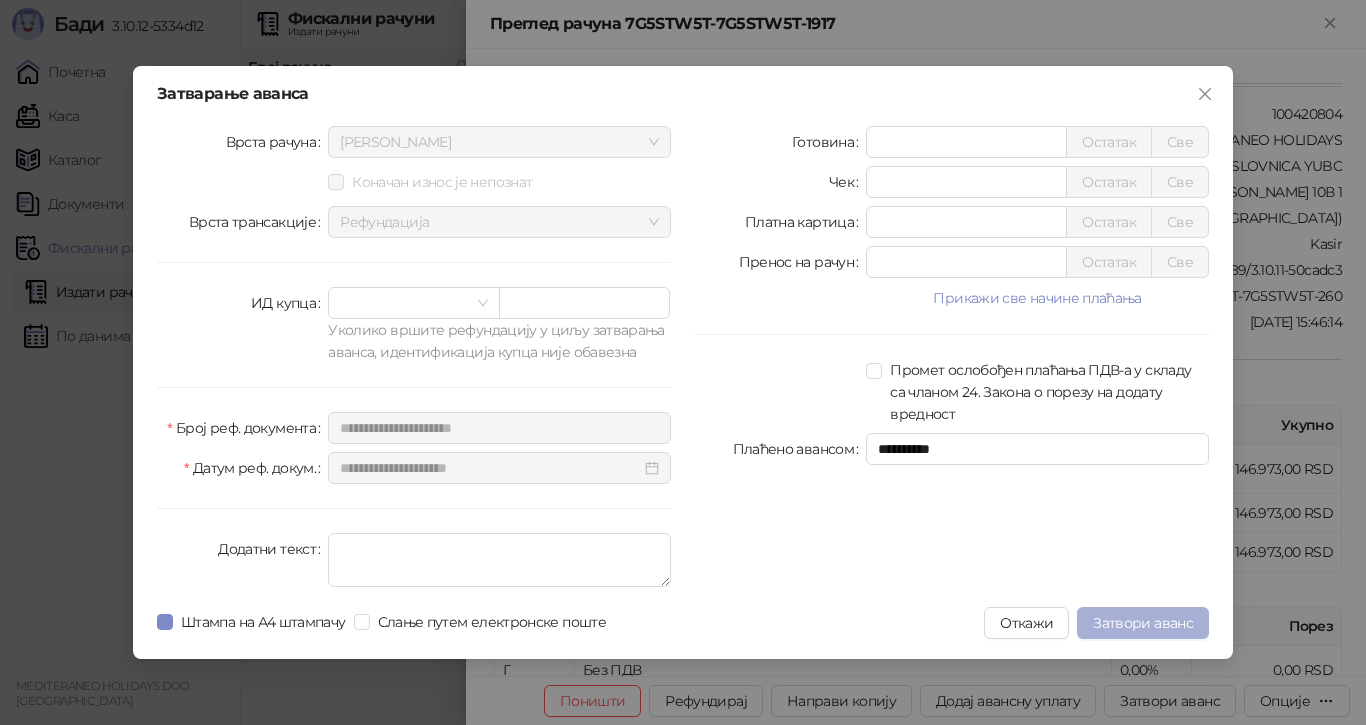 click on "Затвори аванс" at bounding box center [1143, 623] 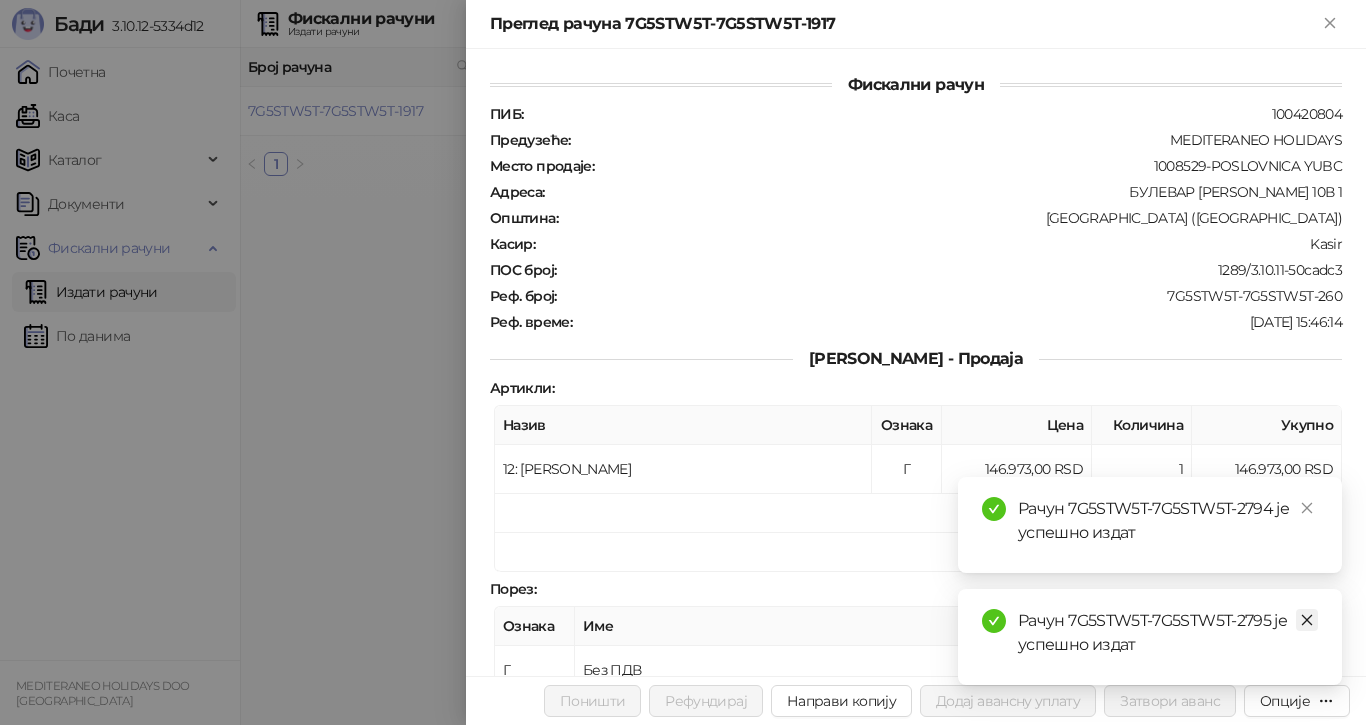 click 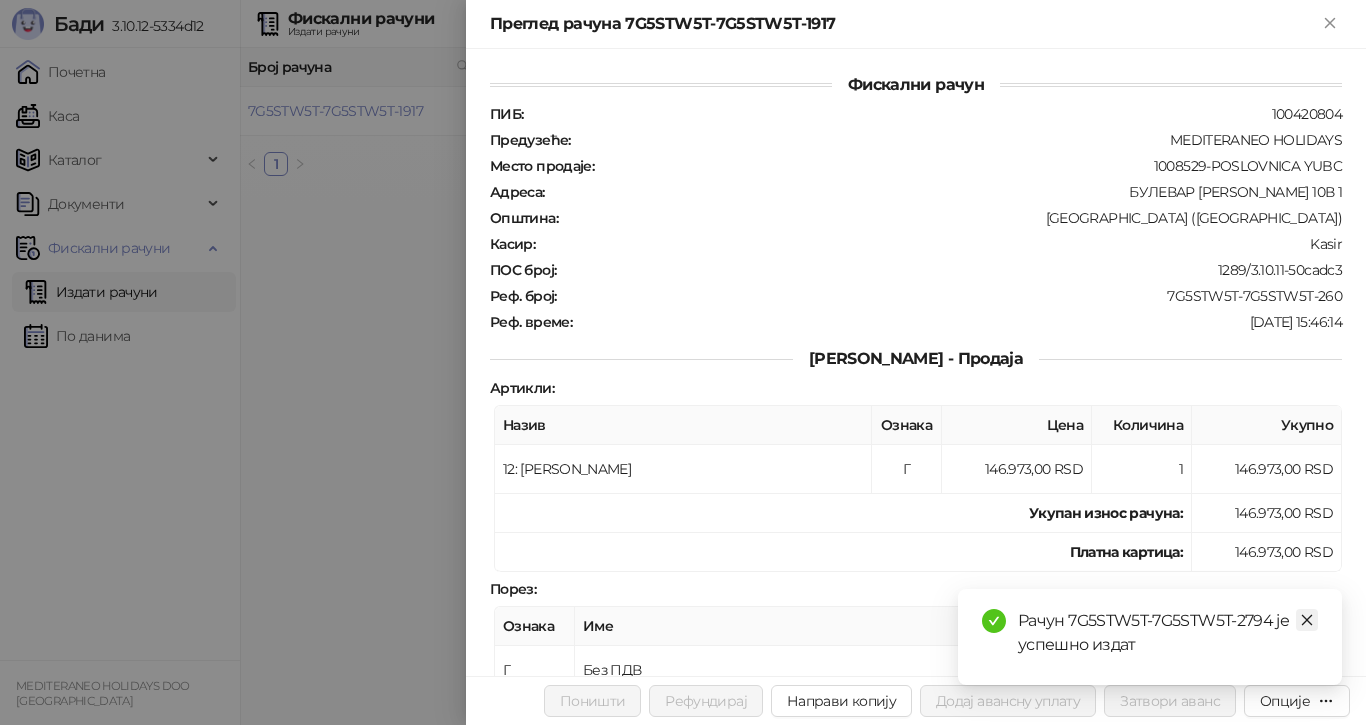 click 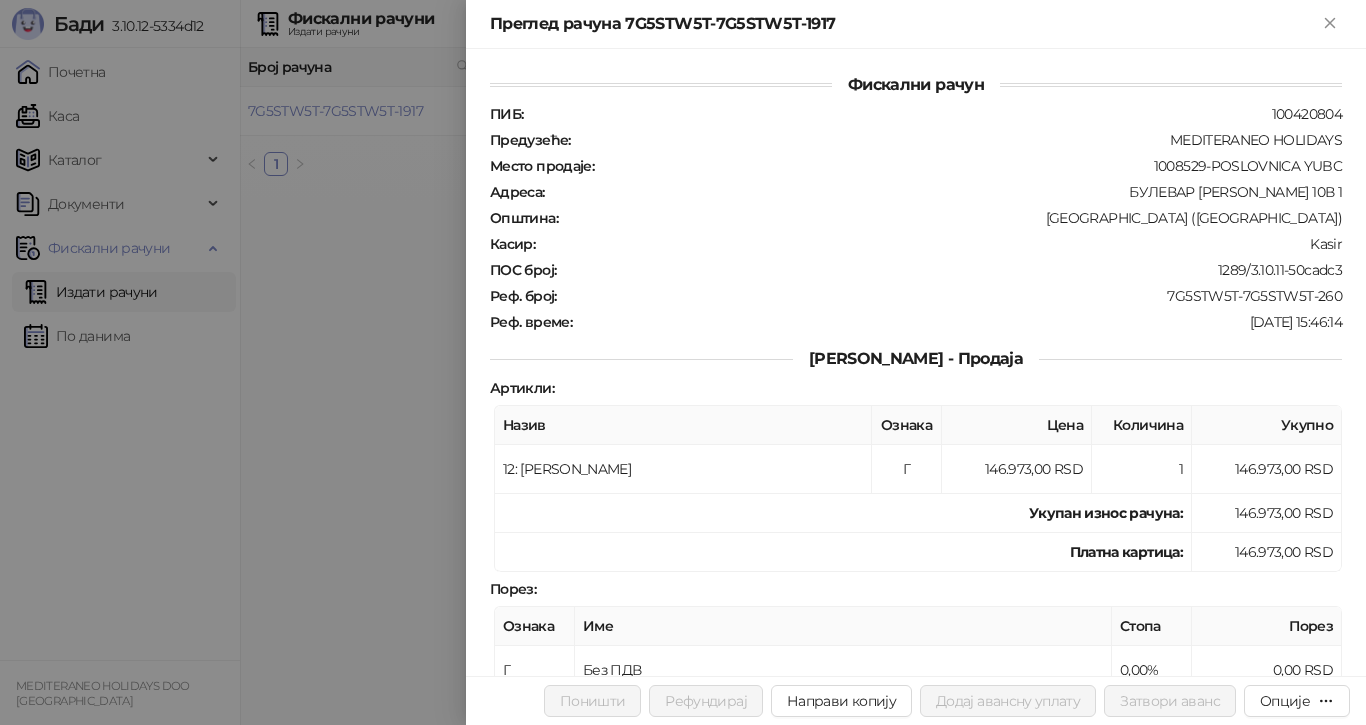click at bounding box center [683, 362] 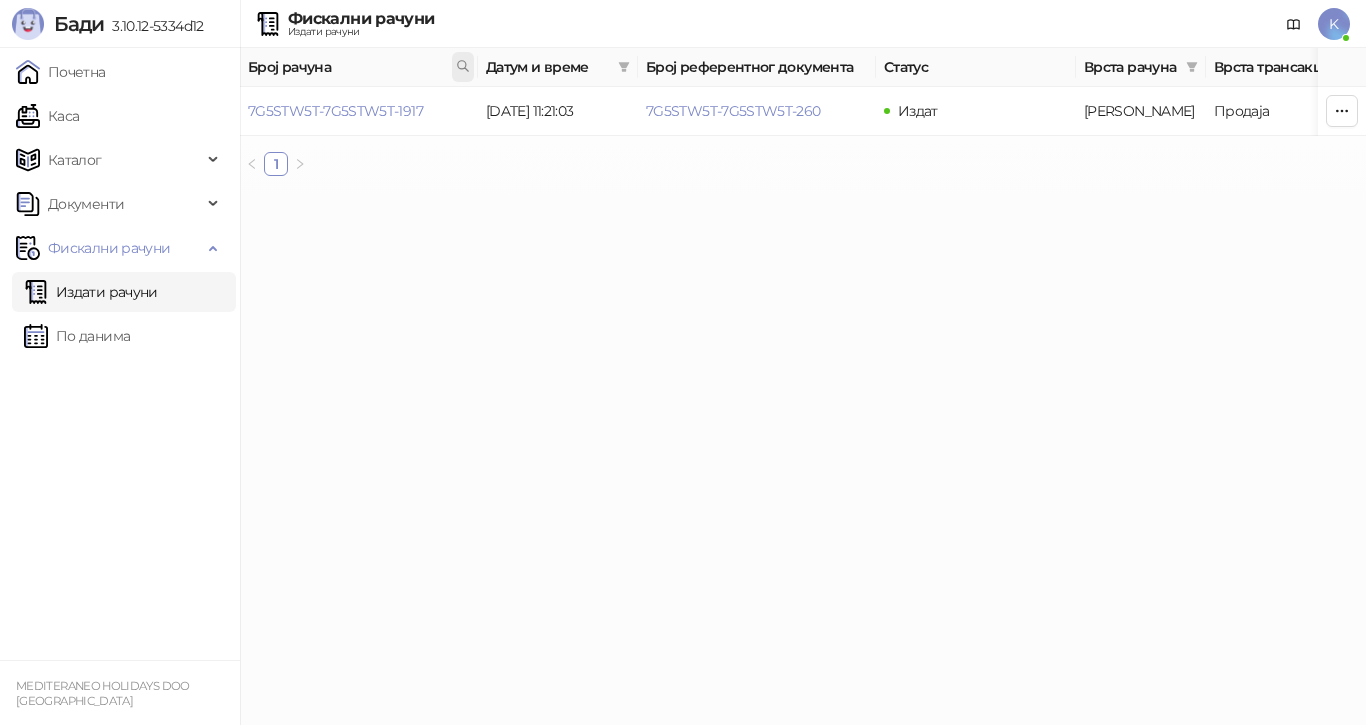 click 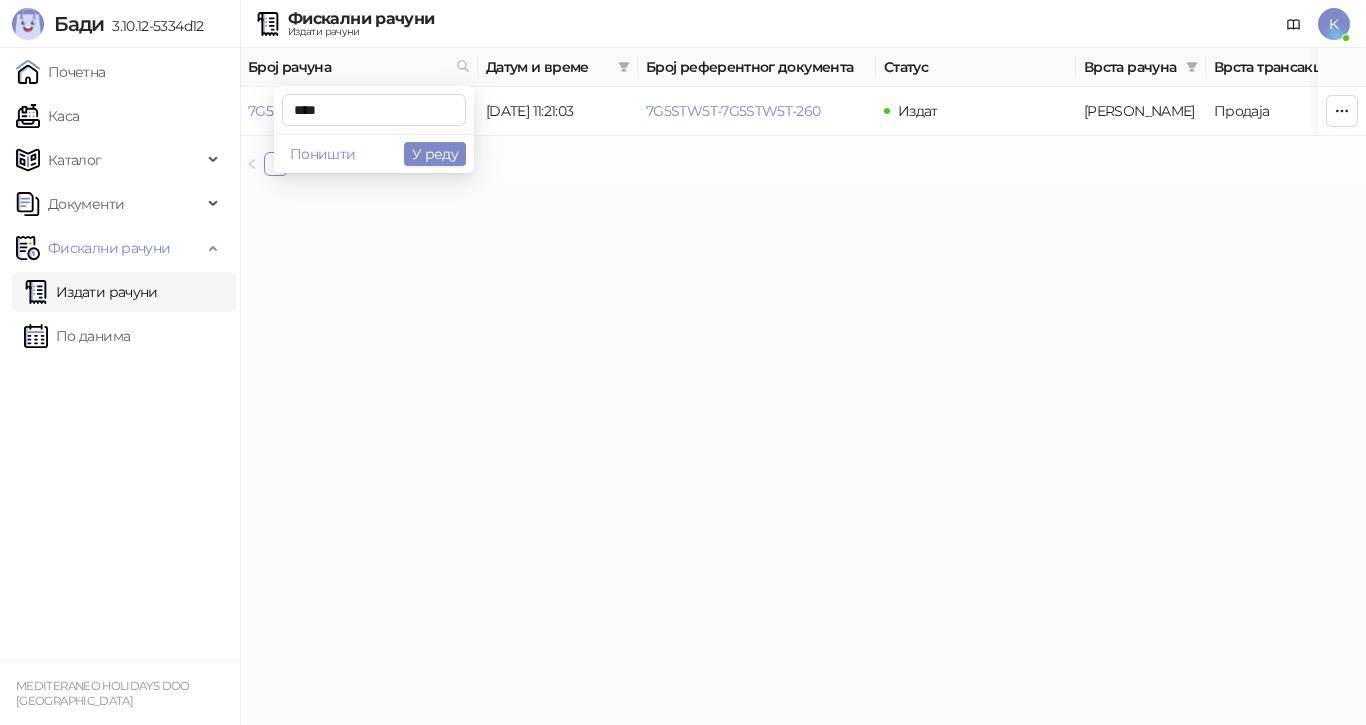 type on "****" 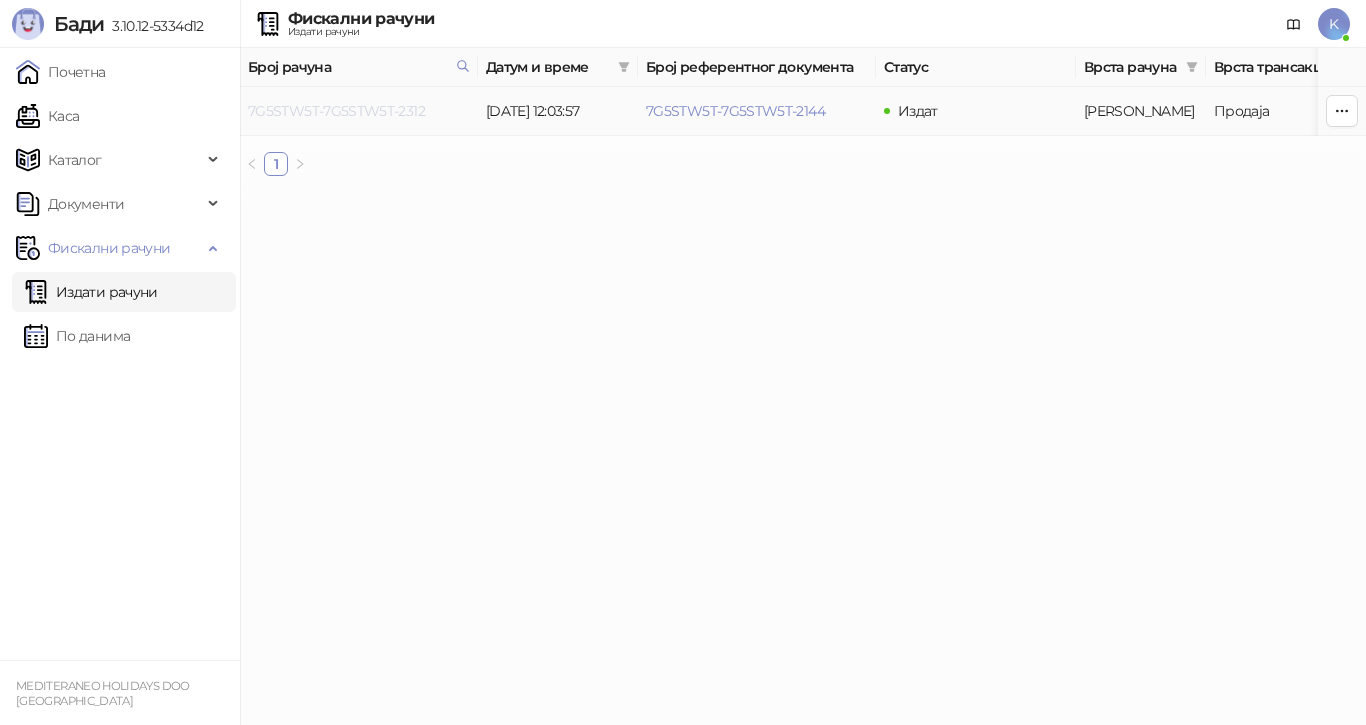 click on "7G5STW5T-7G5STW5T-2312" at bounding box center [336, 111] 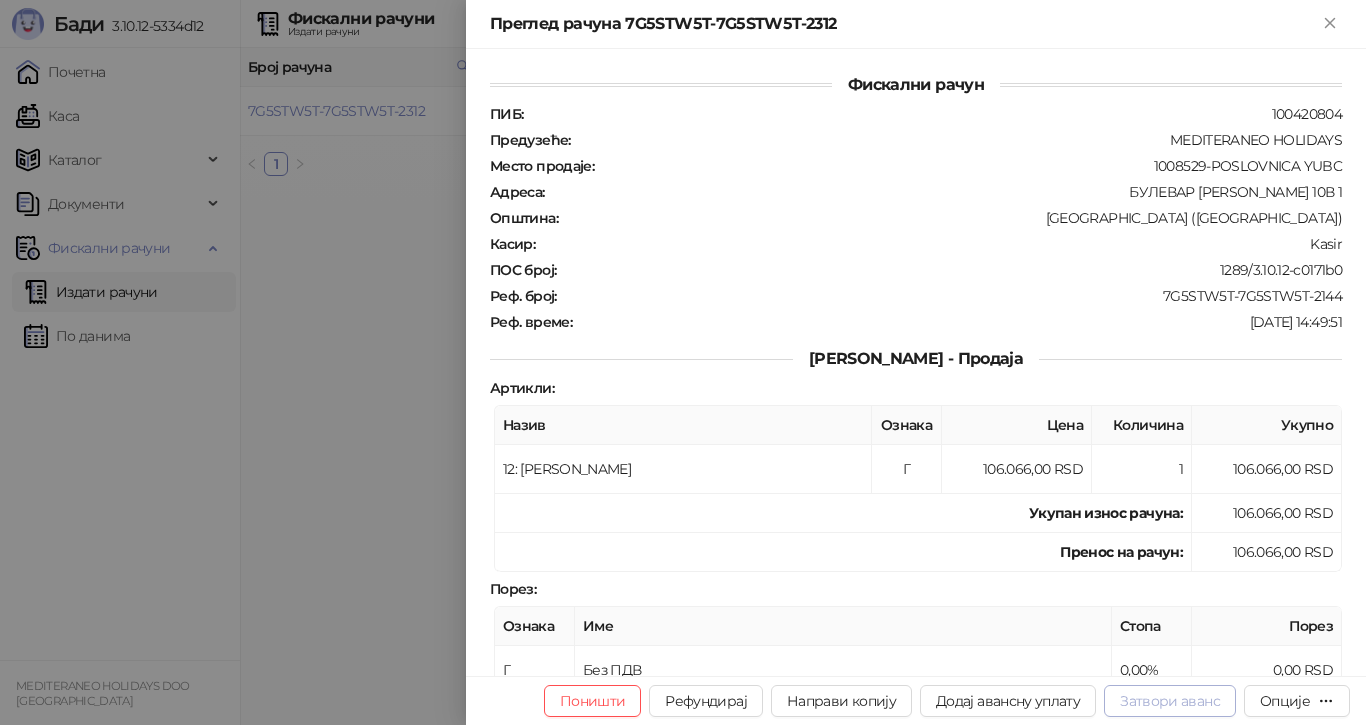 click on "Затвори аванс" at bounding box center [1170, 701] 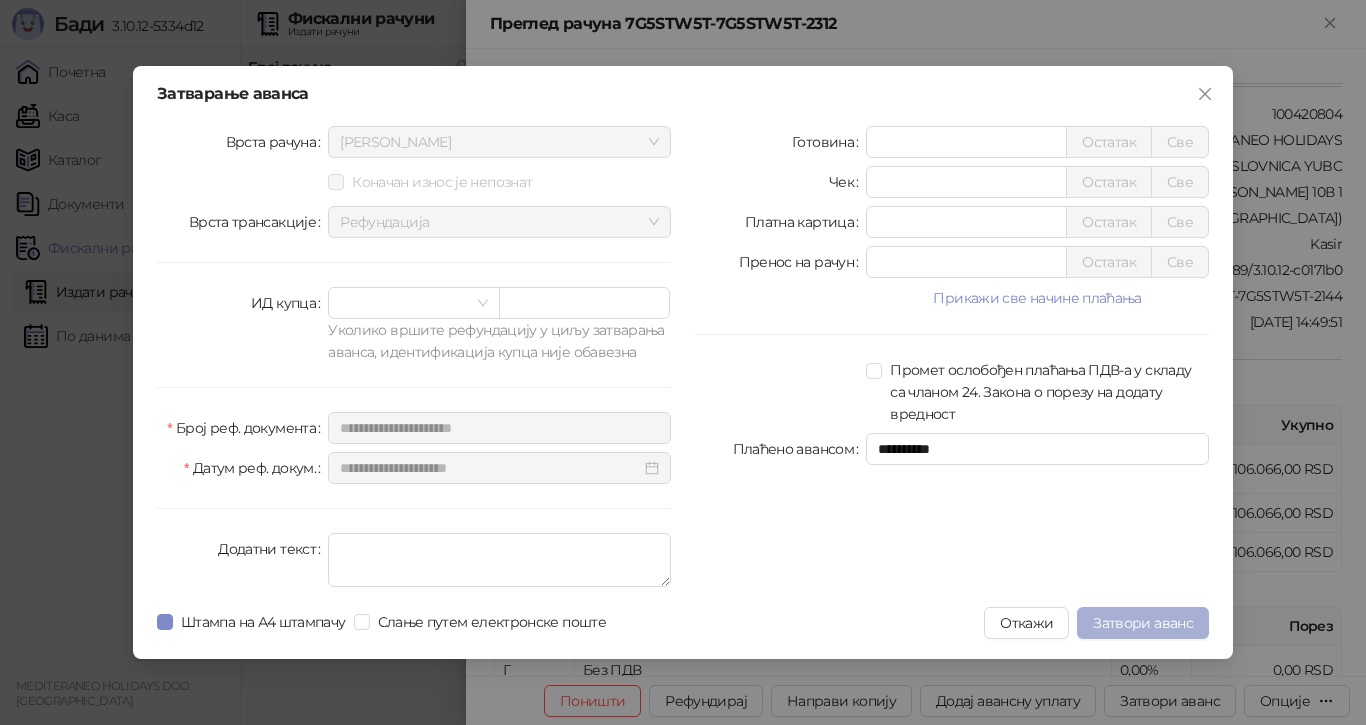 click on "Затвори аванс" at bounding box center [1143, 623] 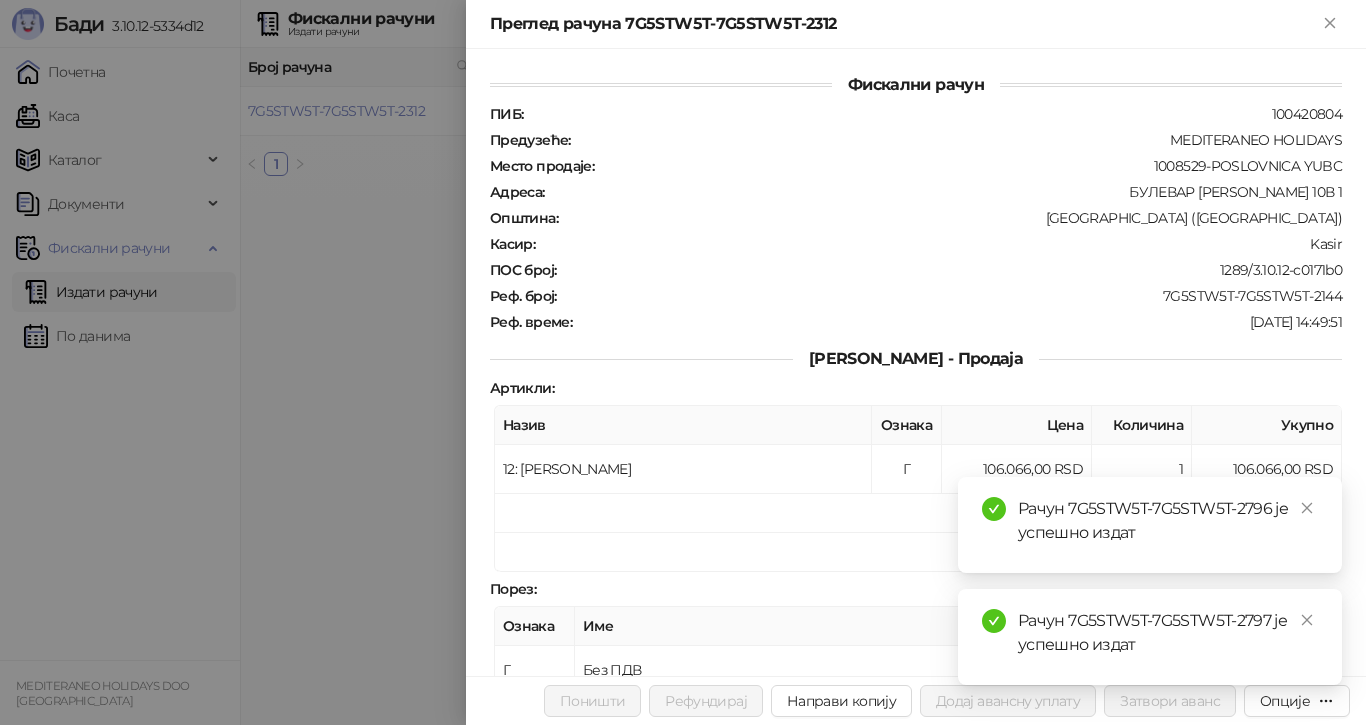 click at bounding box center [683, 362] 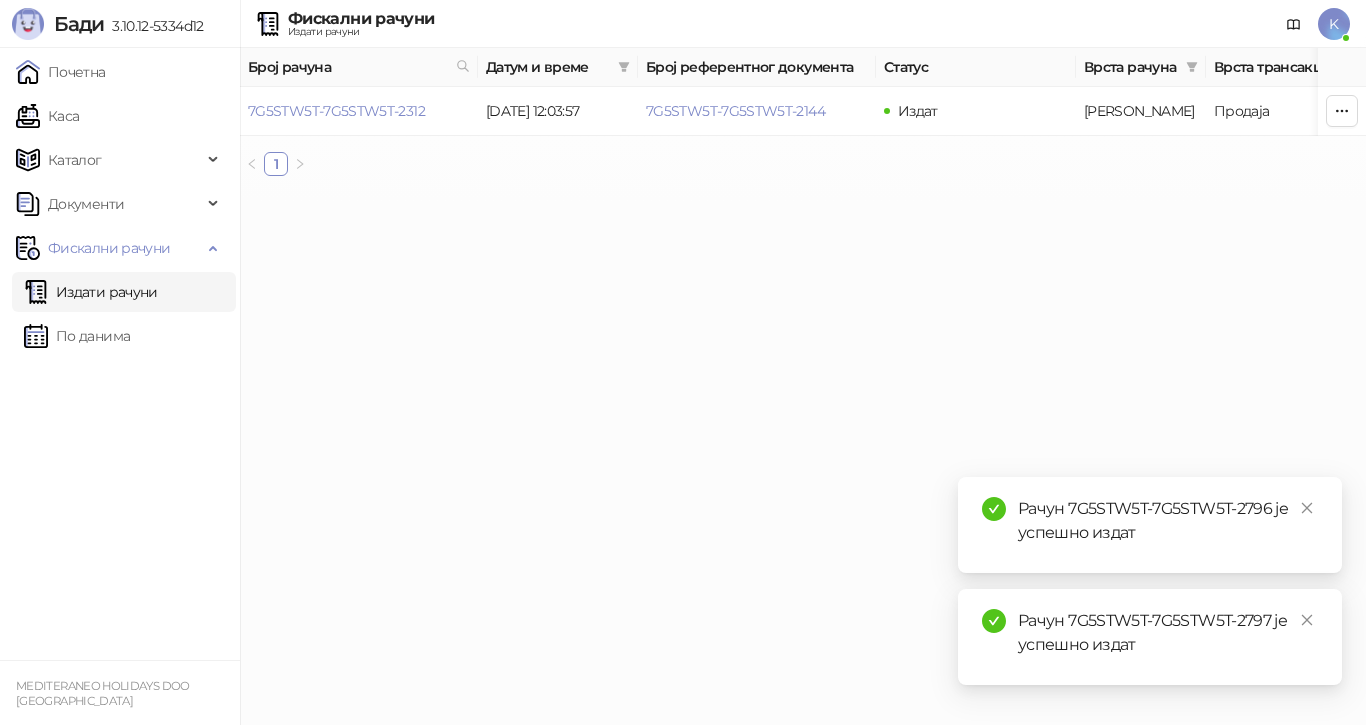click 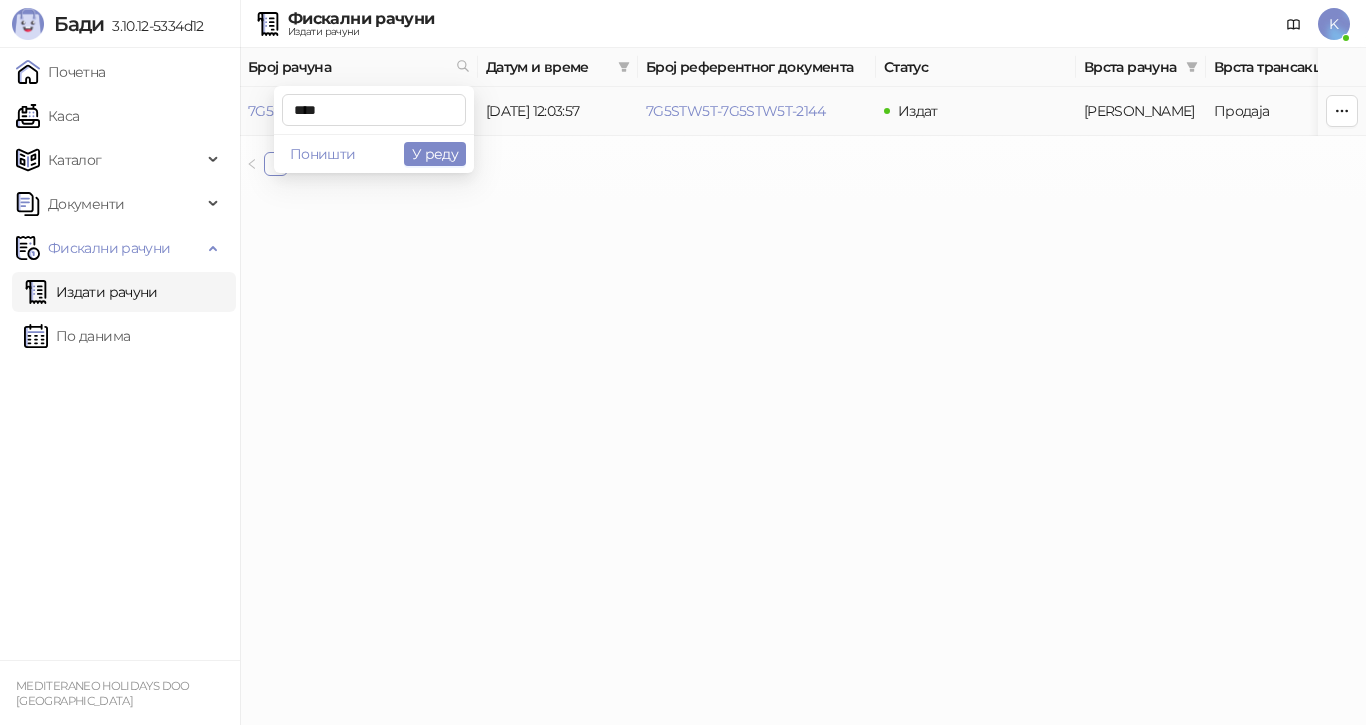 type on "****" 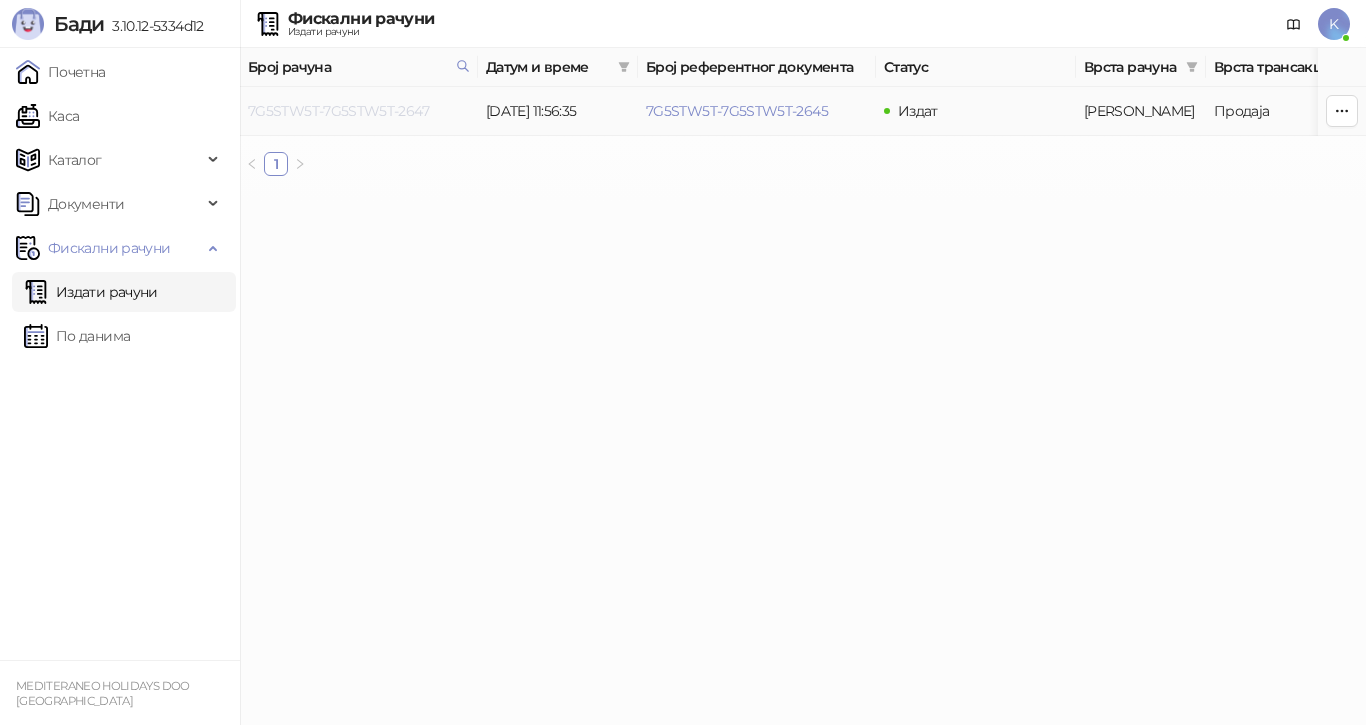click on "7G5STW5T-7G5STW5T-2647" at bounding box center (338, 111) 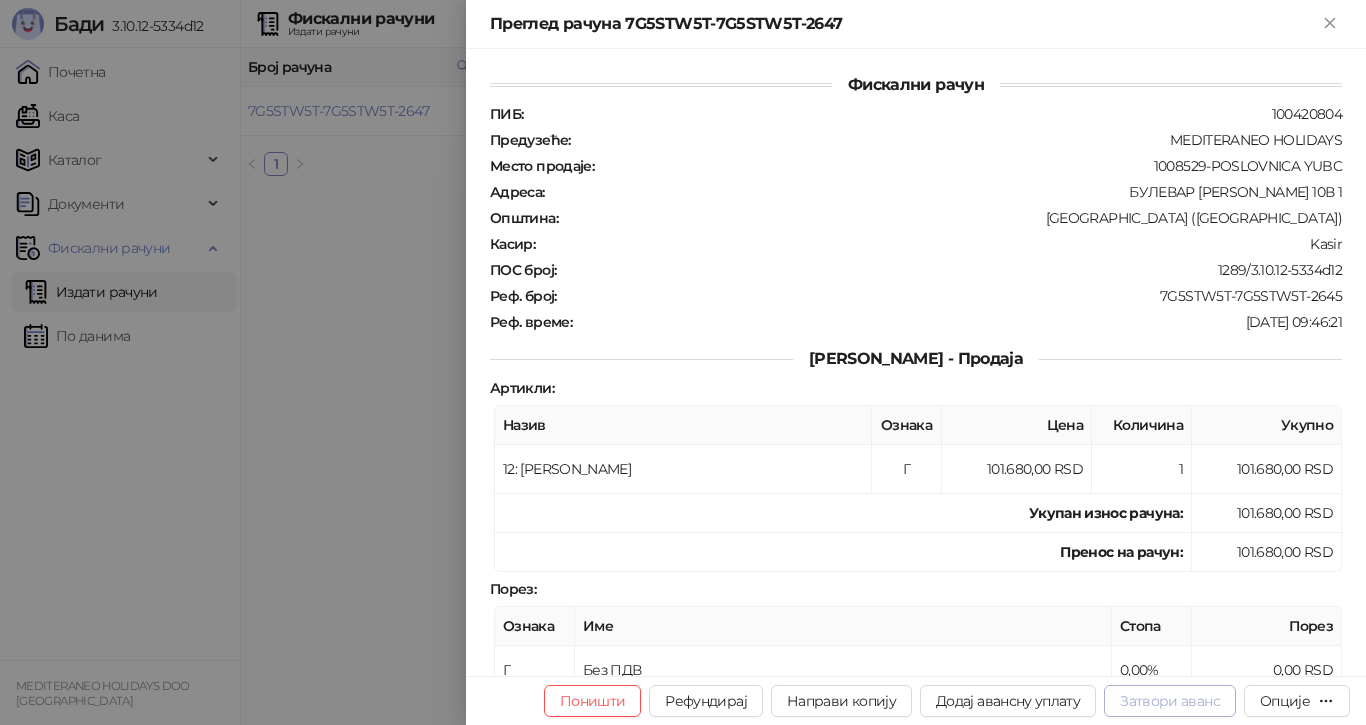 click on "Затвори аванс" at bounding box center [1170, 701] 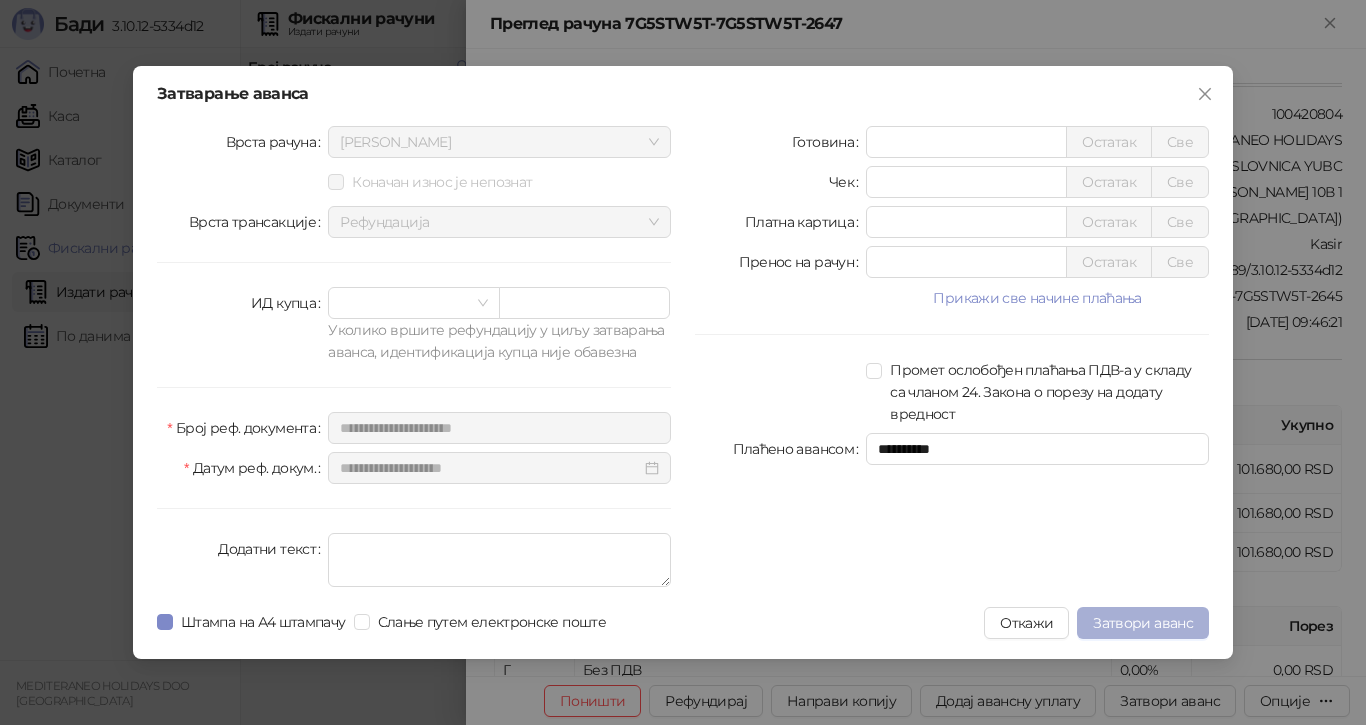 click on "Затвори аванс" at bounding box center (1143, 623) 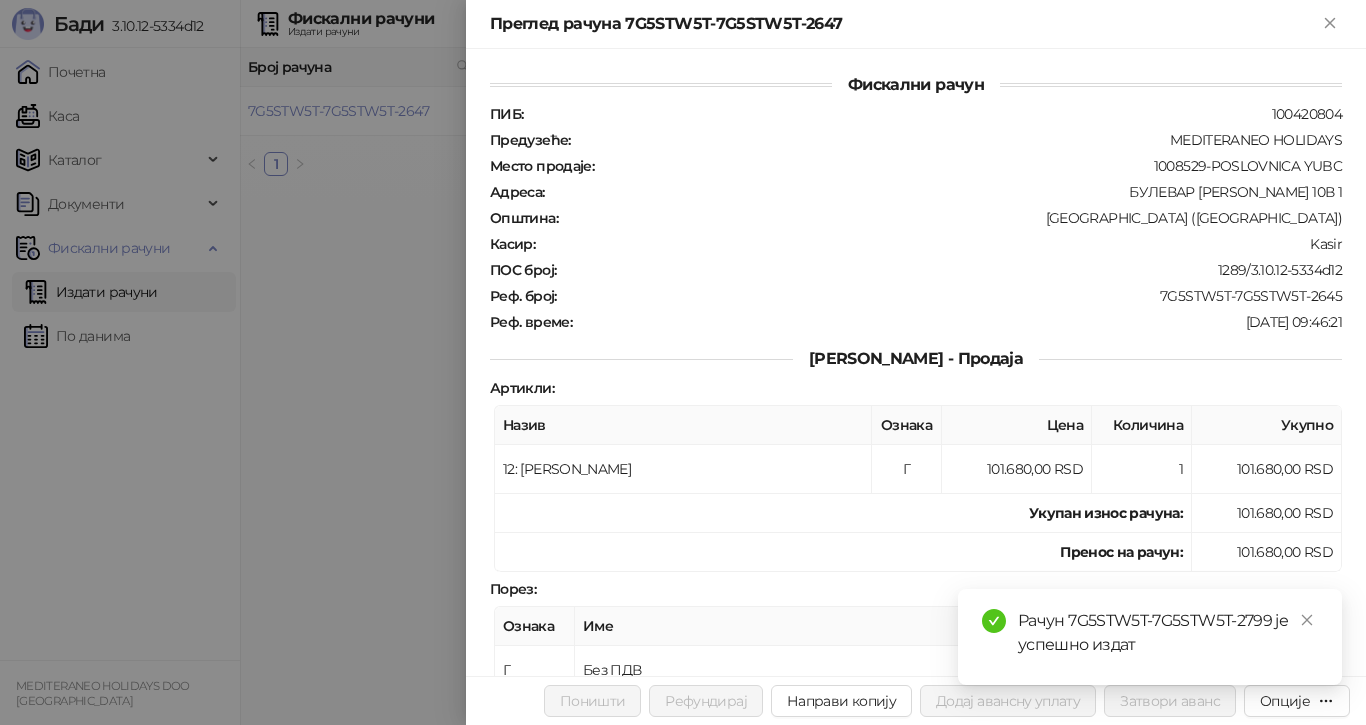 click at bounding box center (683, 362) 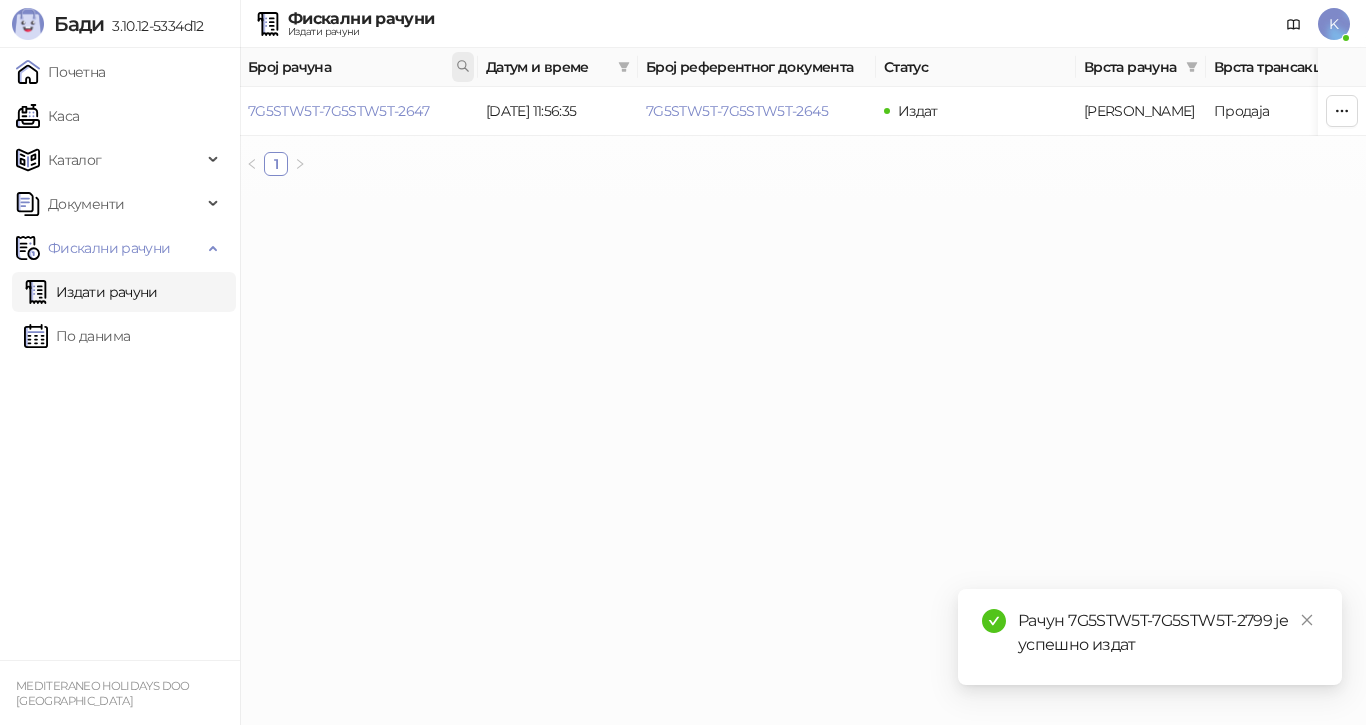 click at bounding box center (463, 67) 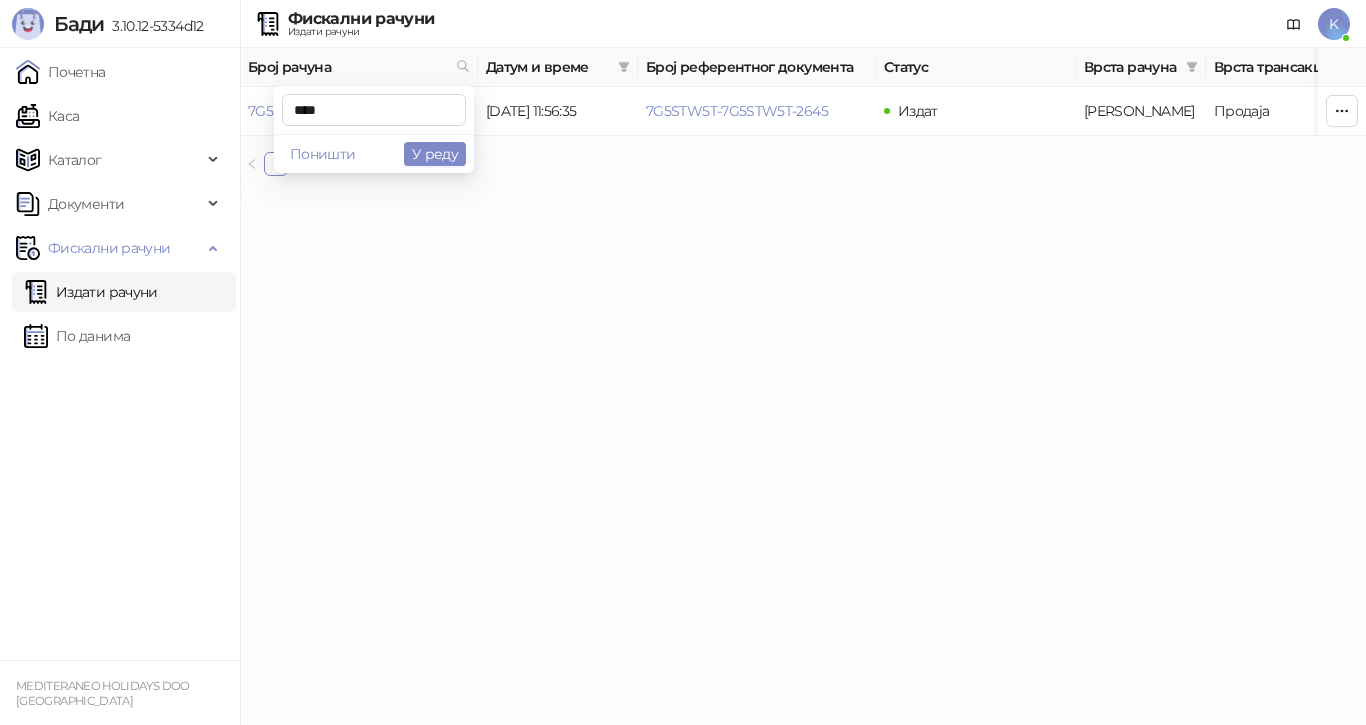 type on "****" 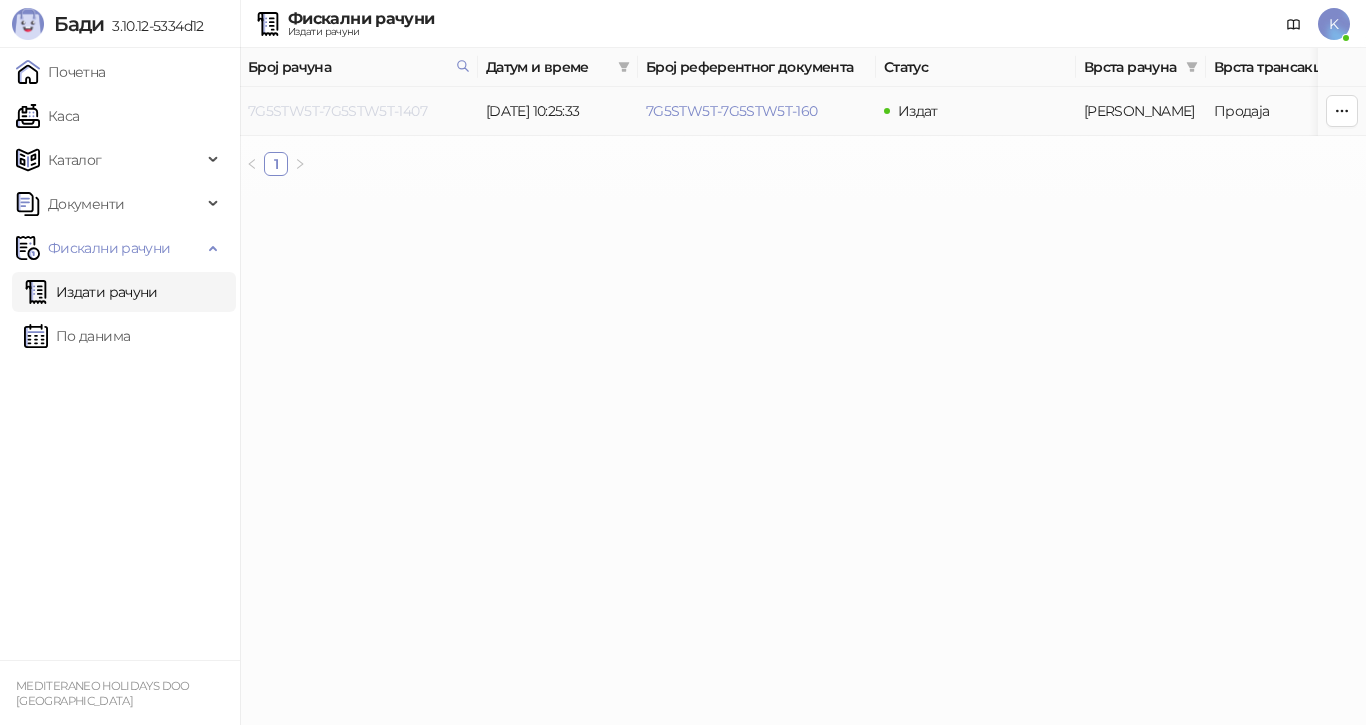 click on "7G5STW5T-7G5STW5T-1407" at bounding box center (337, 111) 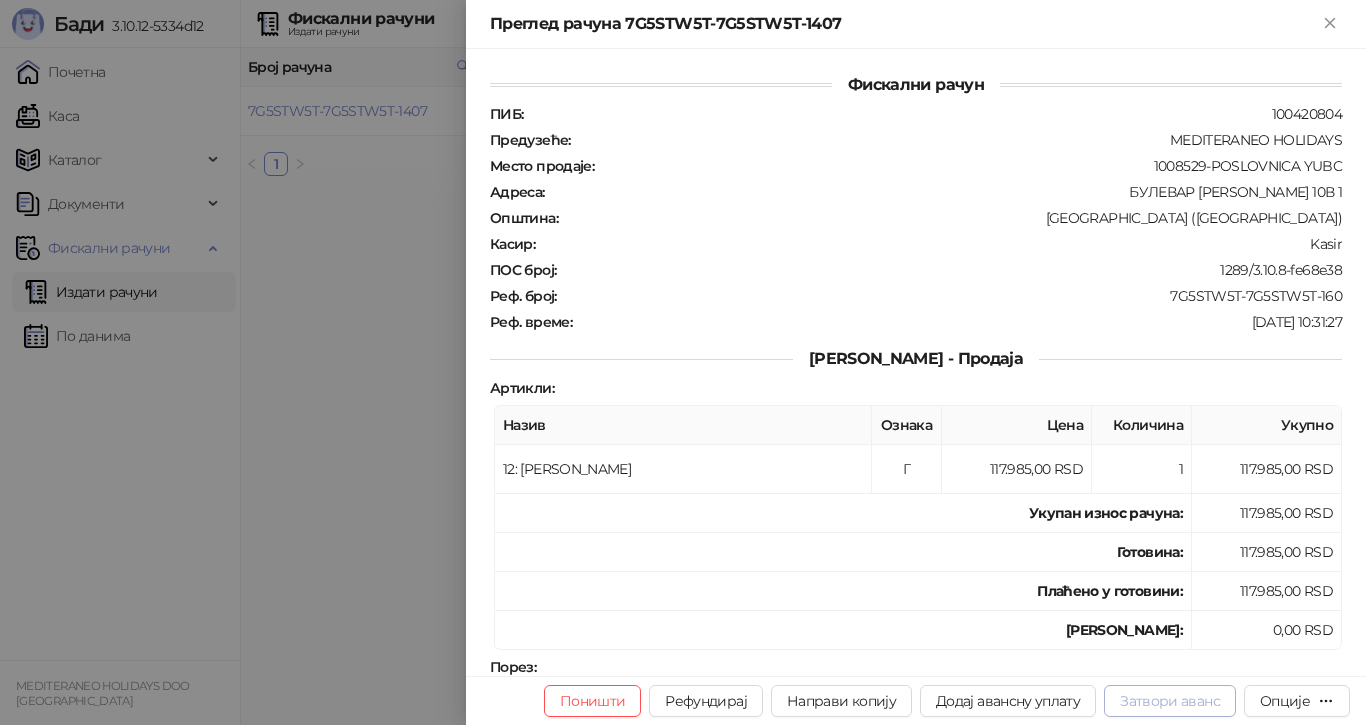 click on "Затвори аванс" at bounding box center [1170, 701] 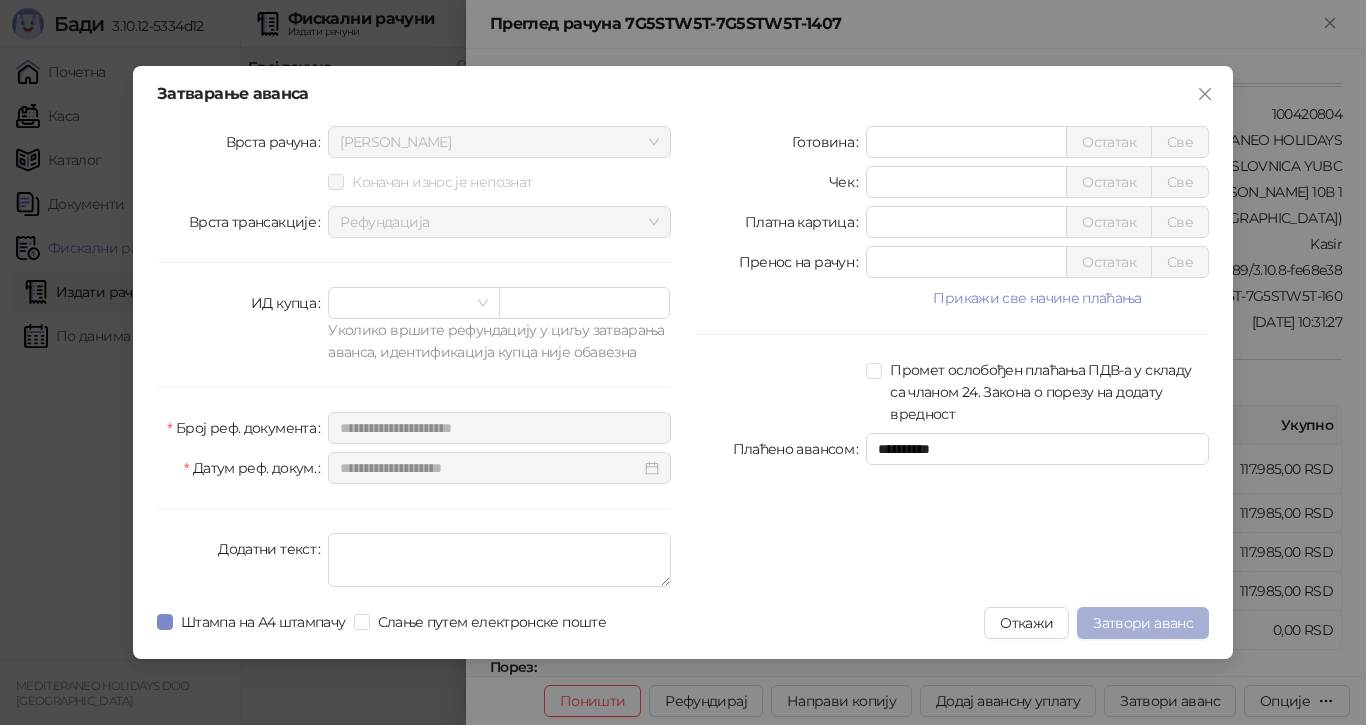 click on "Затвори аванс" at bounding box center (1143, 623) 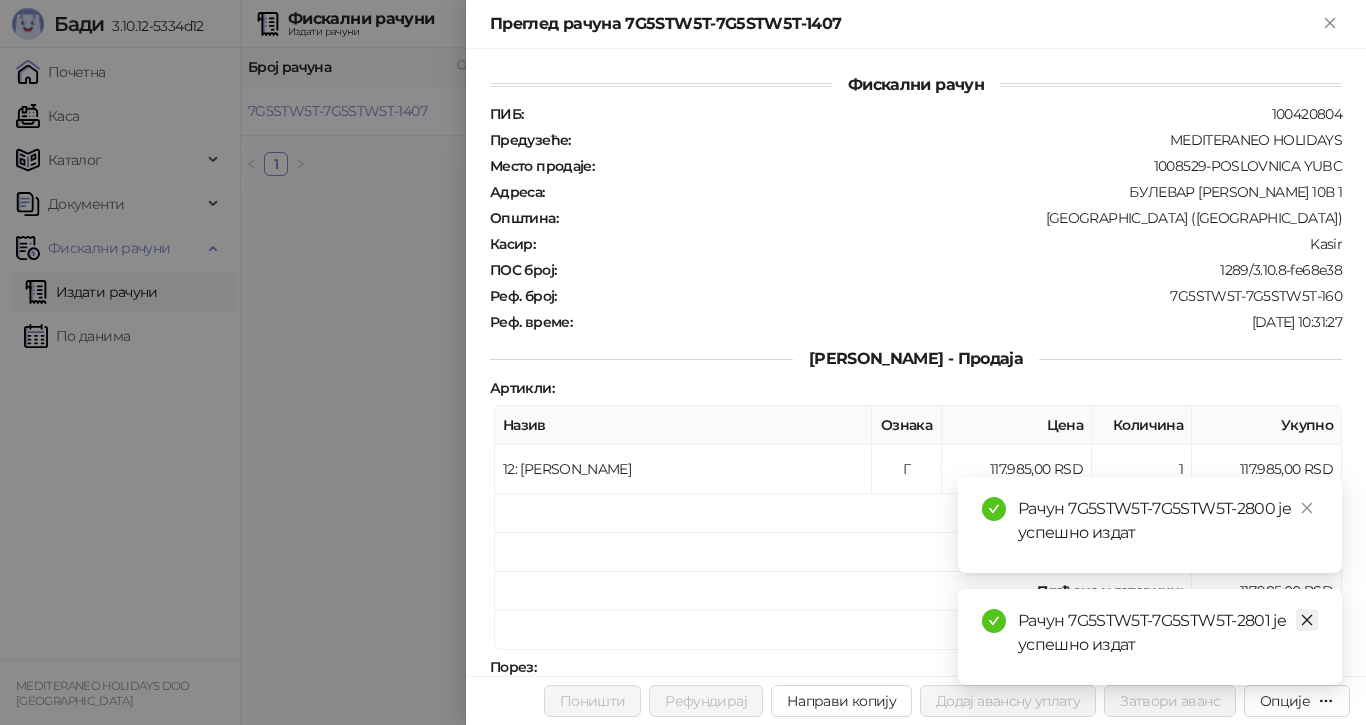 click 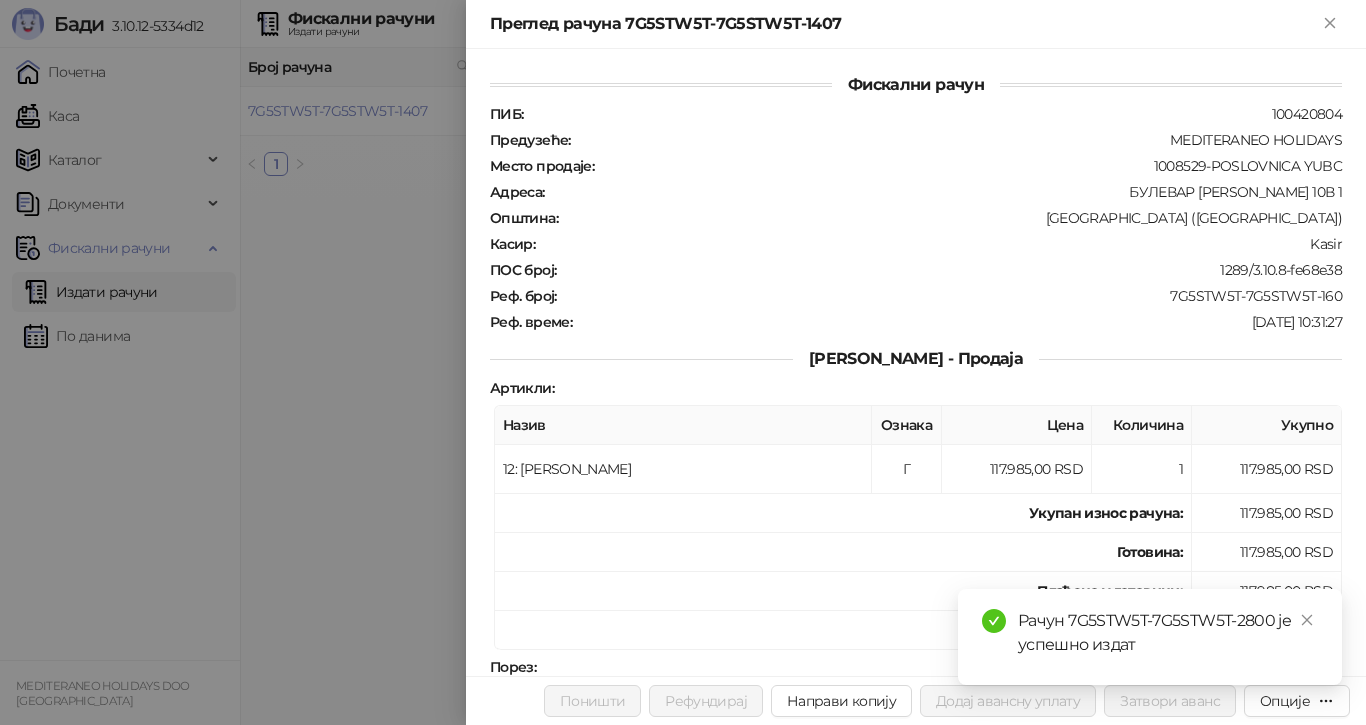 click on "Рачун 7G5STW5T-7G5STW5T-2800 је успешно издат" at bounding box center [1150, 637] 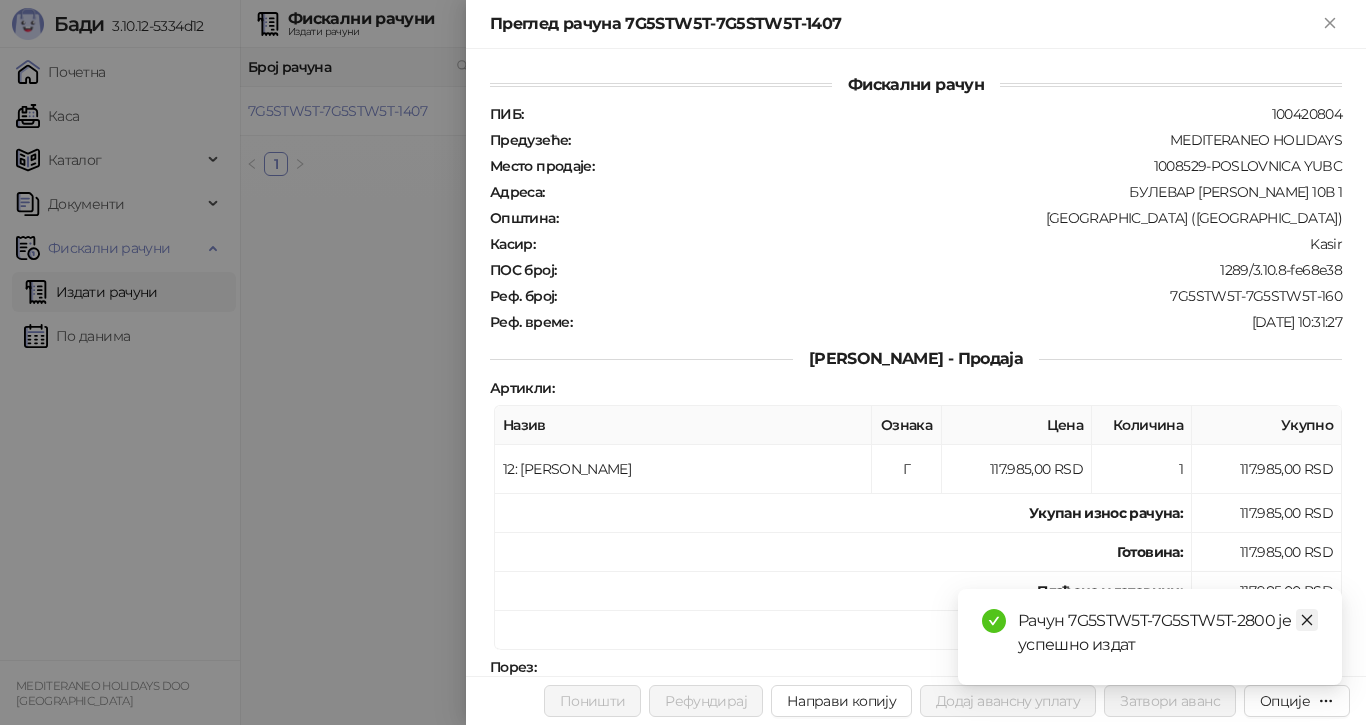 click 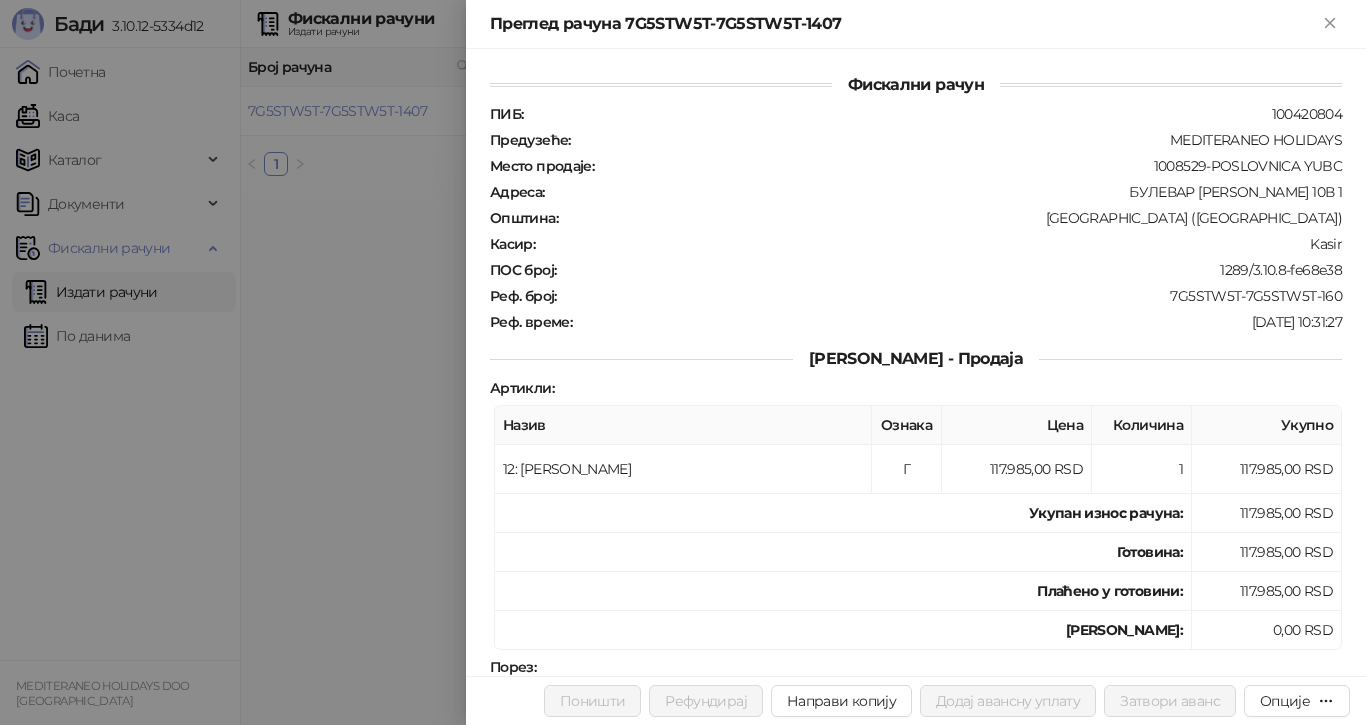 click at bounding box center [683, 362] 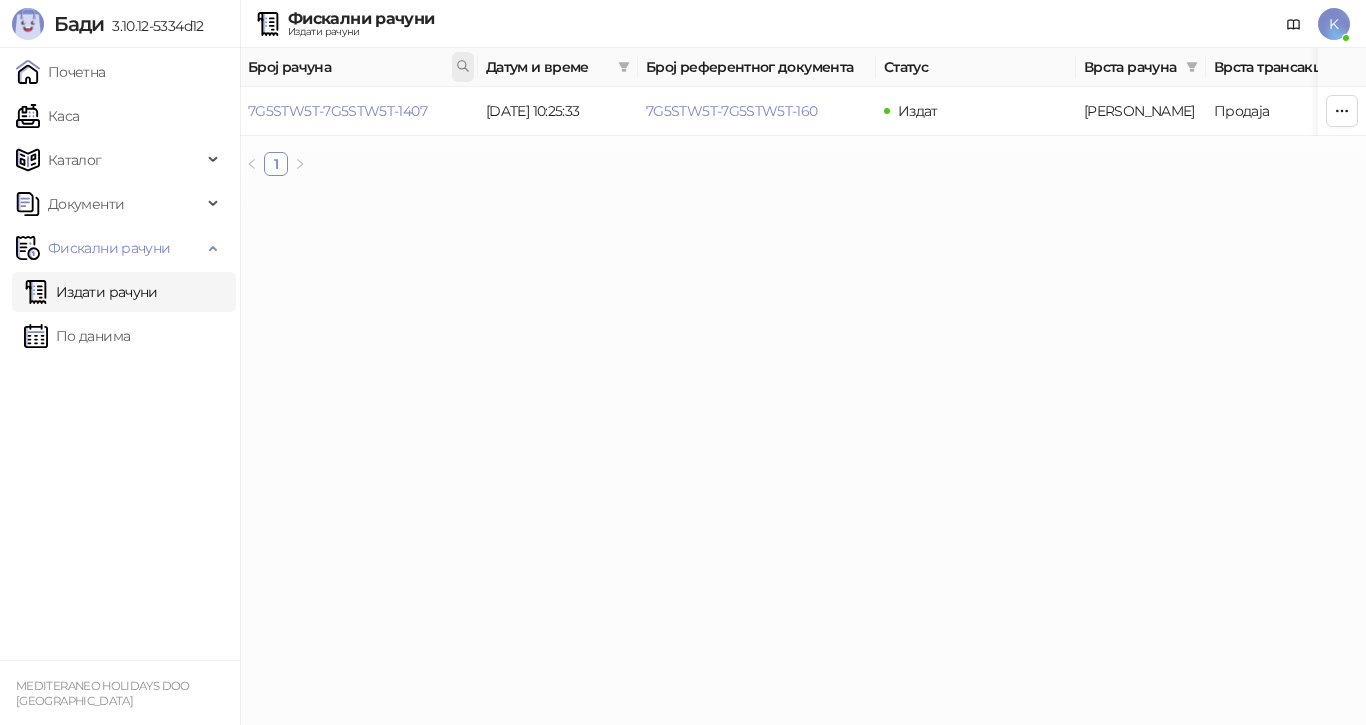 click 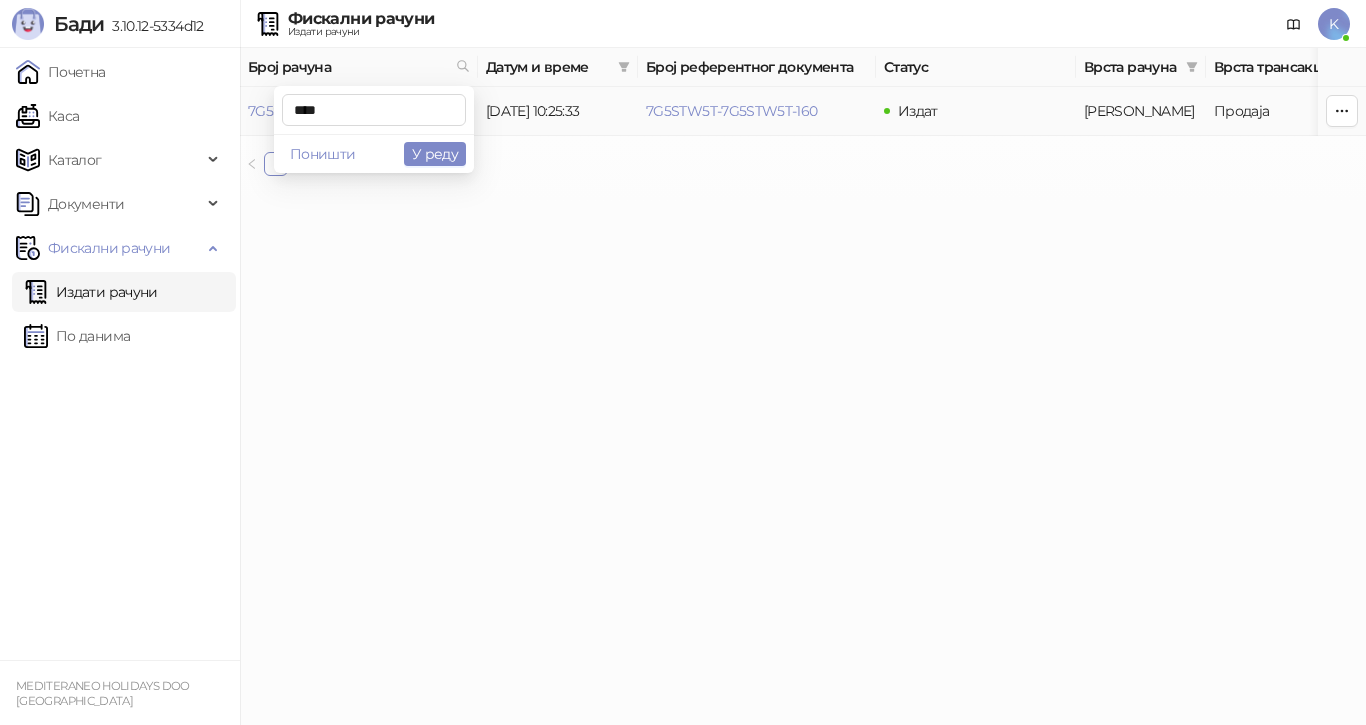 type on "****" 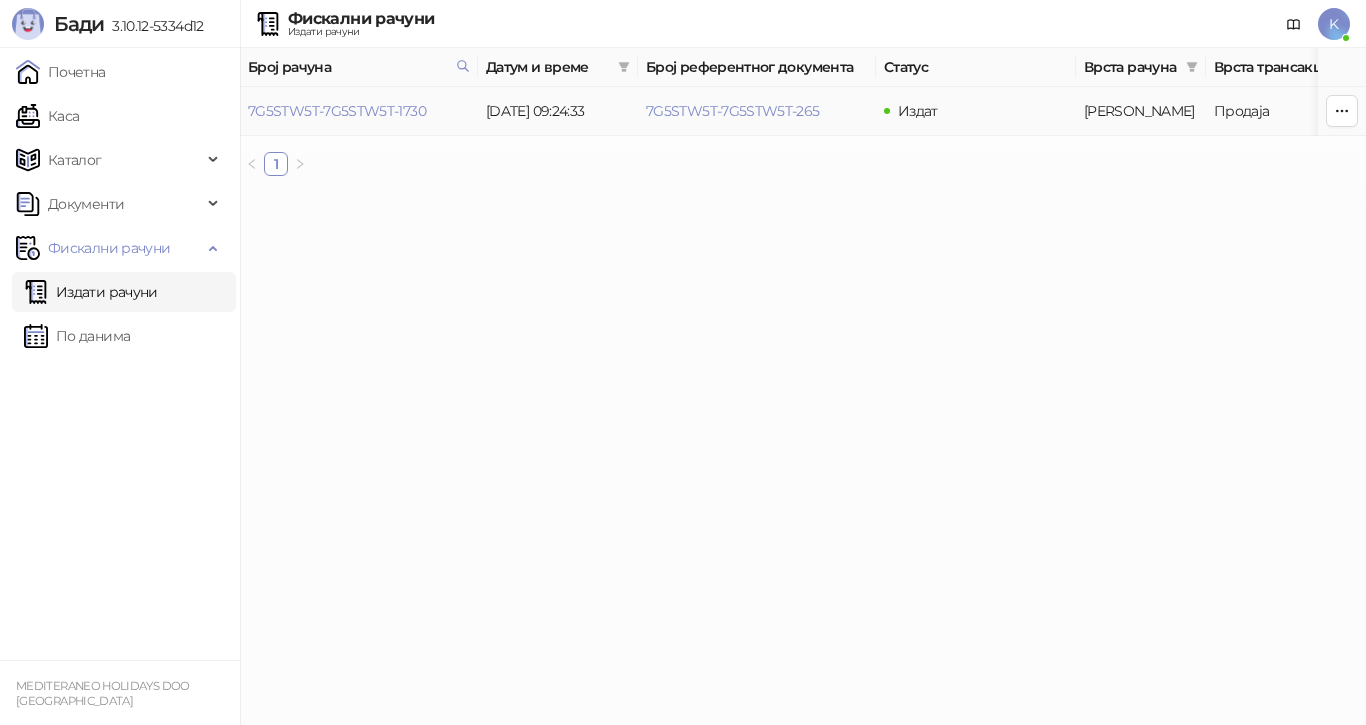 click on "7G5STW5T-7G5STW5T-1730" at bounding box center (337, 111) 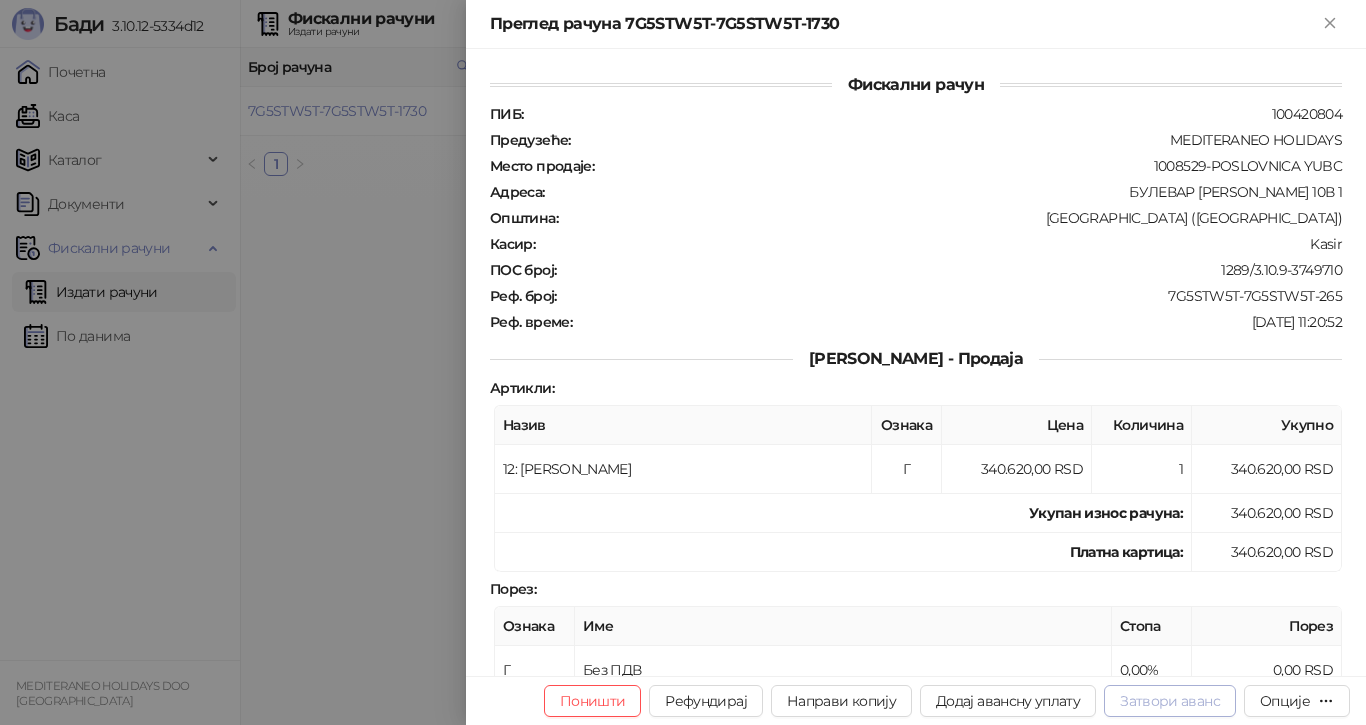click on "Затвори аванс" at bounding box center [1170, 701] 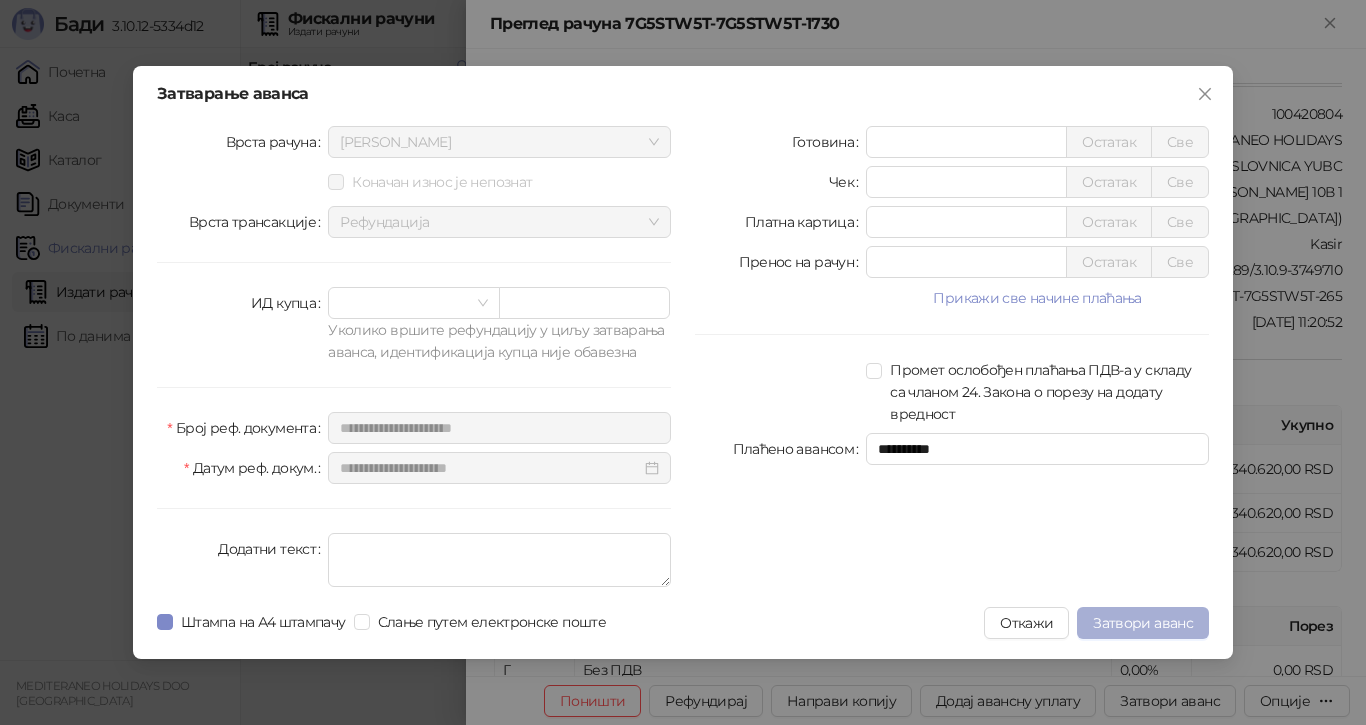 click on "Затвори аванс" at bounding box center (1143, 623) 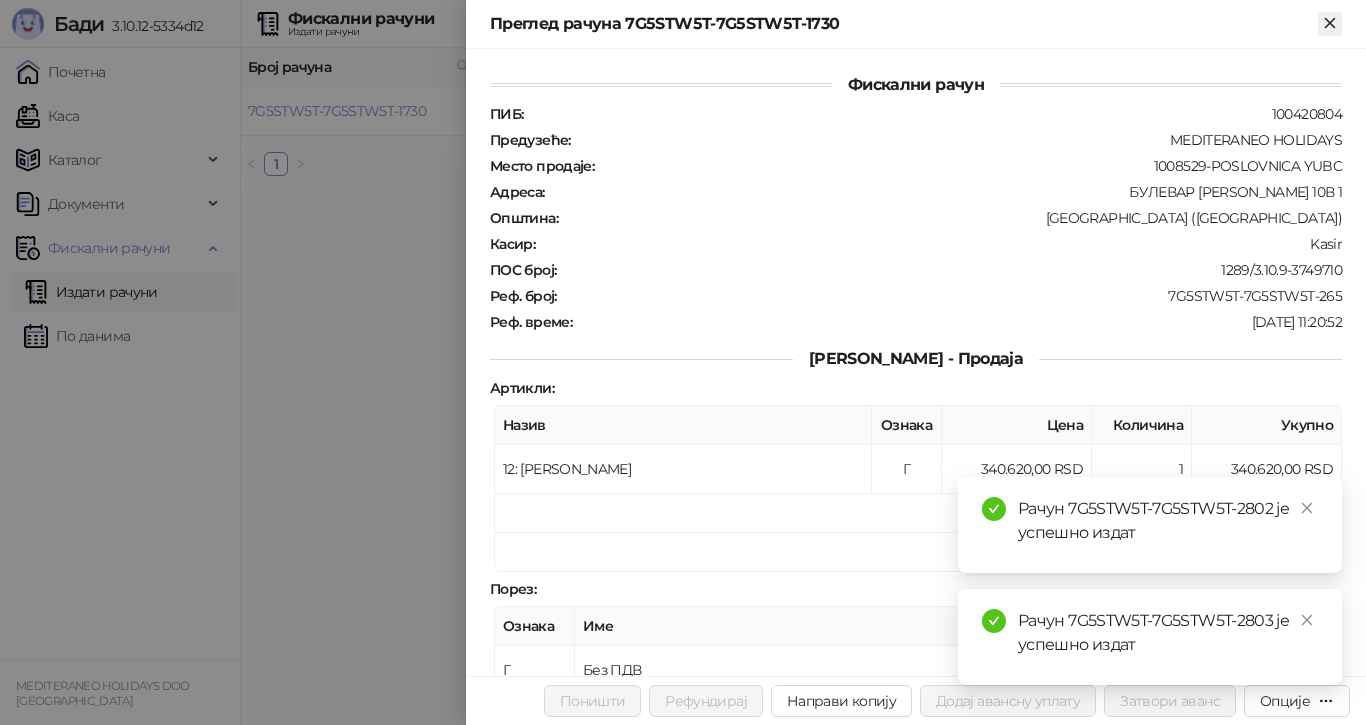 click 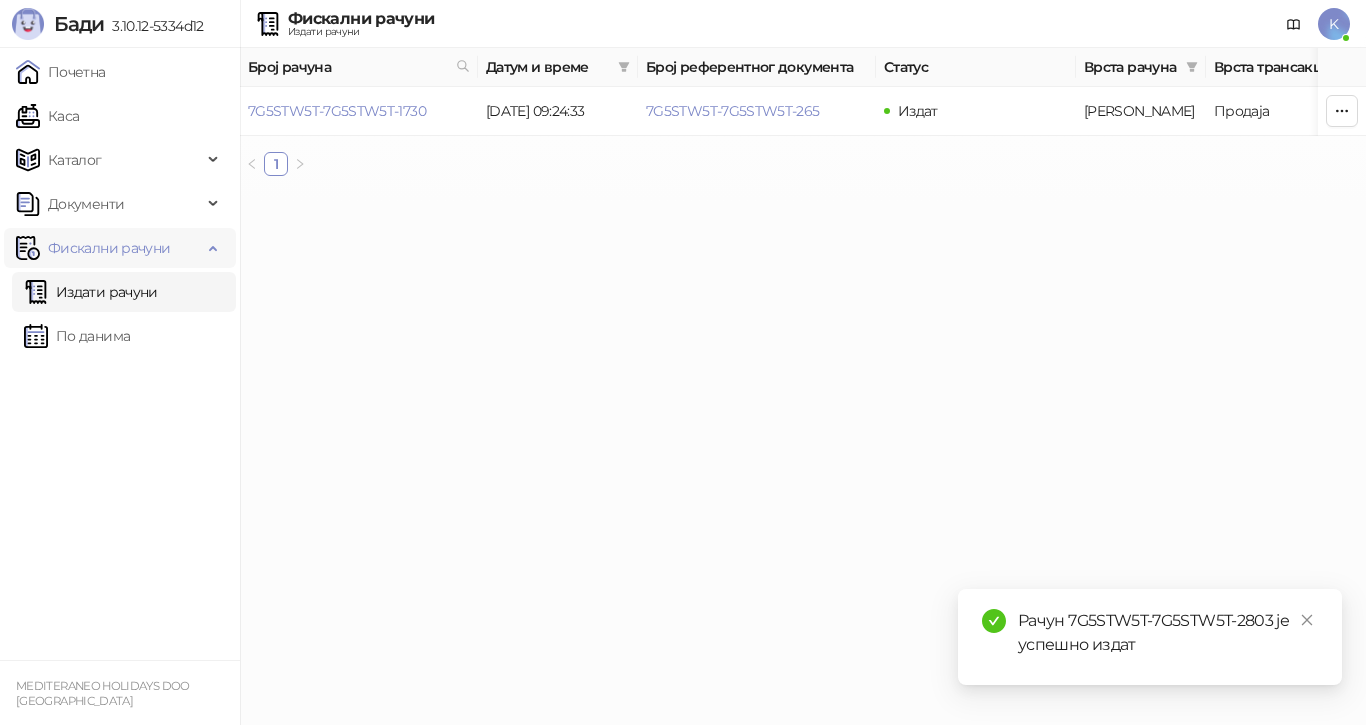 click on "Фискални рачуни" at bounding box center [109, 248] 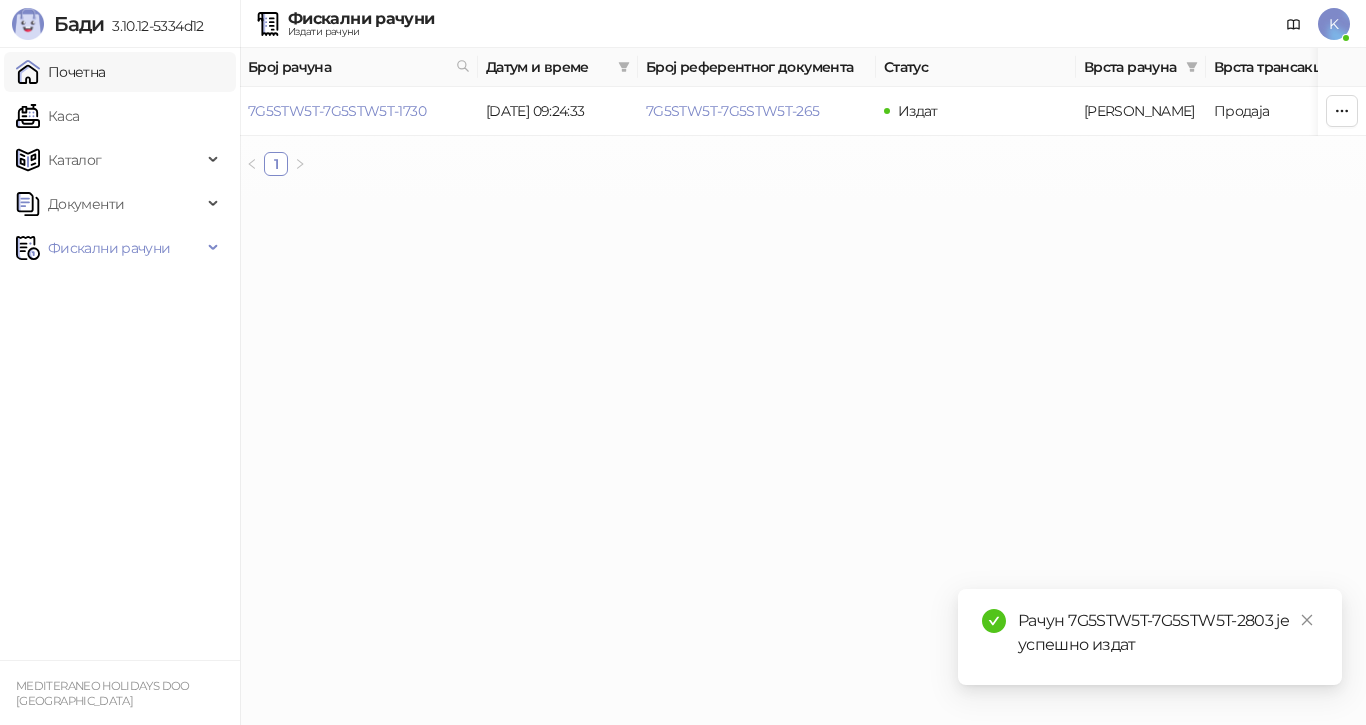 click on "Почетна" at bounding box center (61, 72) 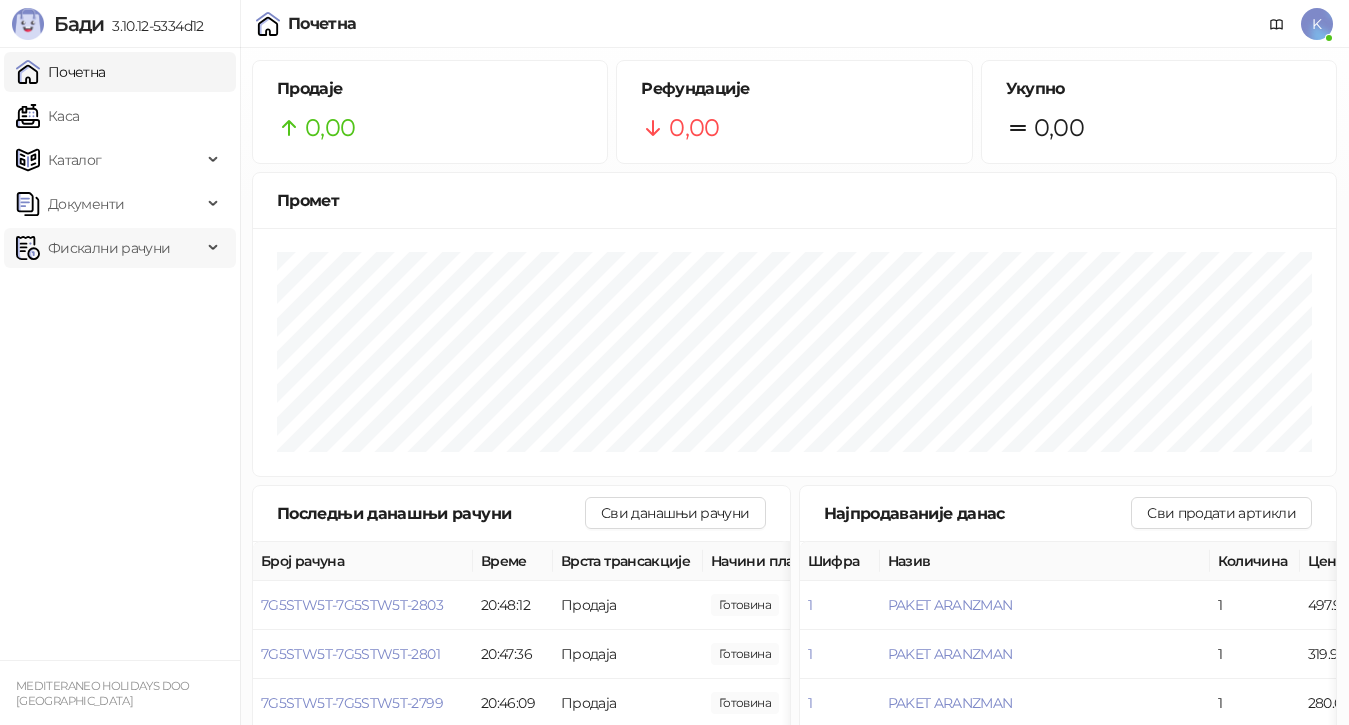 click on "Фискални рачуни" at bounding box center (109, 248) 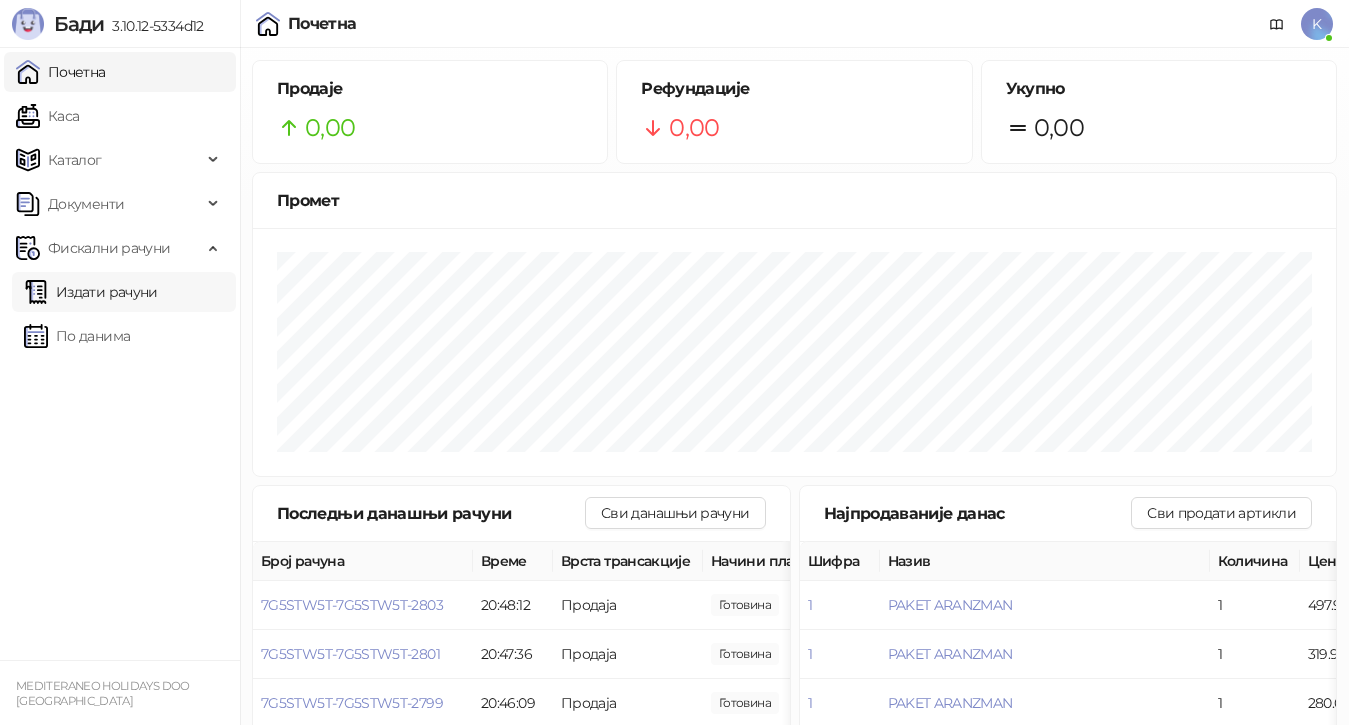 click on "Издати рачуни" at bounding box center [91, 292] 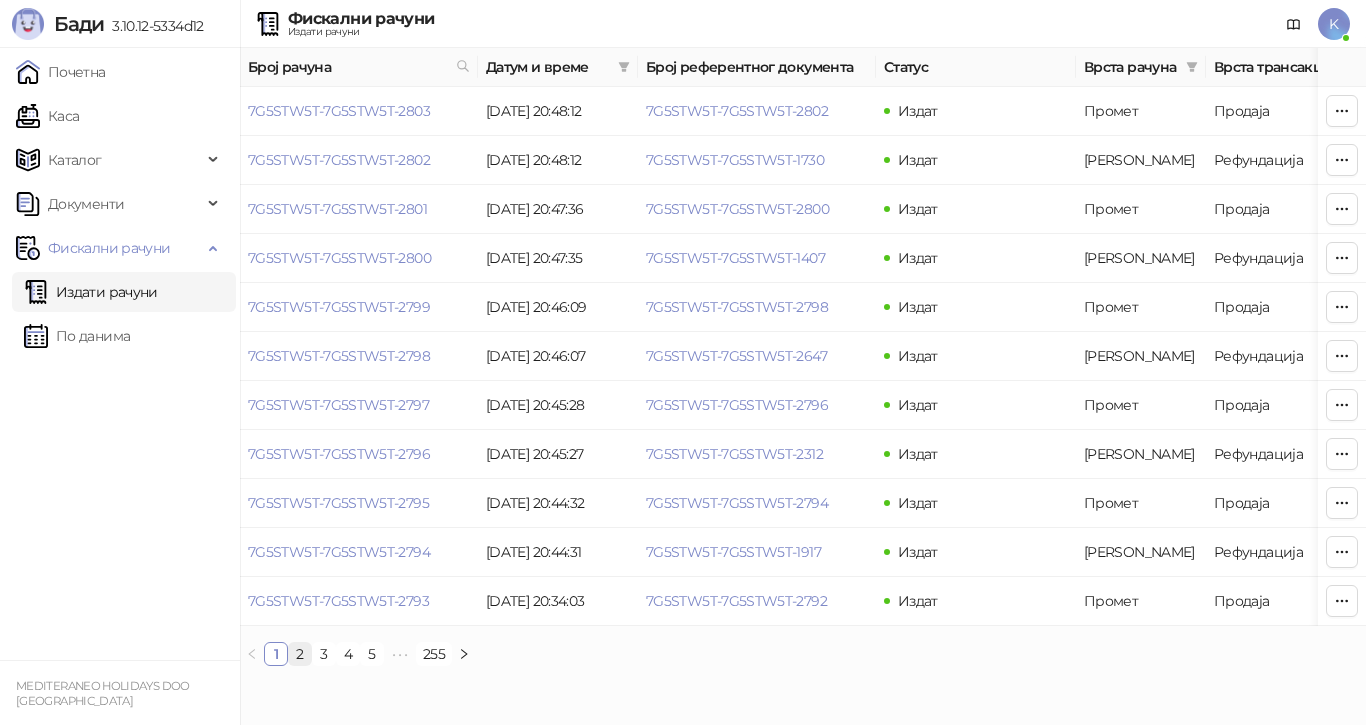 click on "2" at bounding box center [300, 654] 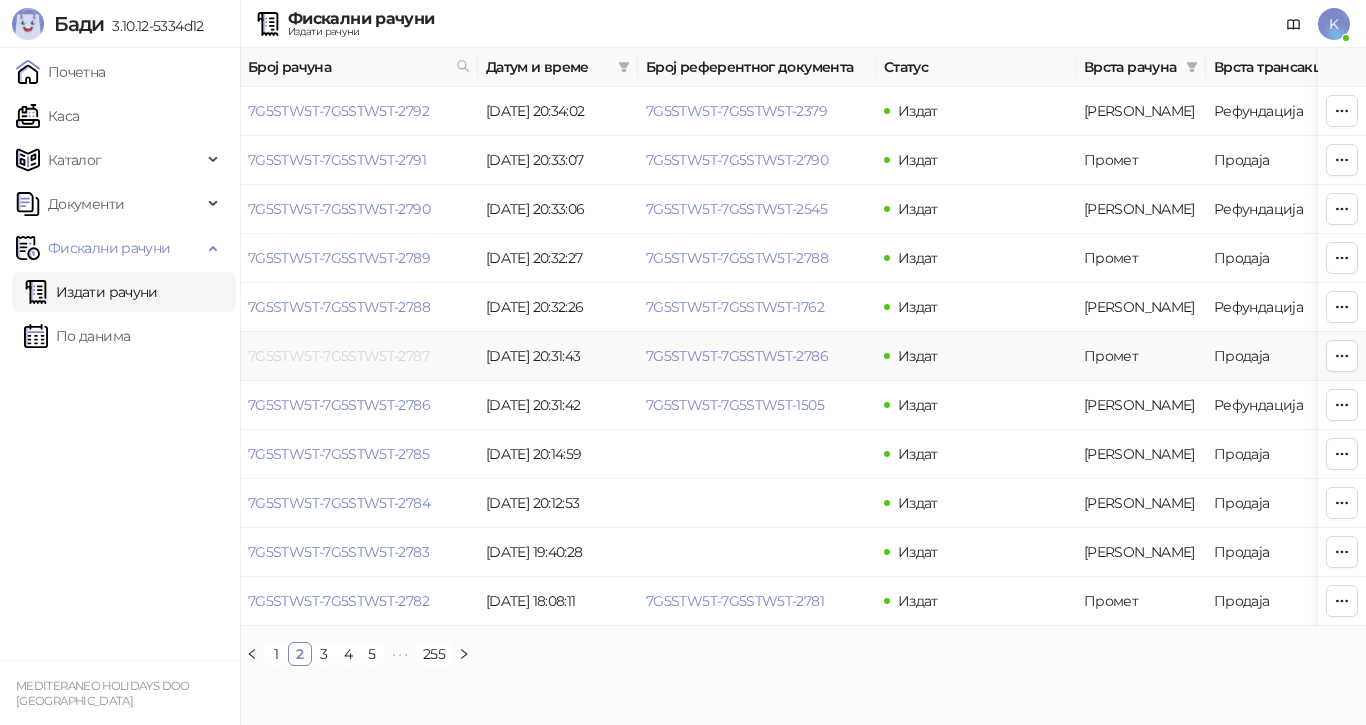 click on "7G5STW5T-7G5STW5T-2787" at bounding box center (338, 356) 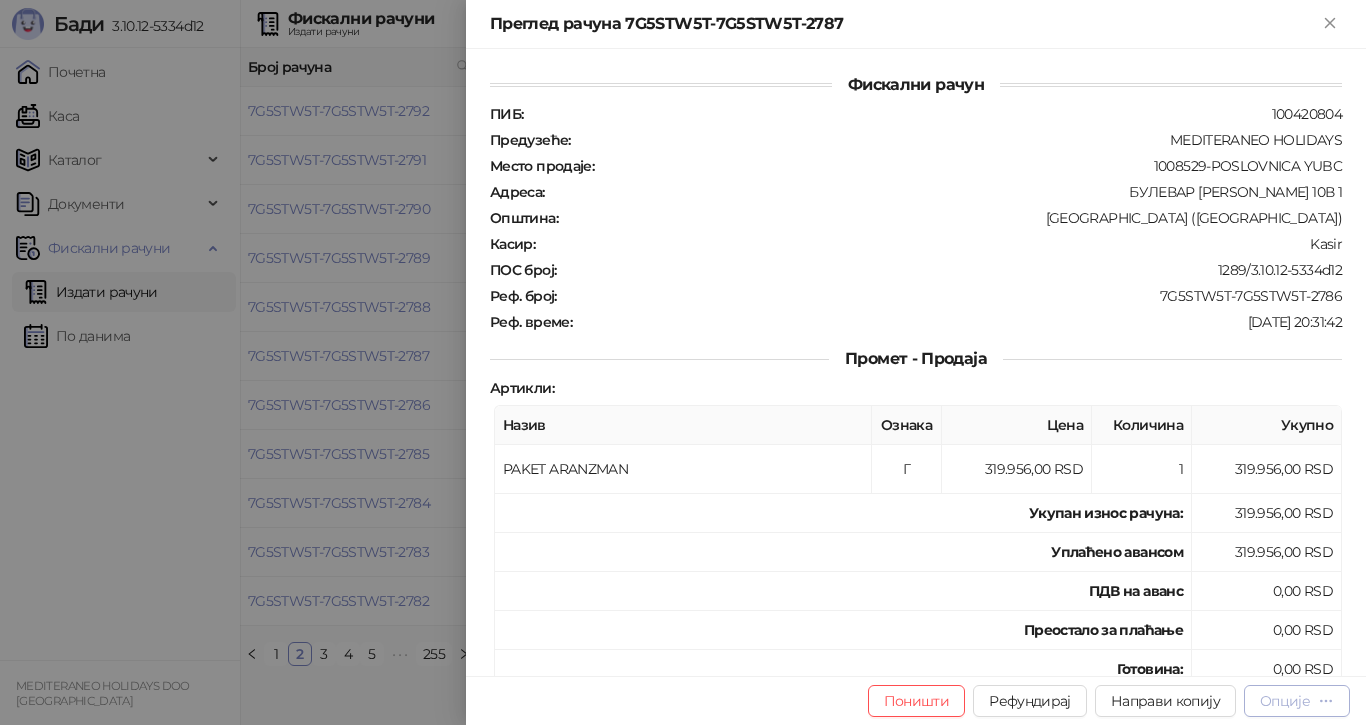 click on "Опције" at bounding box center [1285, 701] 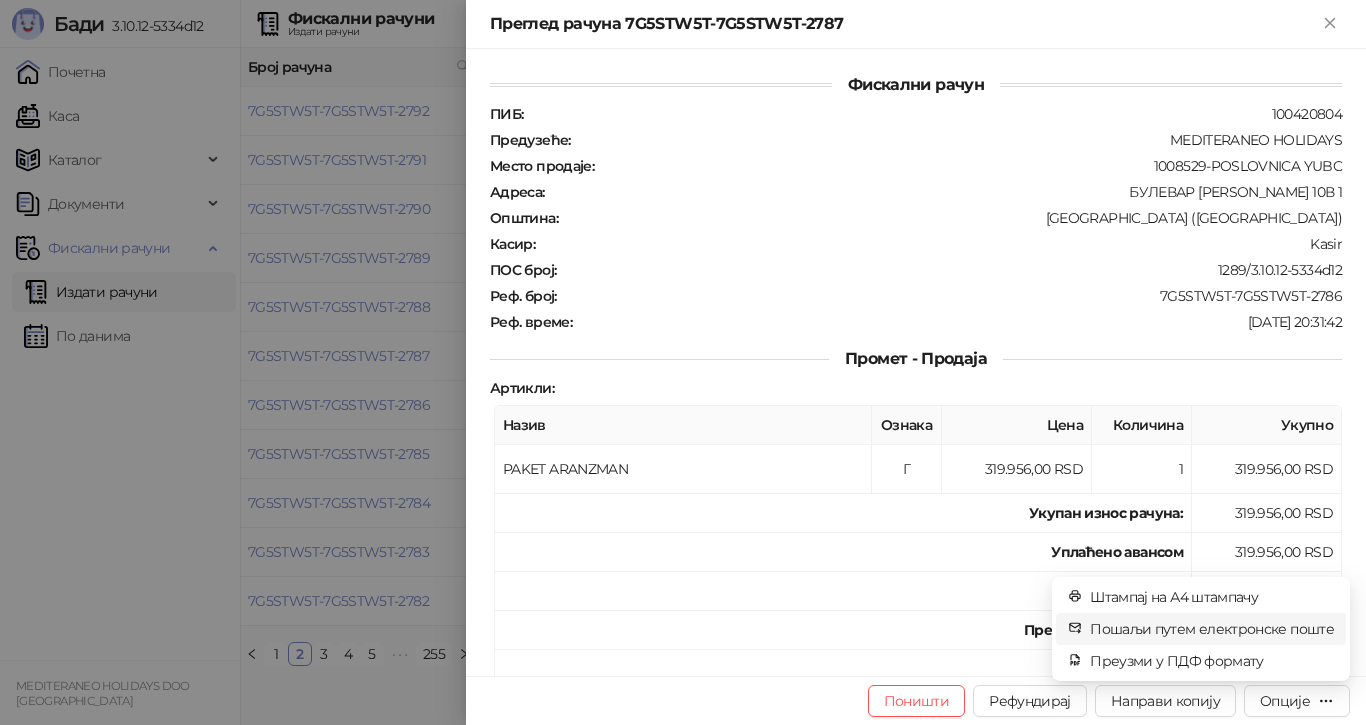 click on "Пошаљи путем електронске поште" at bounding box center [1212, 629] 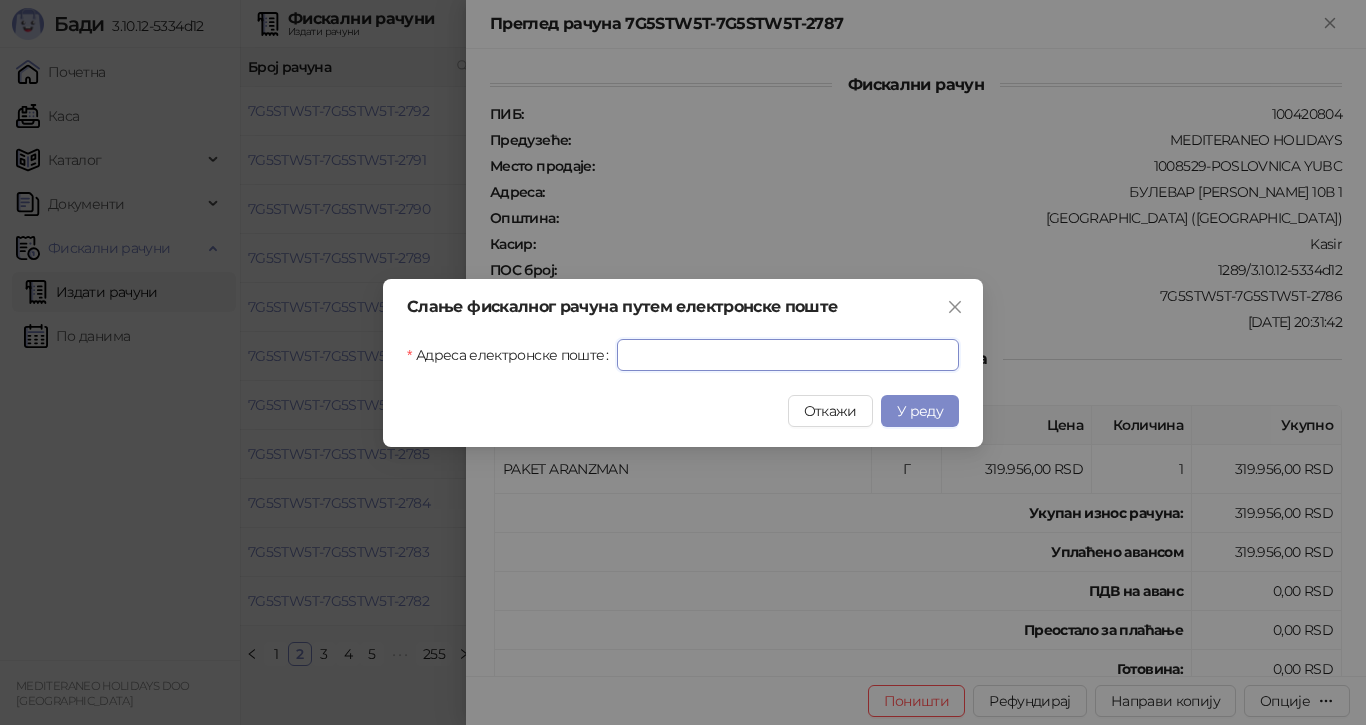 click on "Адреса електронске поште" at bounding box center [788, 355] 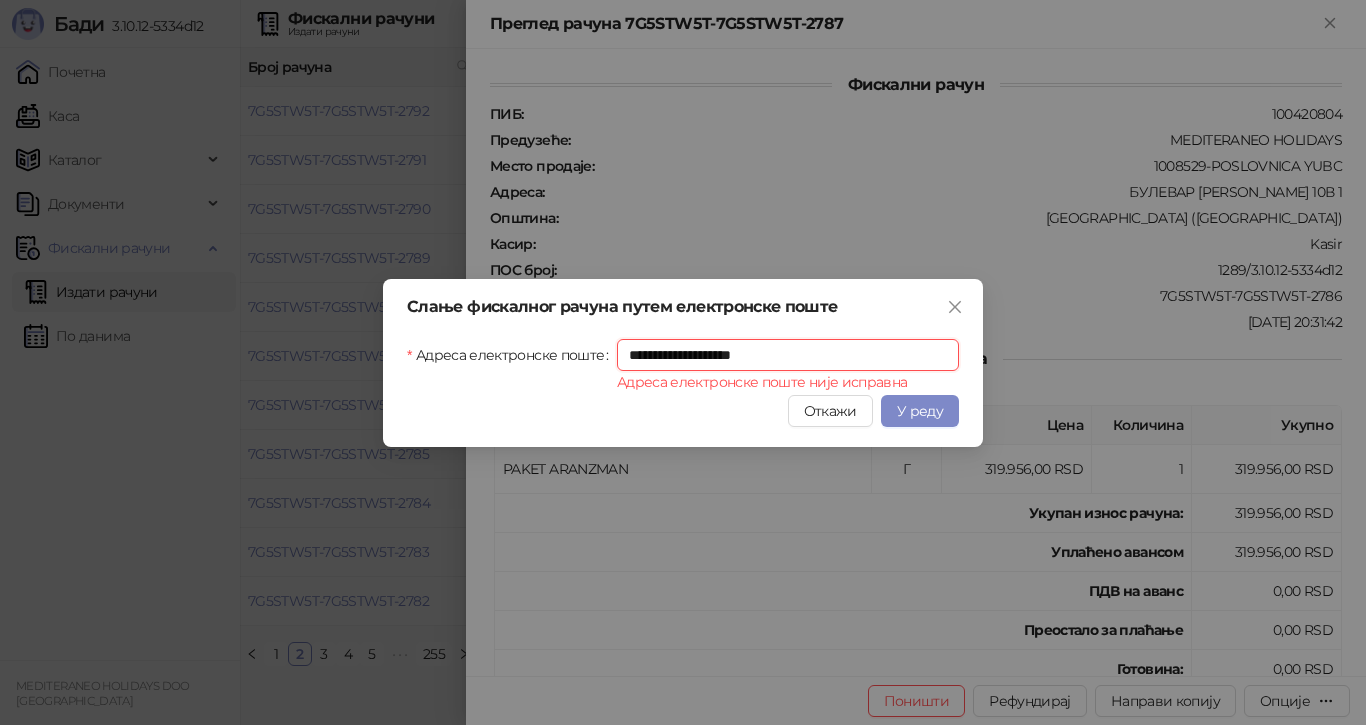 click on "**********" at bounding box center [788, 355] 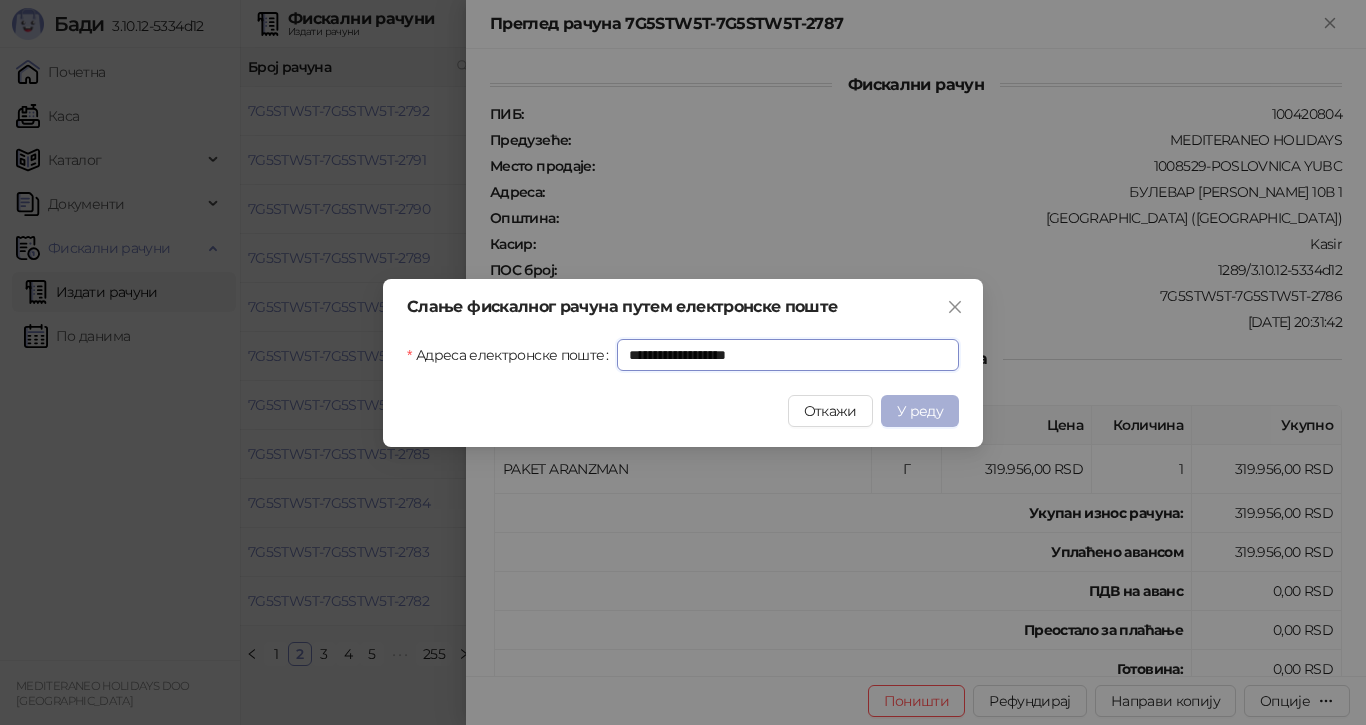 type on "**********" 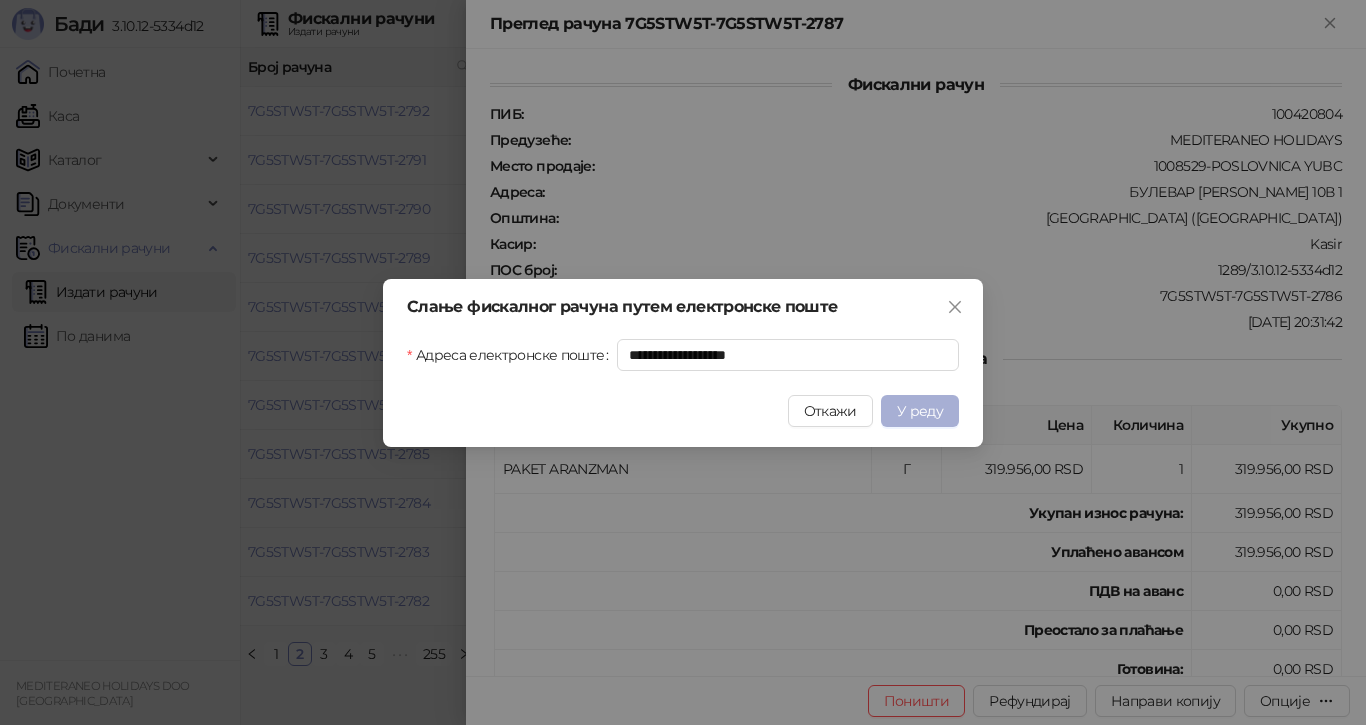 click on "У реду" at bounding box center [920, 411] 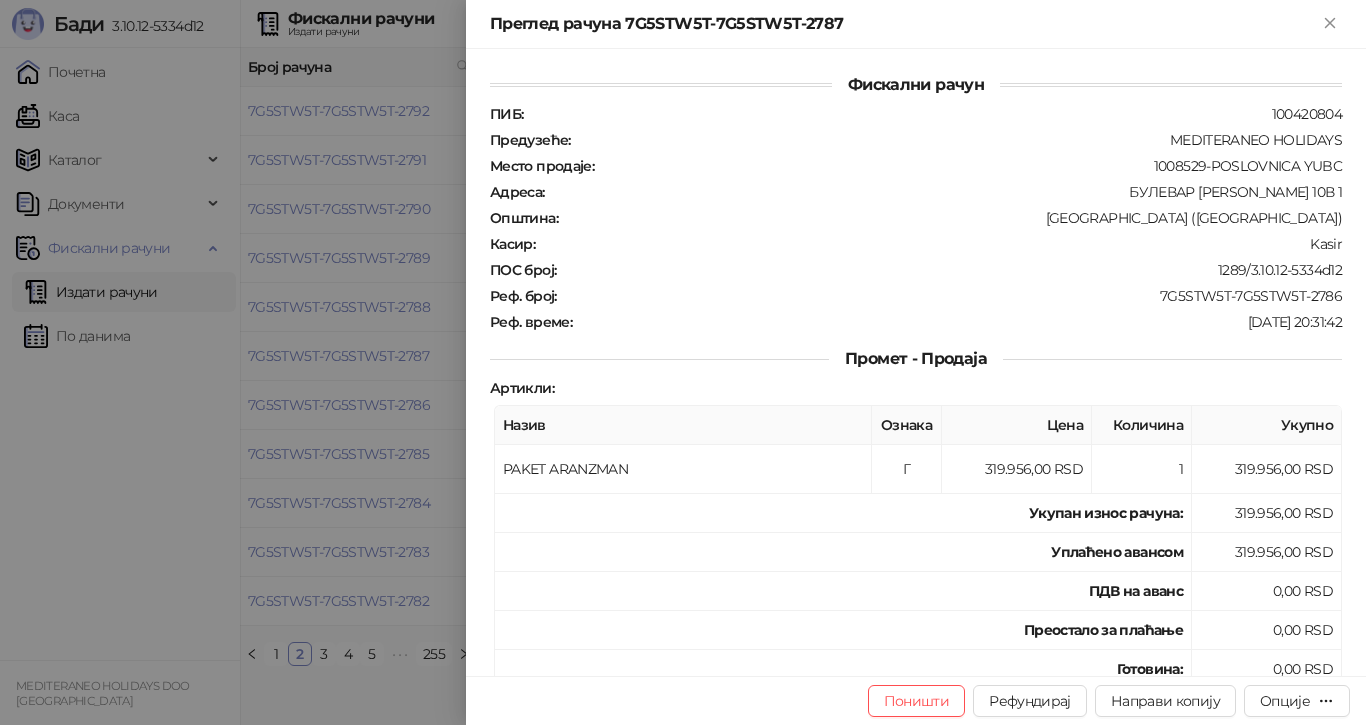 click at bounding box center (683, 362) 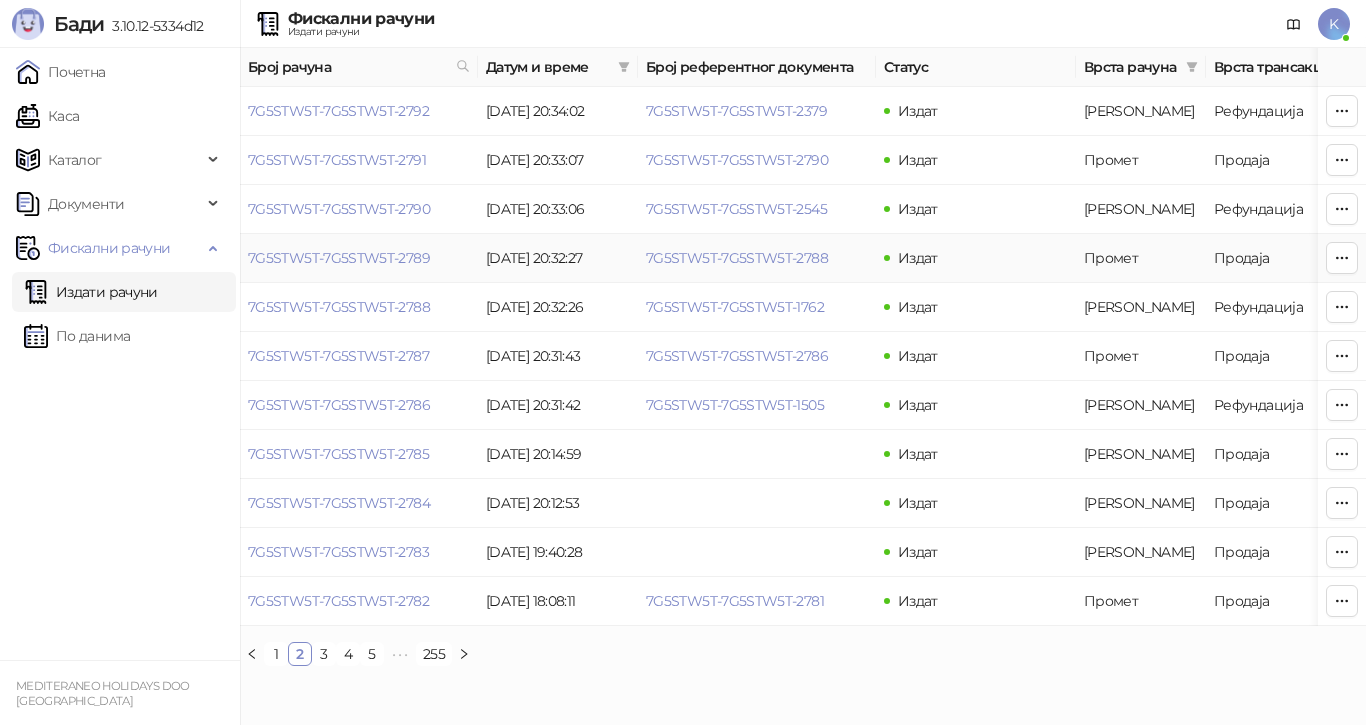 click on "7G5STW5T-7G5STW5T-2789" at bounding box center [339, 258] 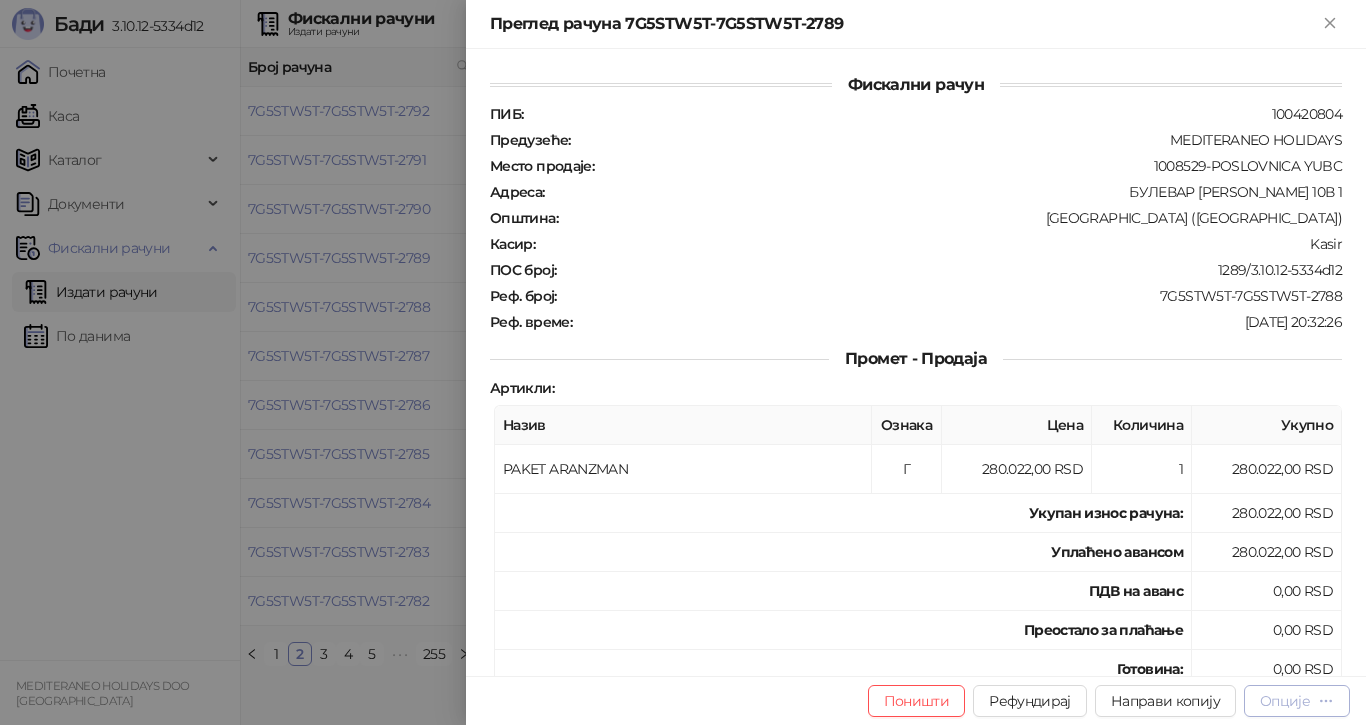 click on "Опције" at bounding box center [1285, 701] 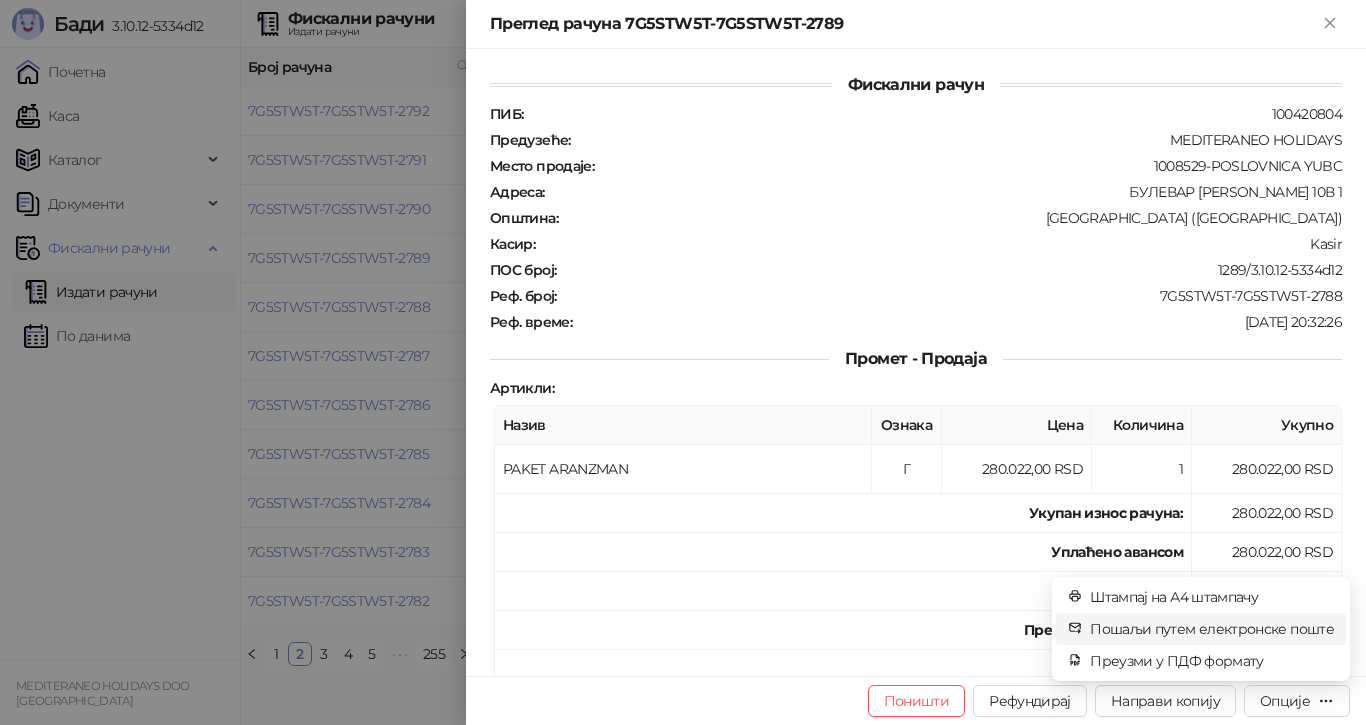 click on "Пошаљи путем електронске поште" at bounding box center [1212, 629] 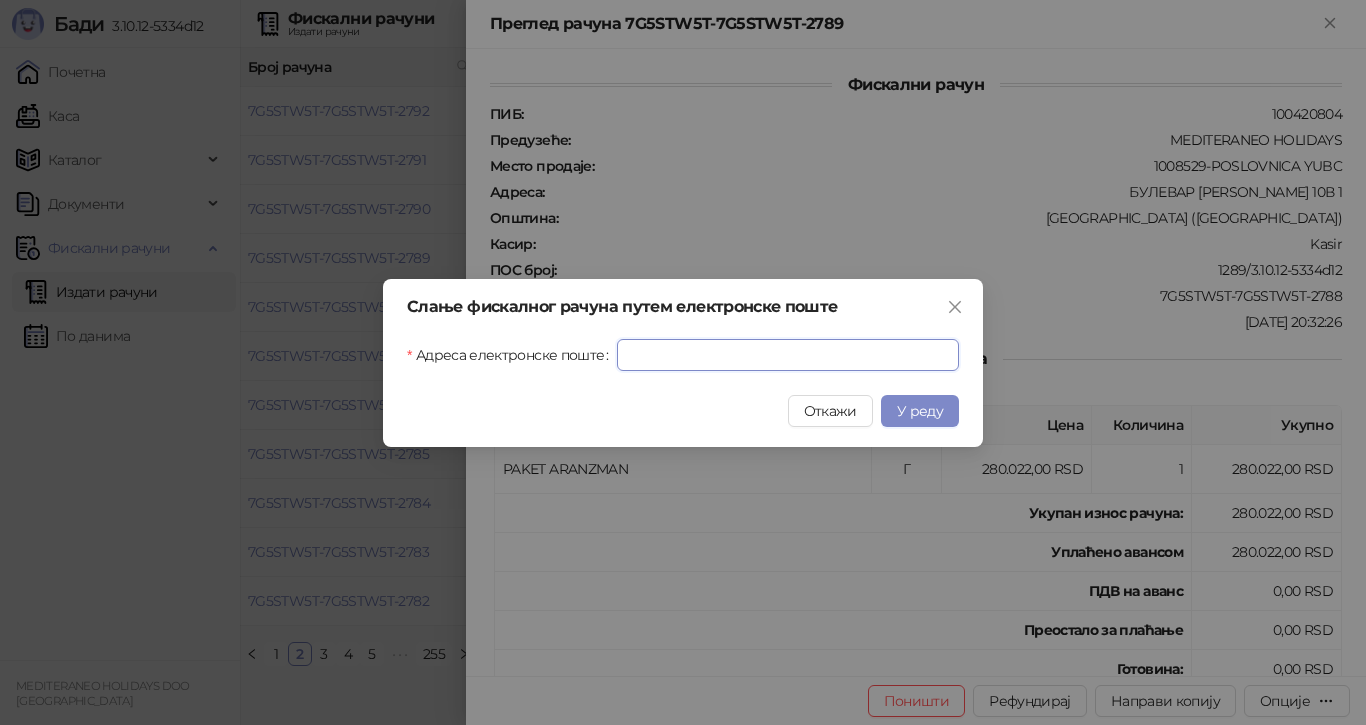 click on "Адреса електронске поште" at bounding box center [788, 355] 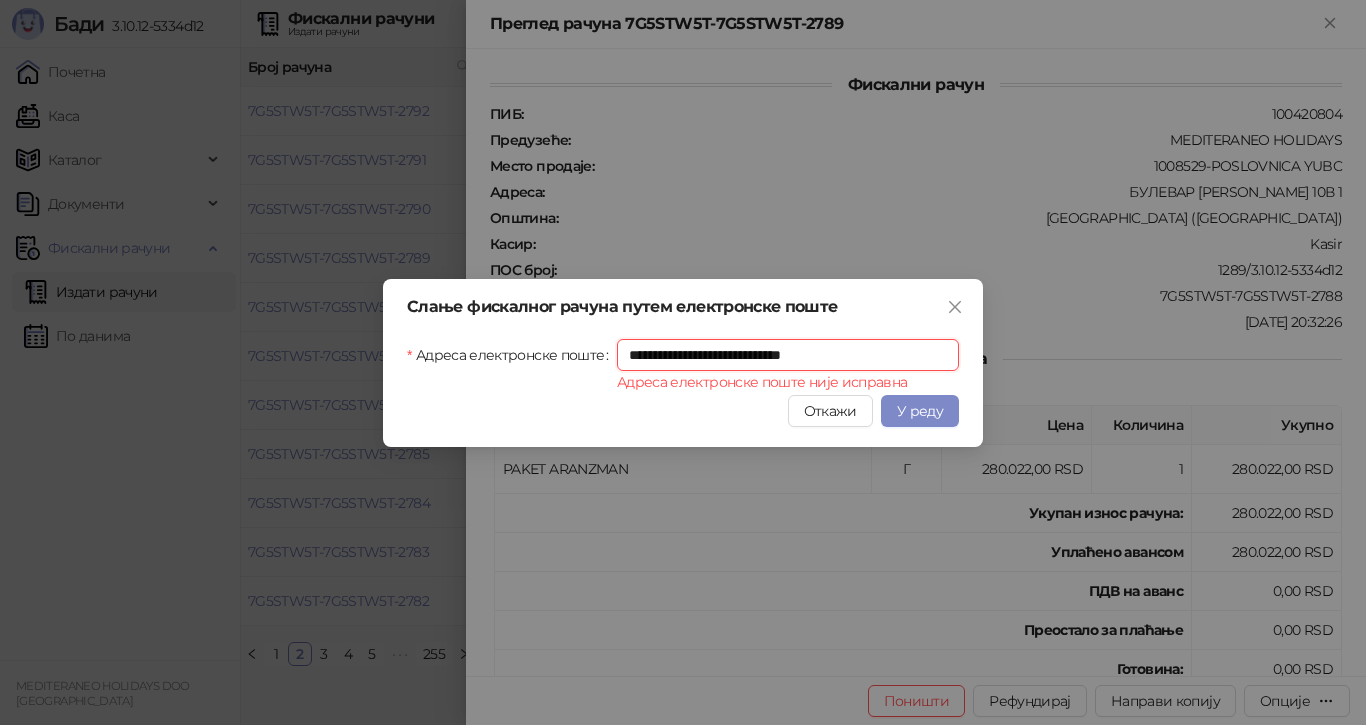 click on "**********" at bounding box center [788, 355] 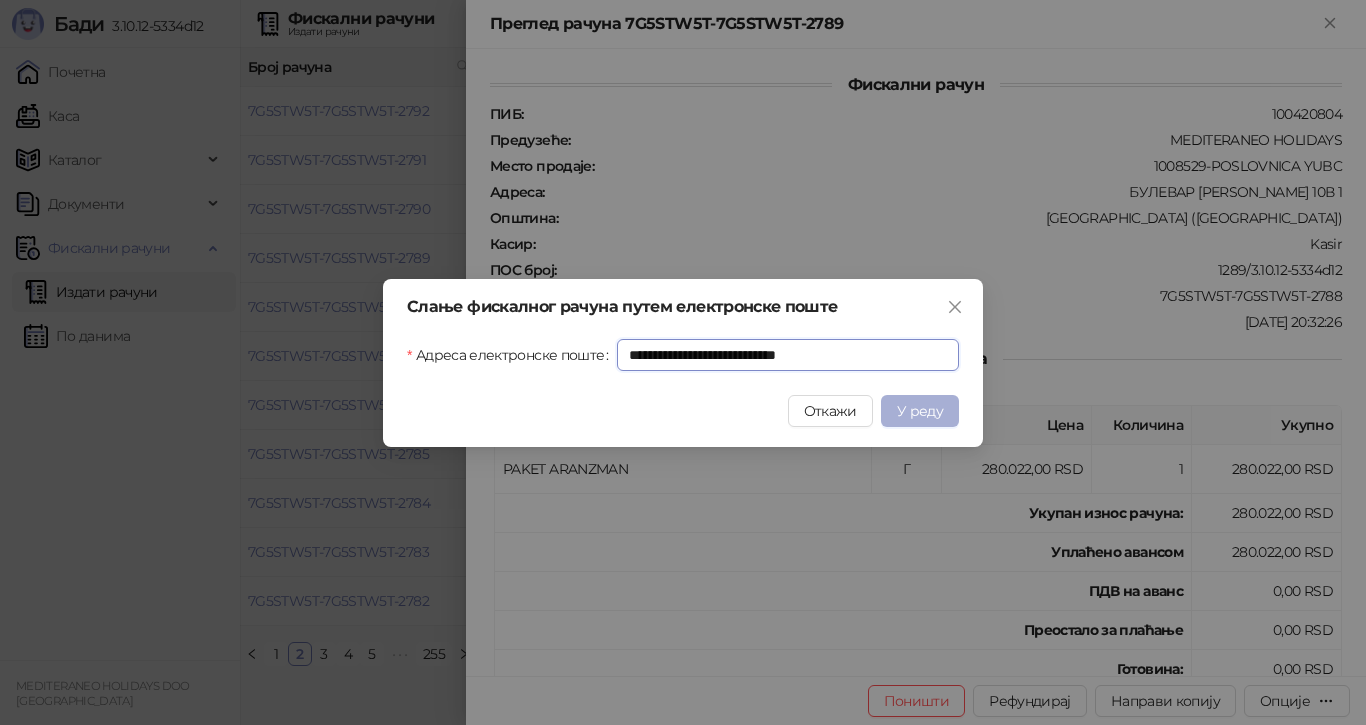 type on "**********" 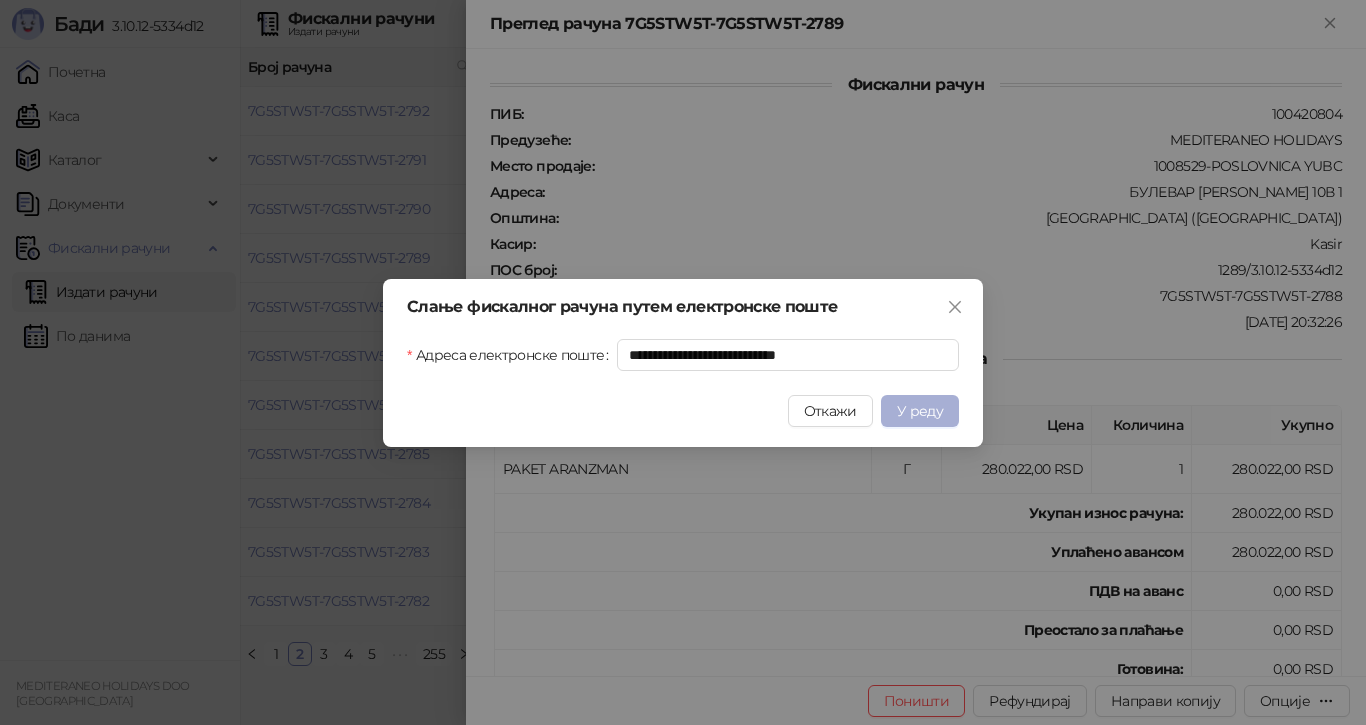 click on "У реду" at bounding box center [920, 411] 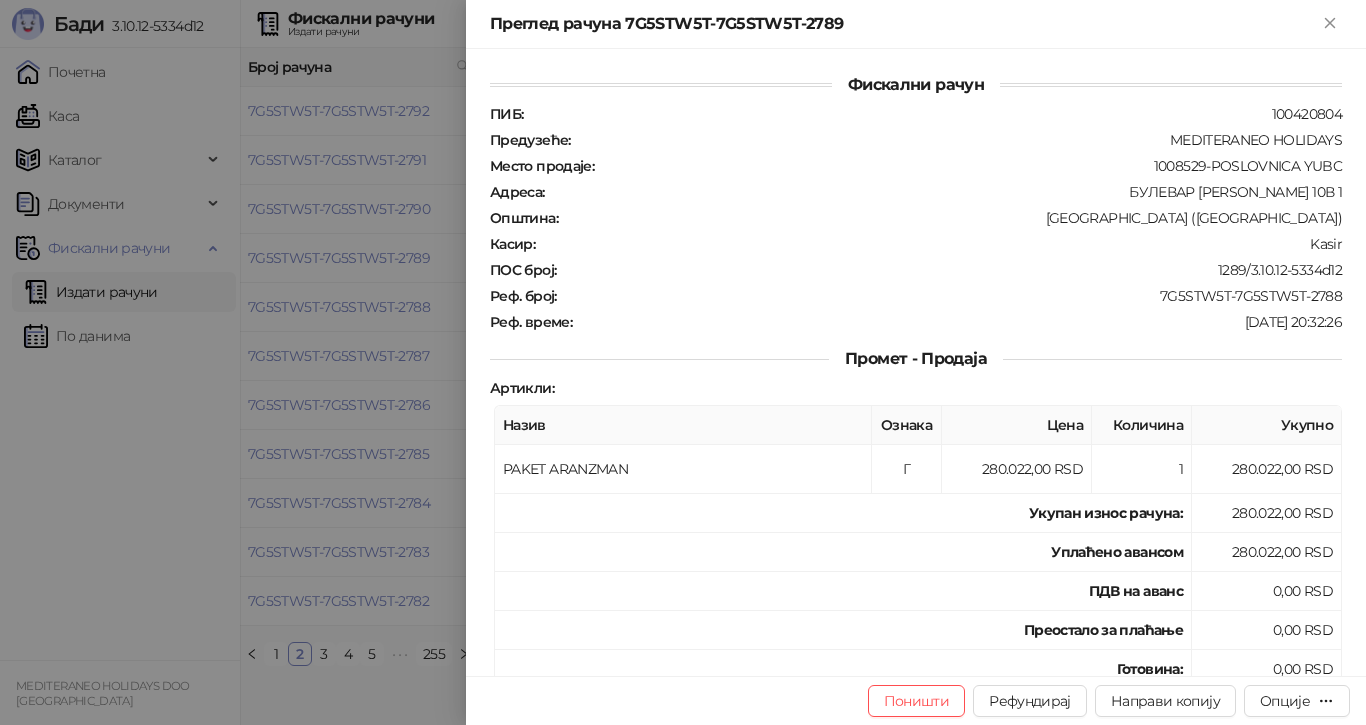 click at bounding box center [683, 362] 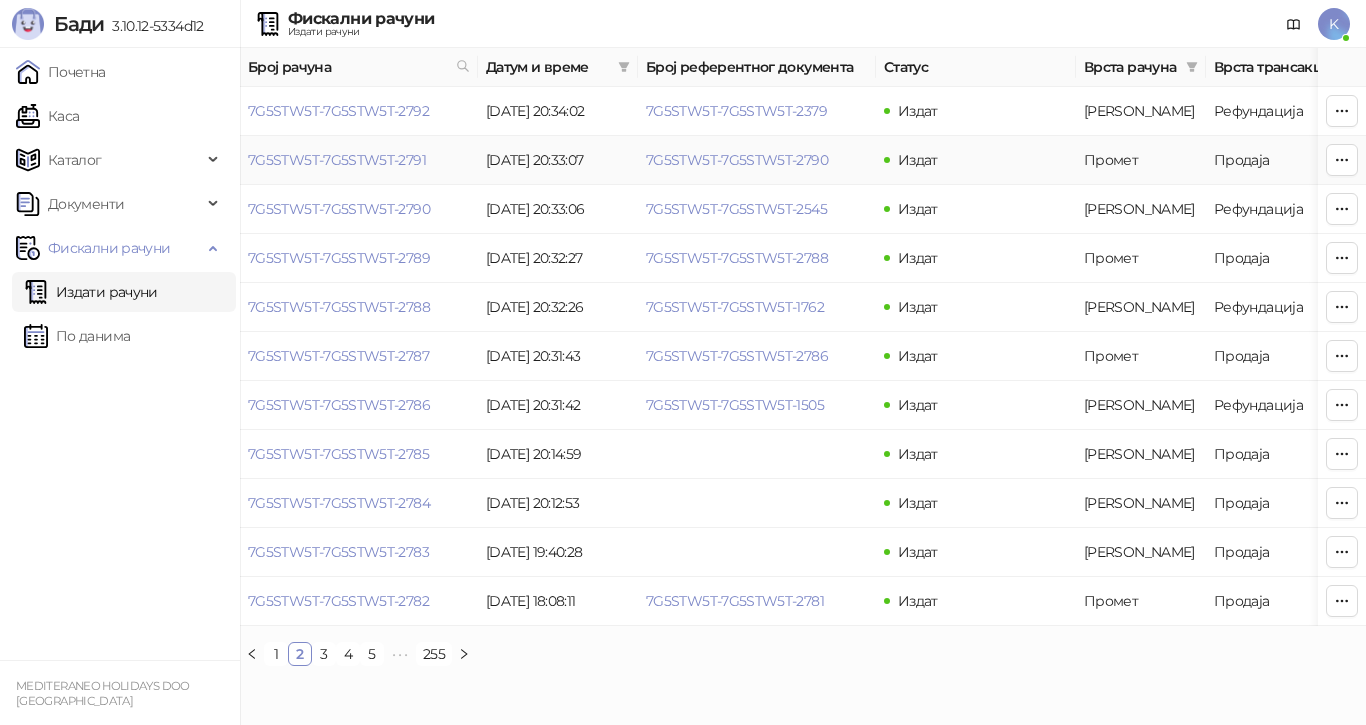 click on "7G5STW5T-7G5STW5T-2791" at bounding box center [337, 160] 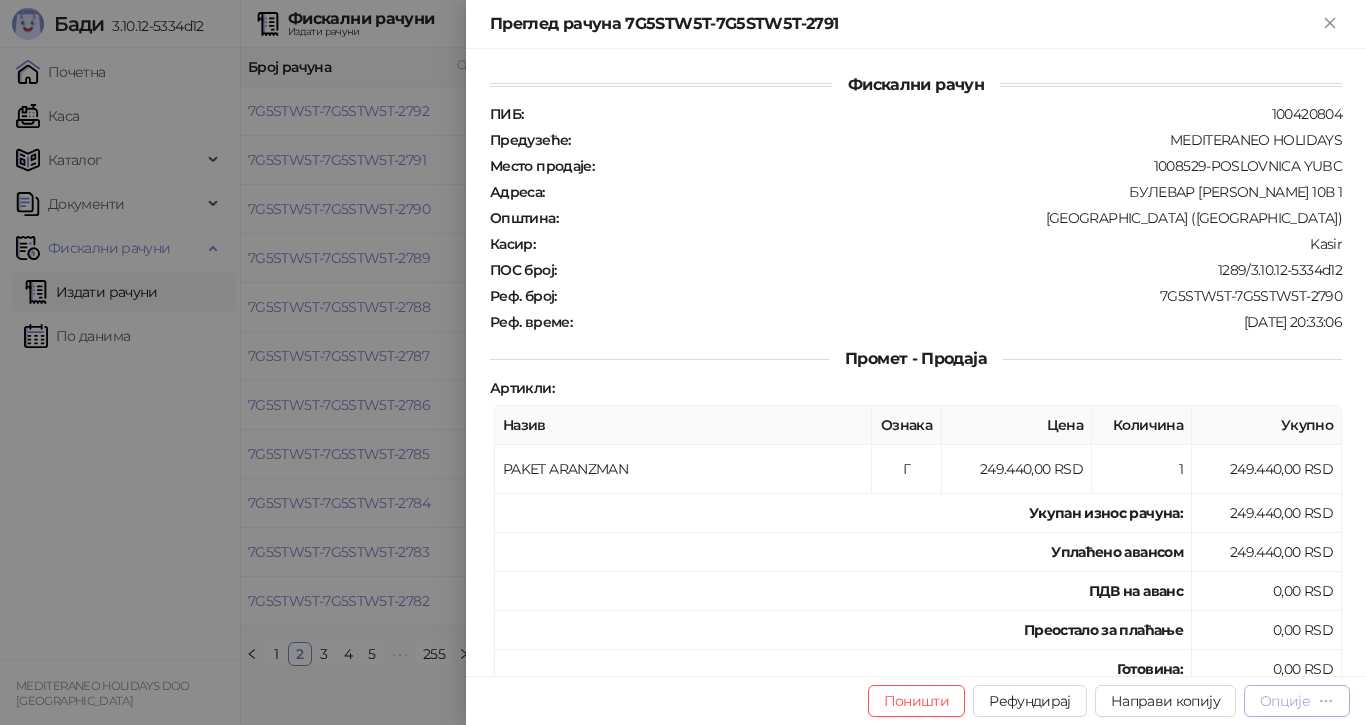 click on "Опције" at bounding box center [1285, 701] 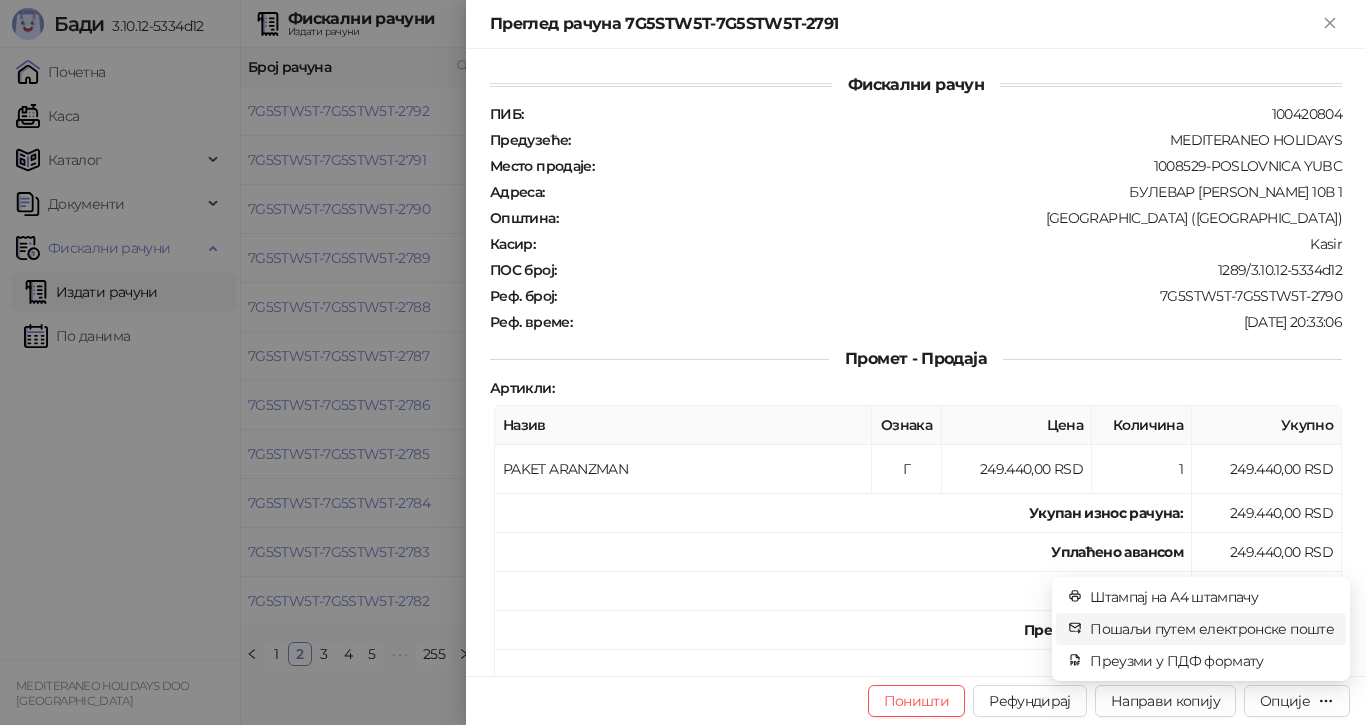 click on "Пошаљи путем електронске поште" at bounding box center (1212, 629) 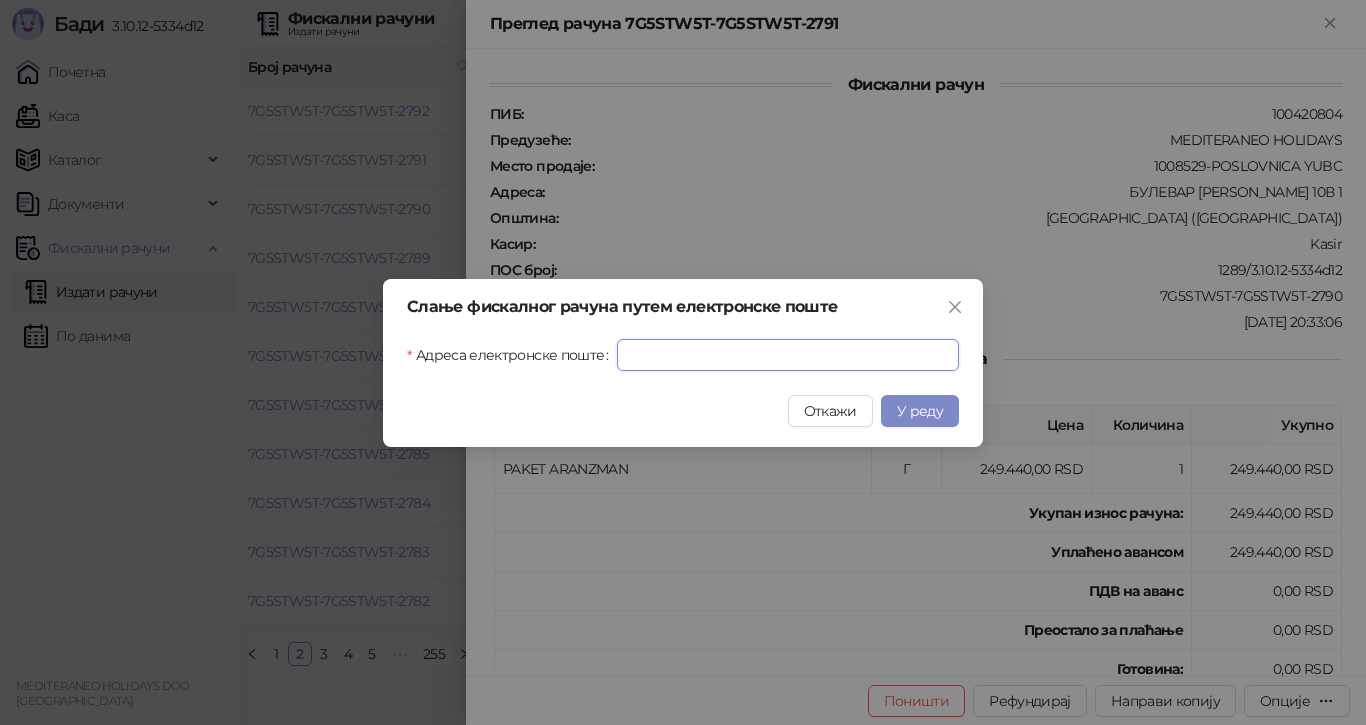 click on "Адреса електронске поште" at bounding box center (788, 355) 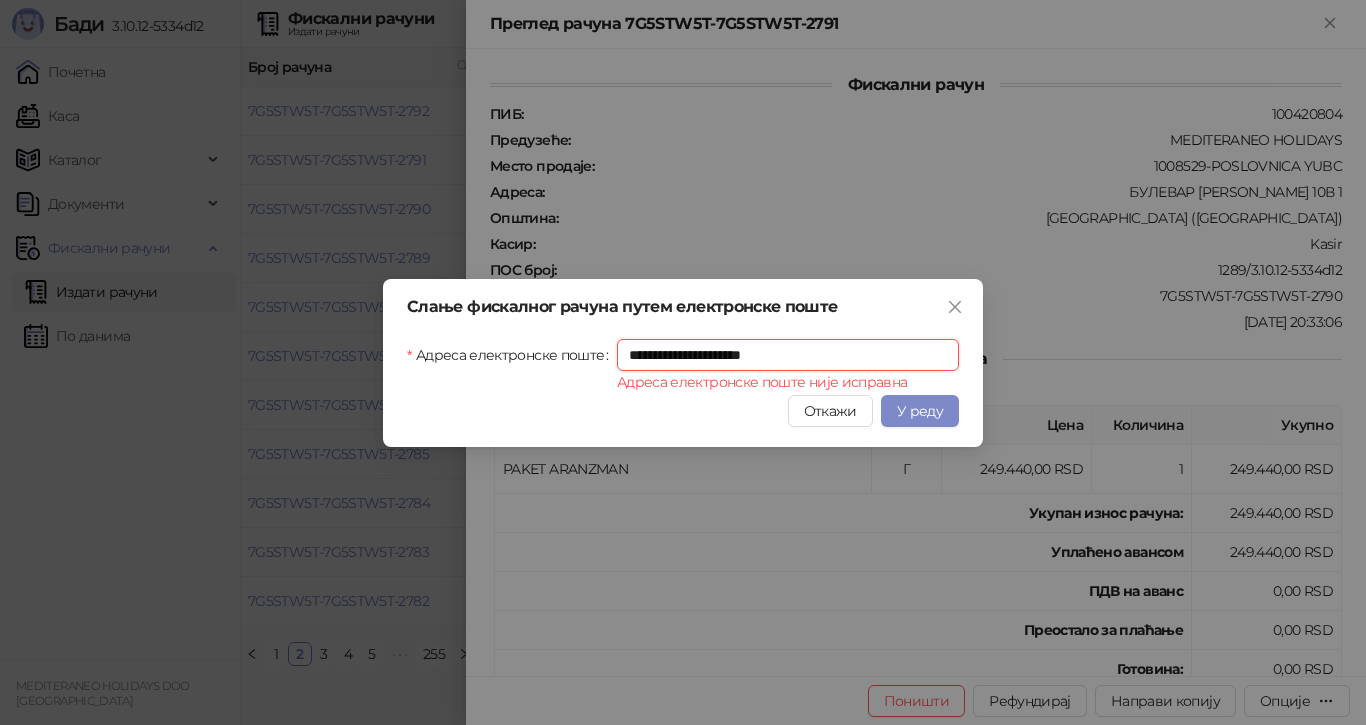 click on "**********" at bounding box center [788, 355] 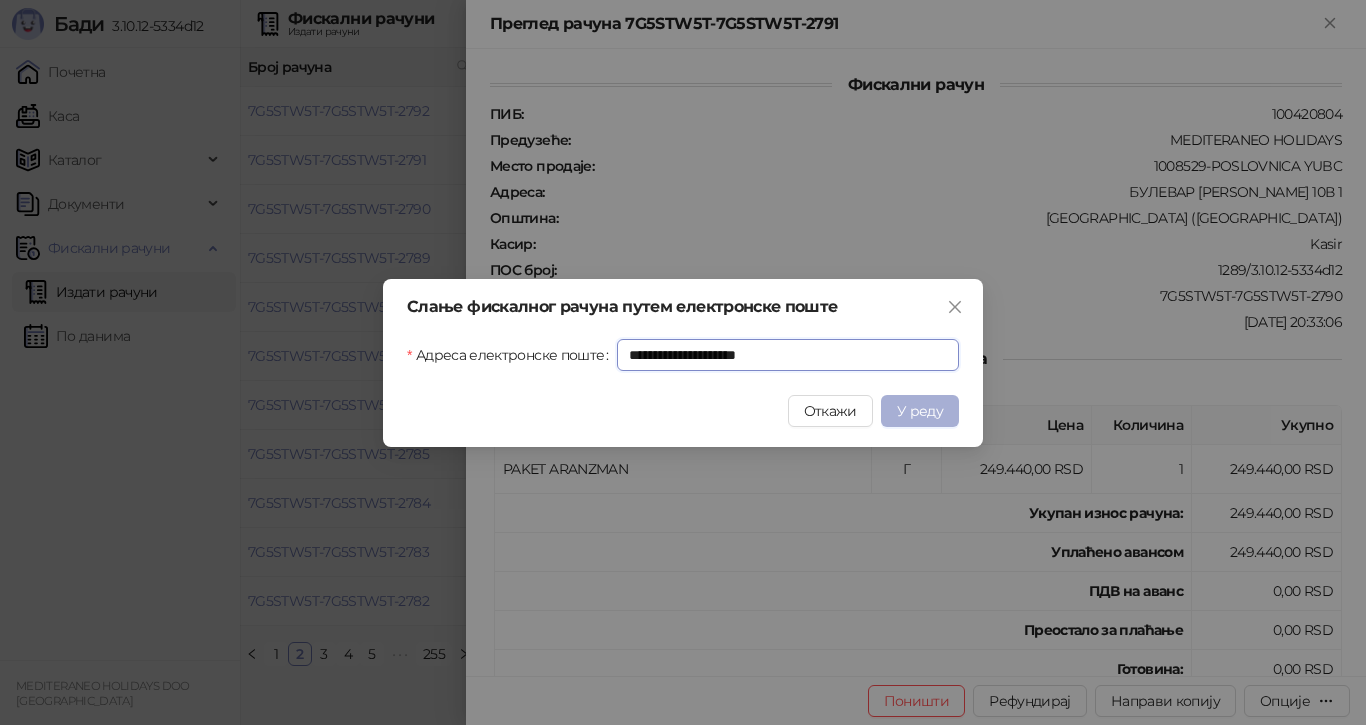 type on "**********" 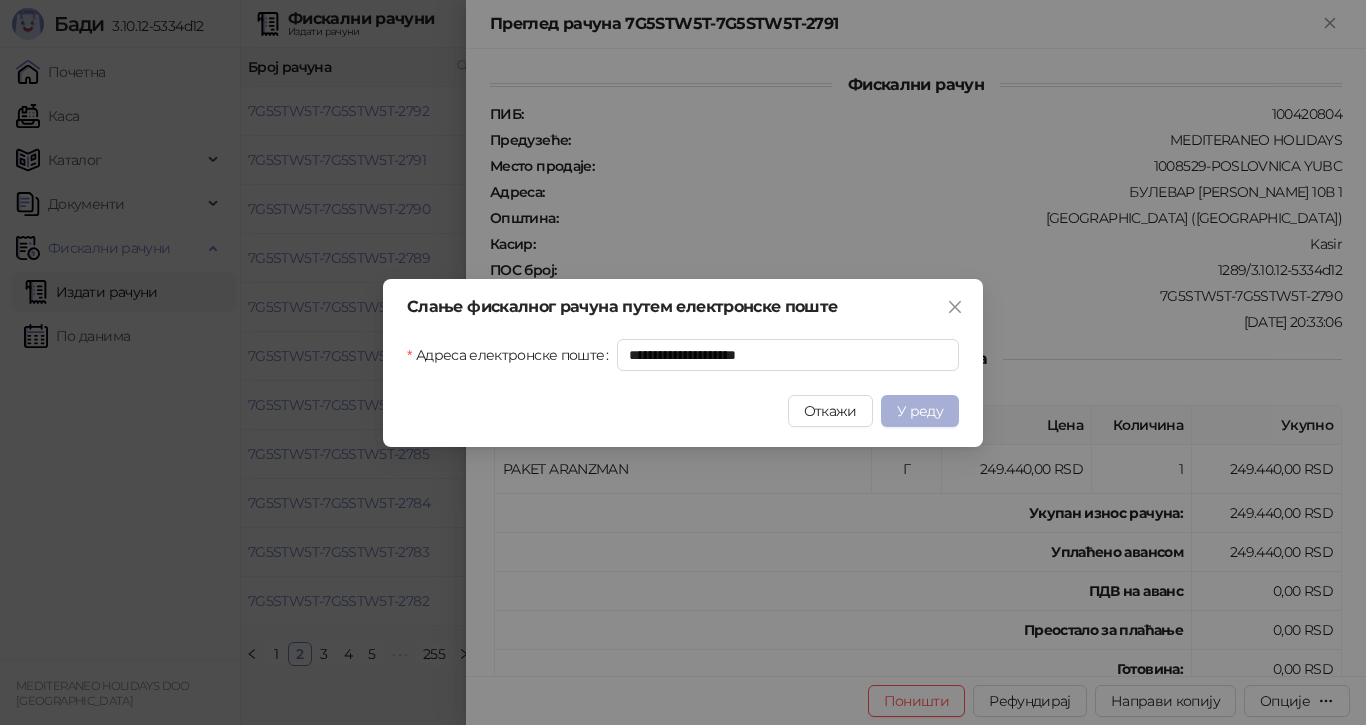 click on "У реду" at bounding box center [920, 411] 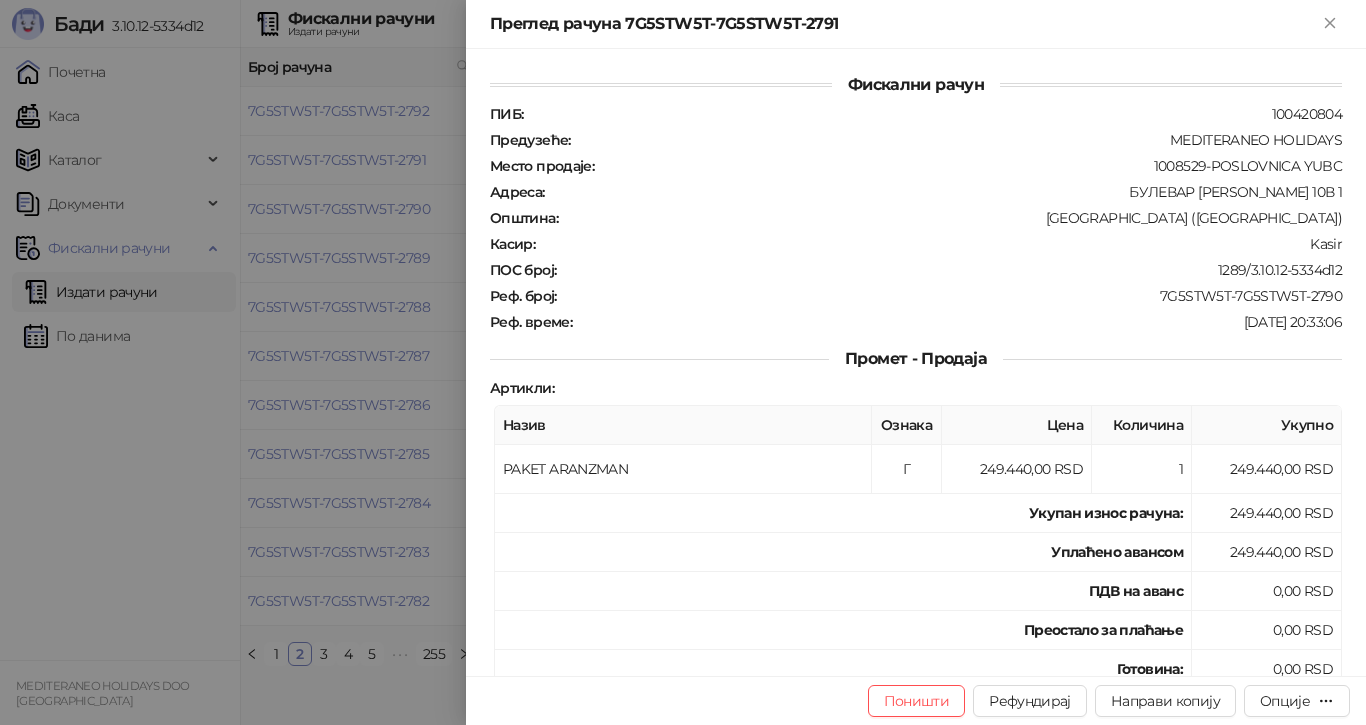 click at bounding box center (683, 362) 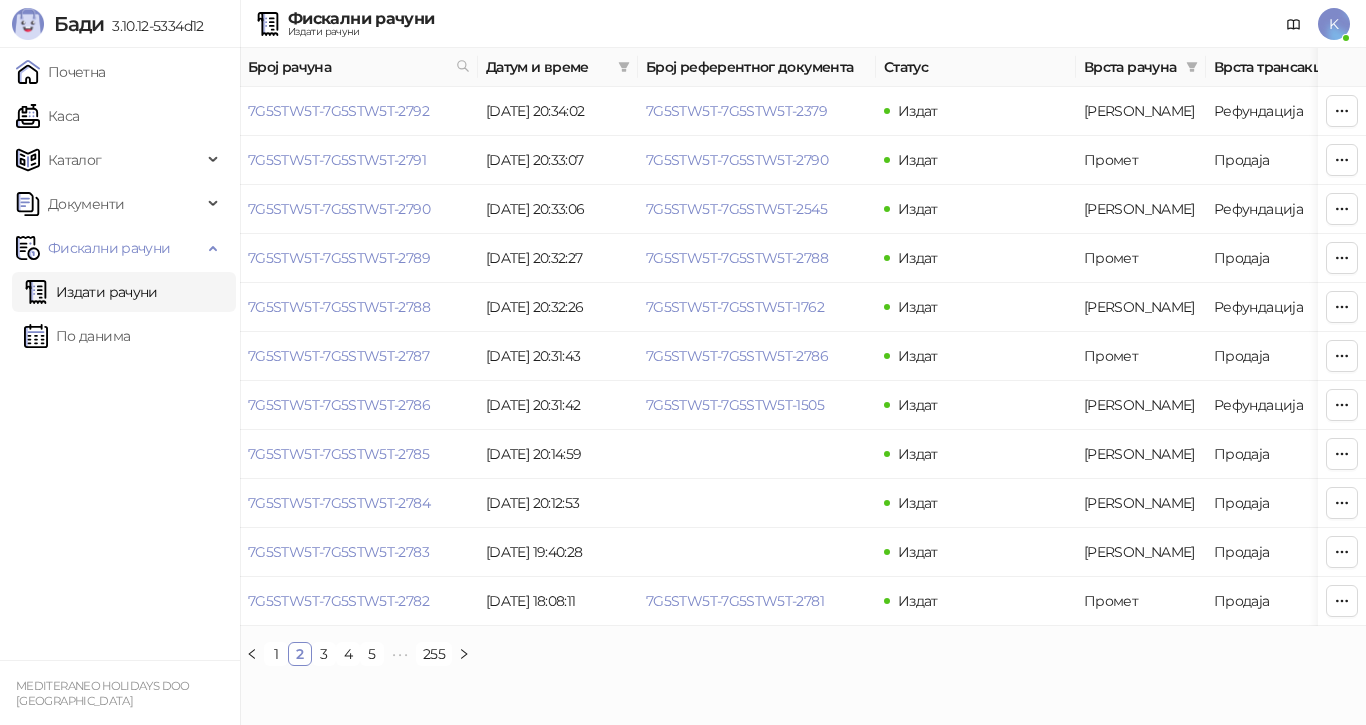 click 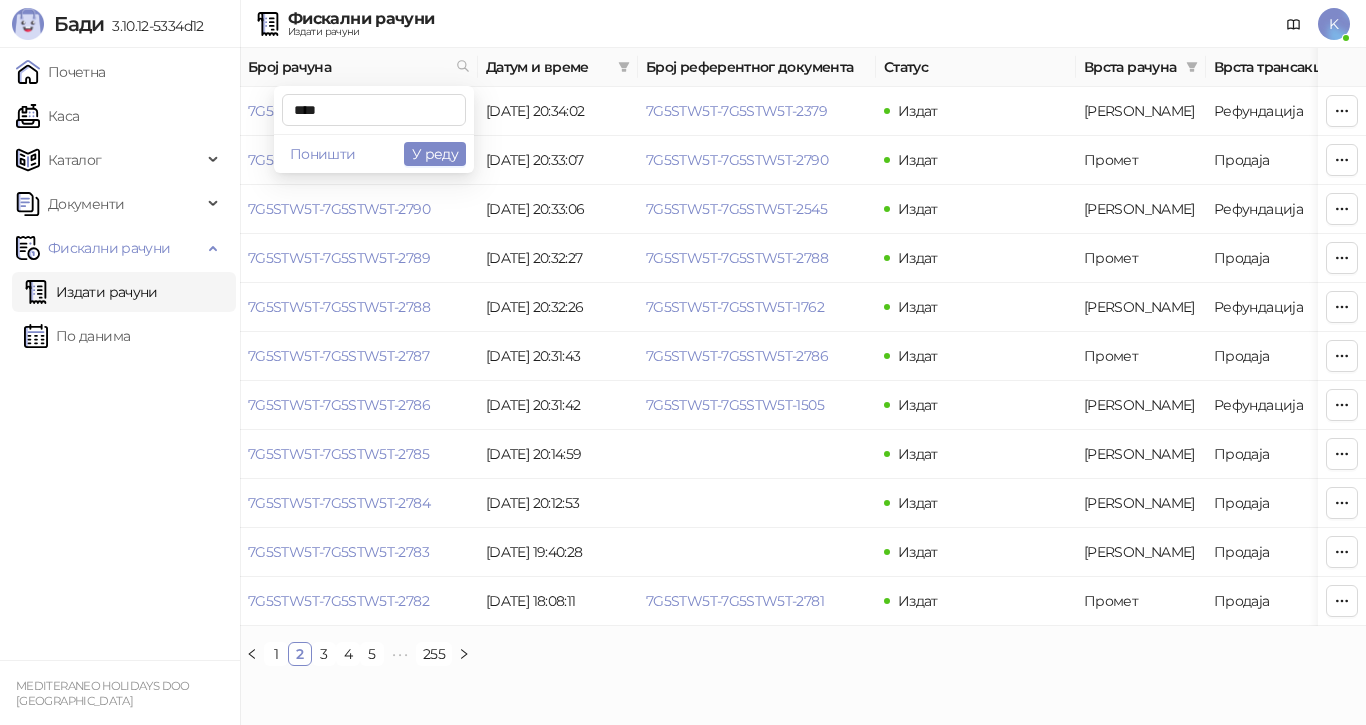 type on "****" 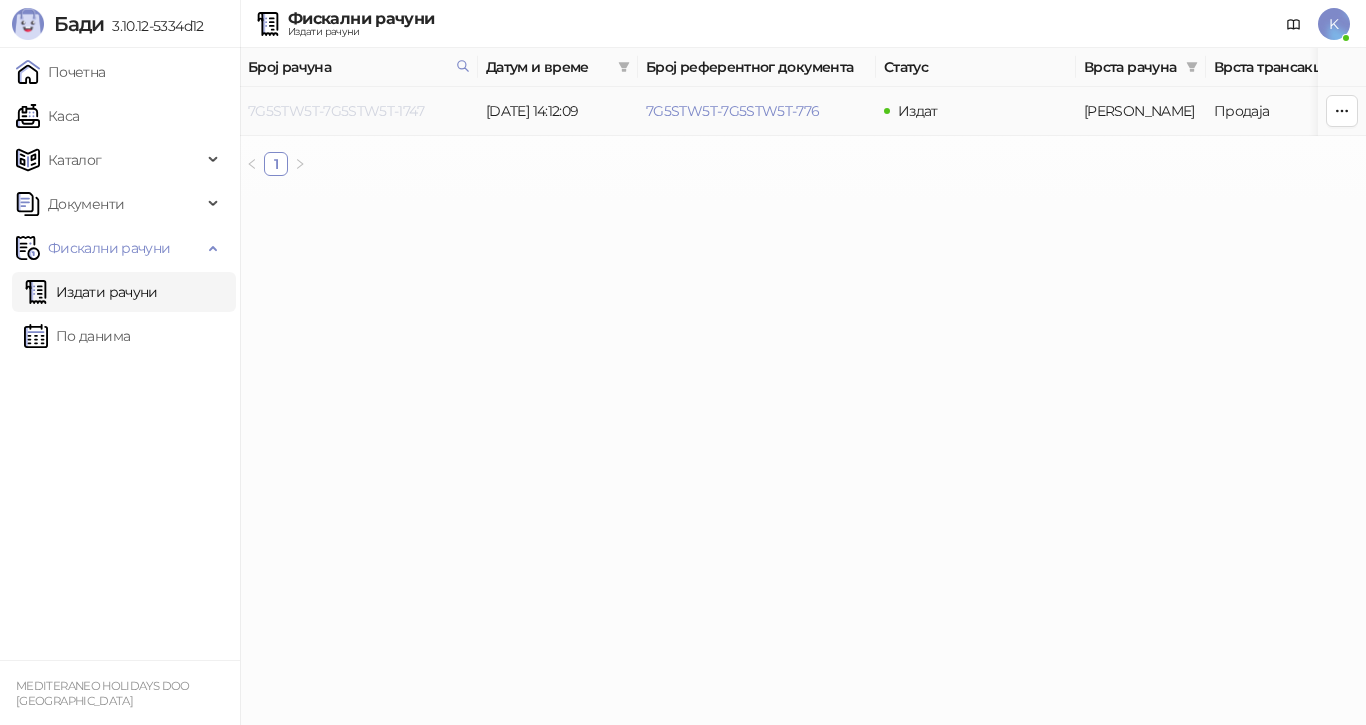 click on "7G5STW5T-7G5STW5T-1747" at bounding box center [336, 111] 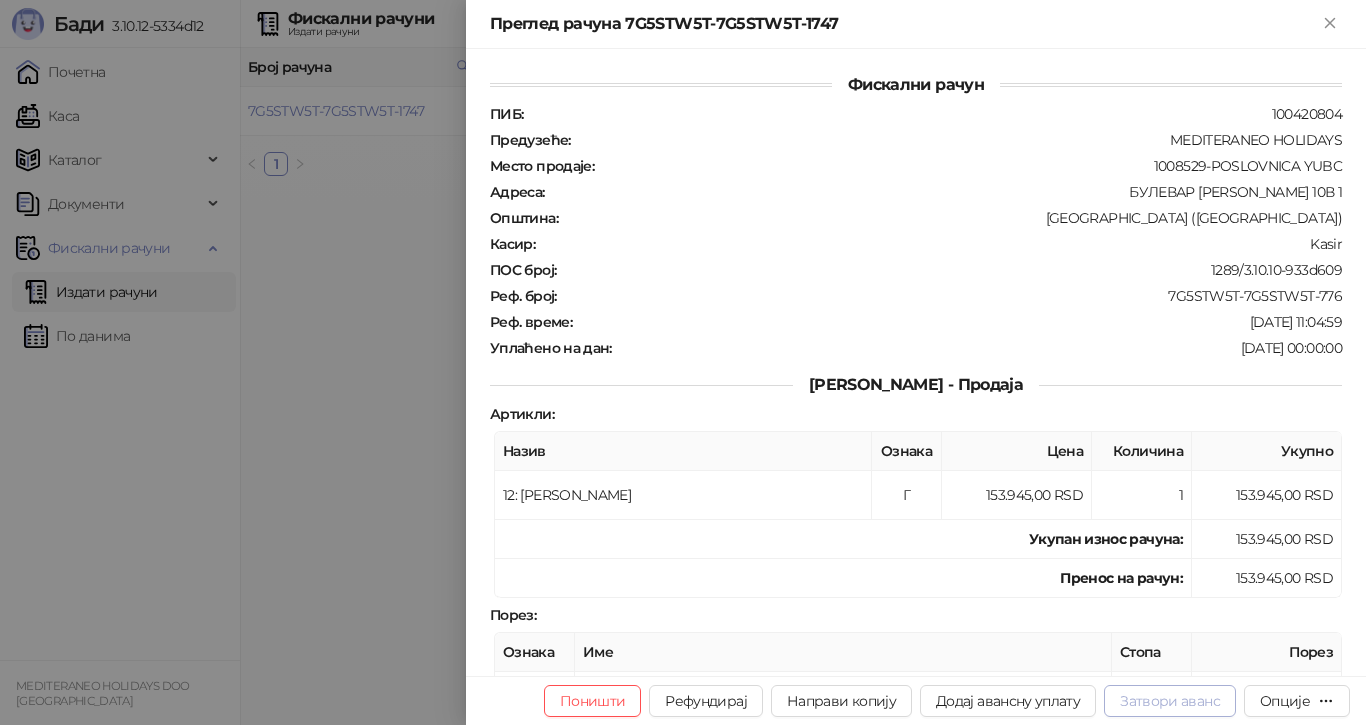 click on "Затвори аванс" at bounding box center (1170, 701) 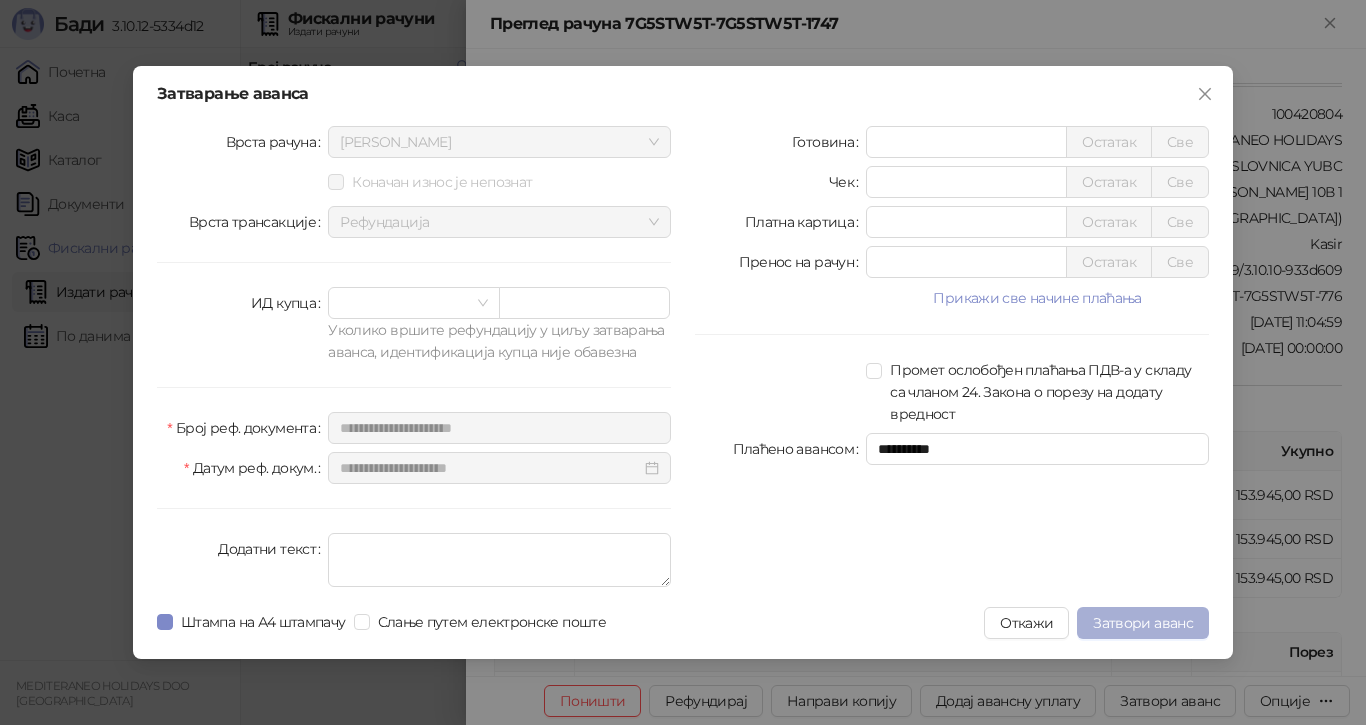 click on "Затвори аванс" at bounding box center [1143, 623] 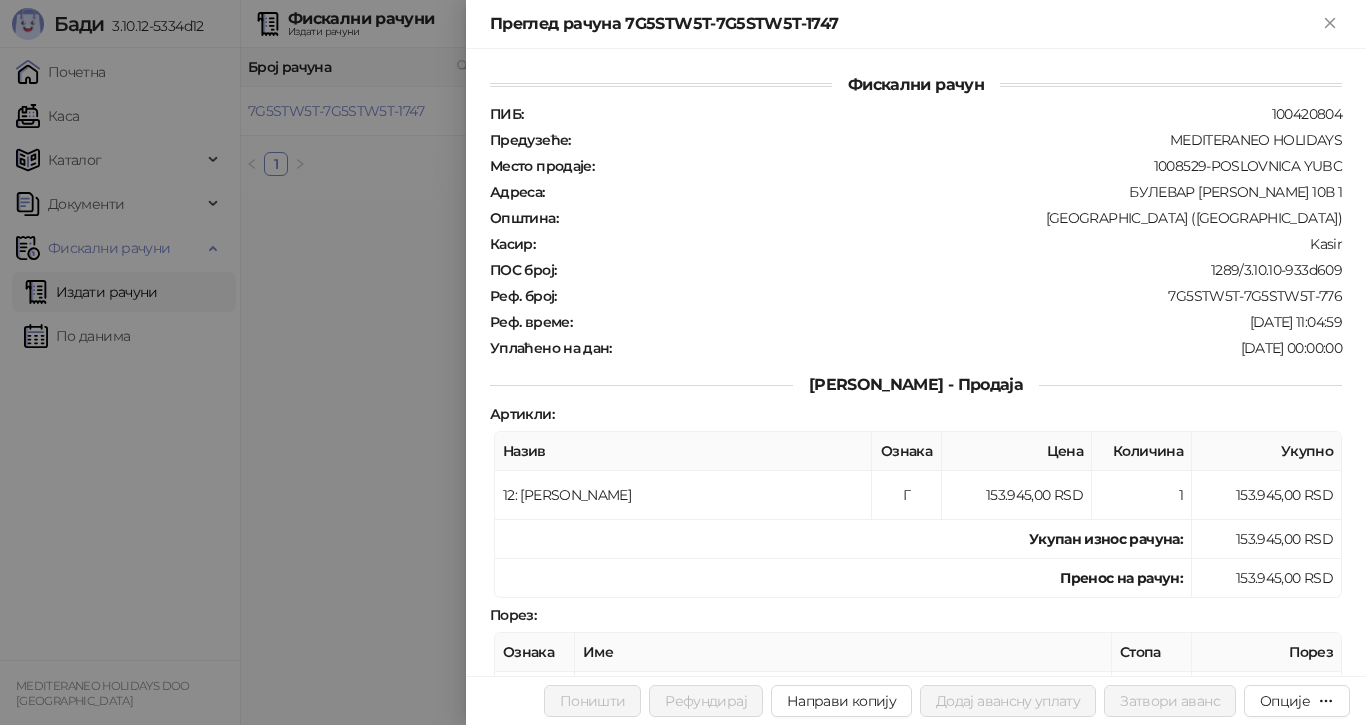 click at bounding box center (683, 362) 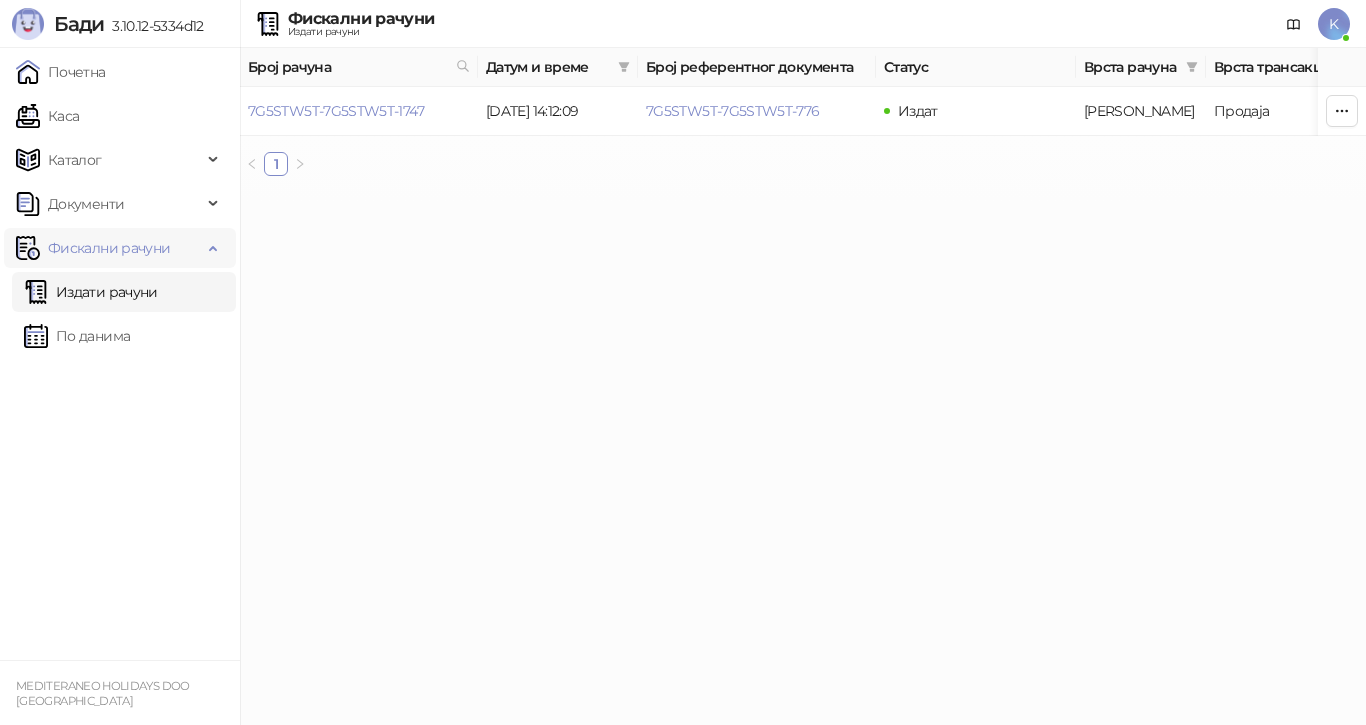 click on "Фискални рачуни" at bounding box center (109, 248) 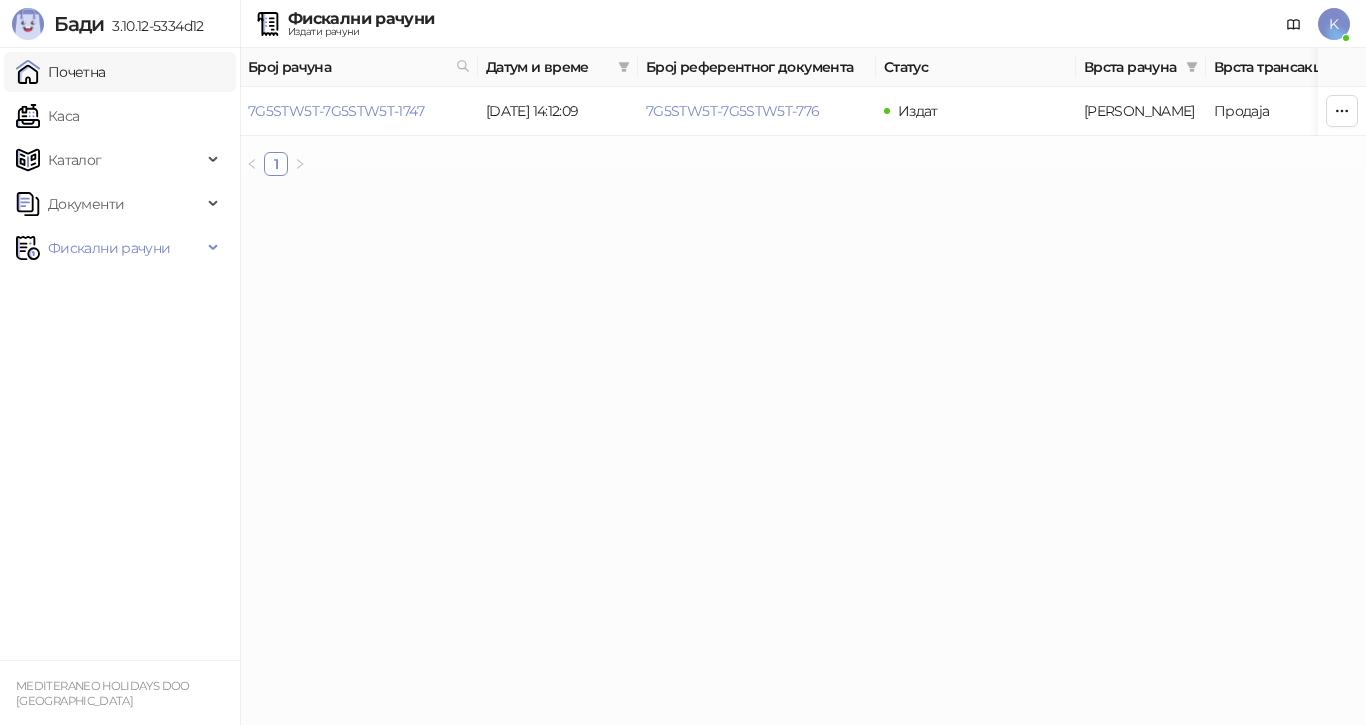 click on "Почетна" at bounding box center (61, 72) 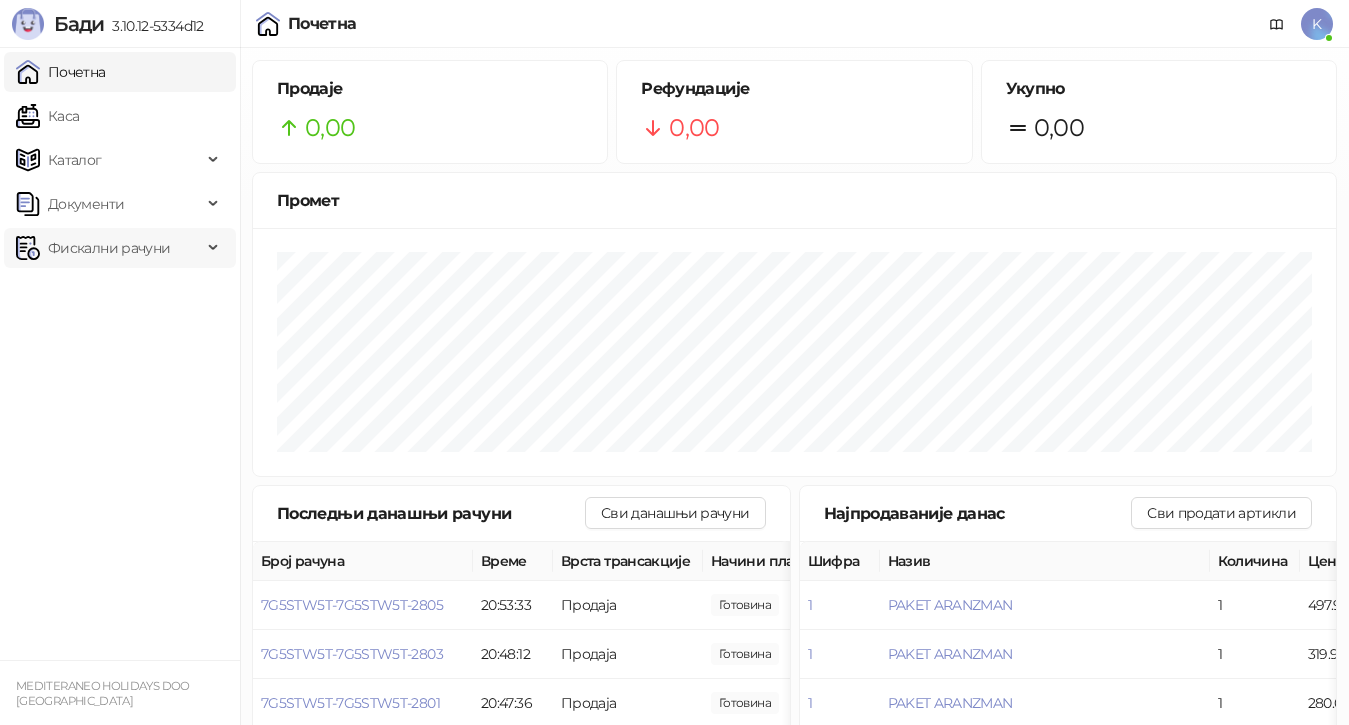 click on "Фискални рачуни" at bounding box center [109, 248] 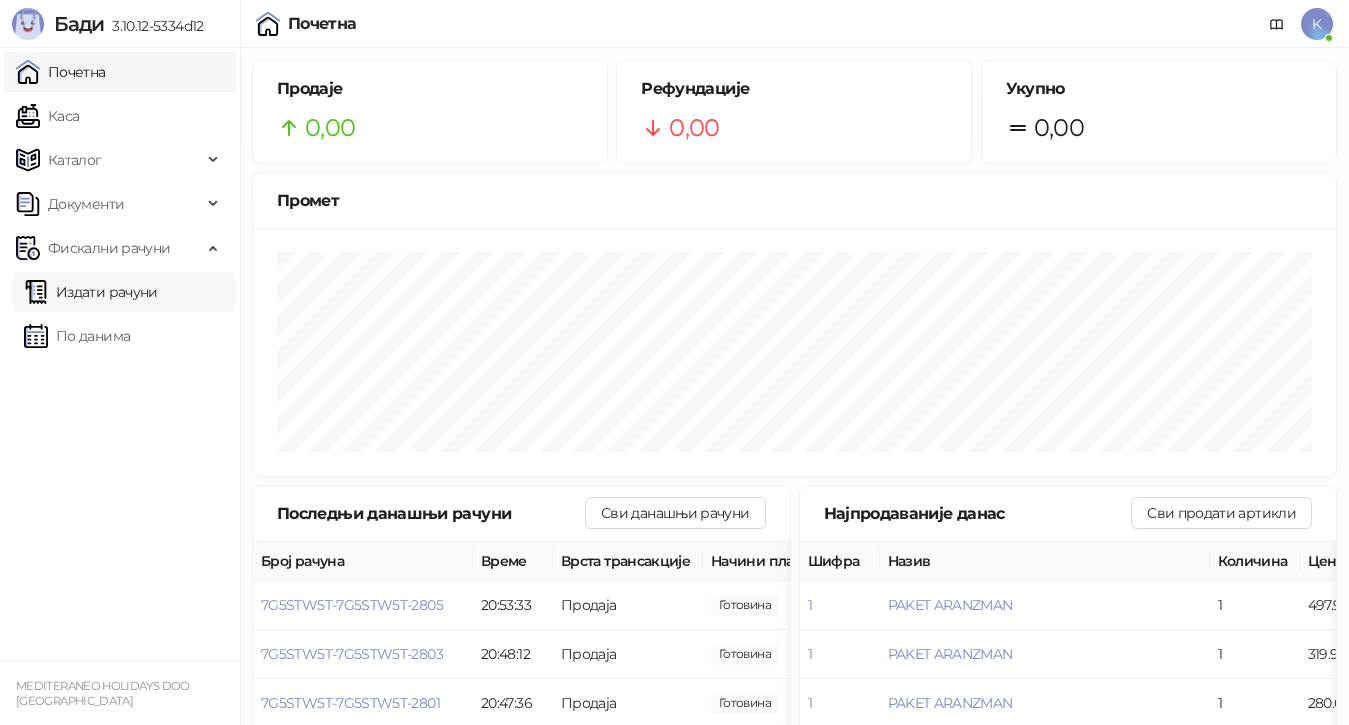 click on "Издати рачуни" at bounding box center [91, 292] 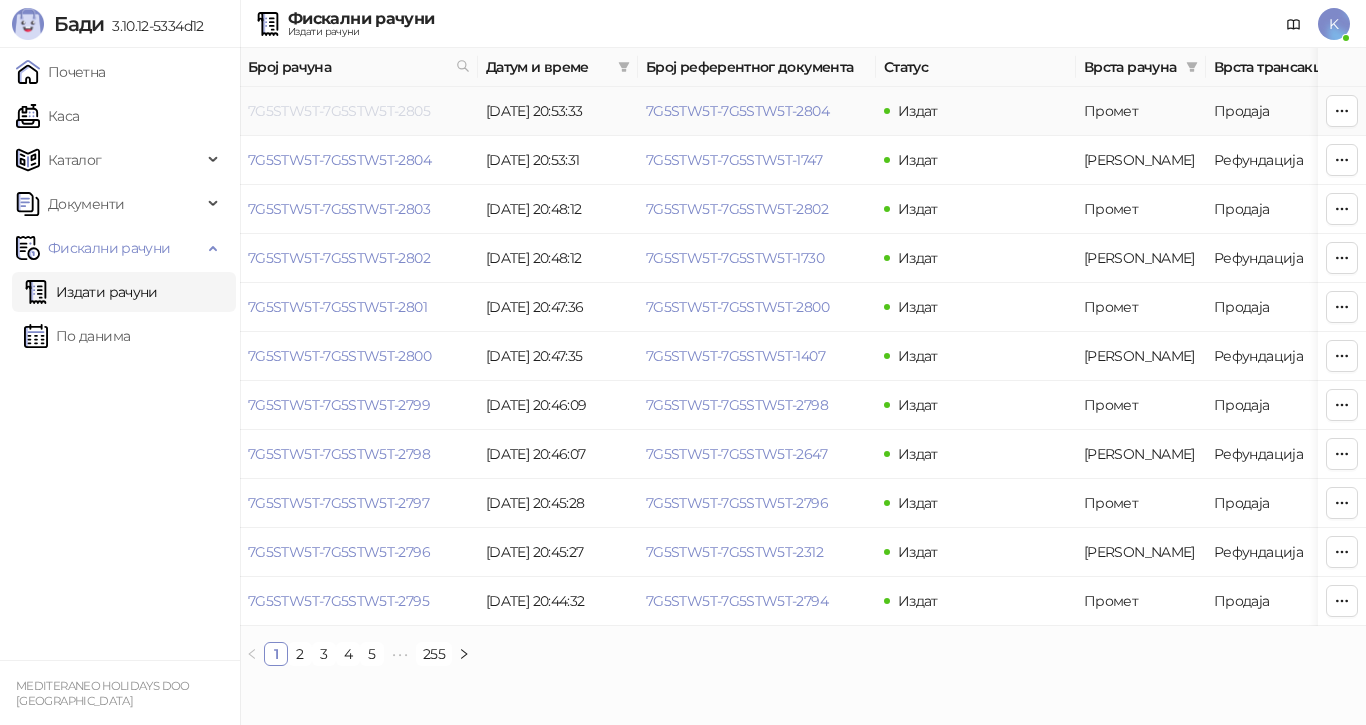 click on "7G5STW5T-7G5STW5T-2805" at bounding box center [339, 111] 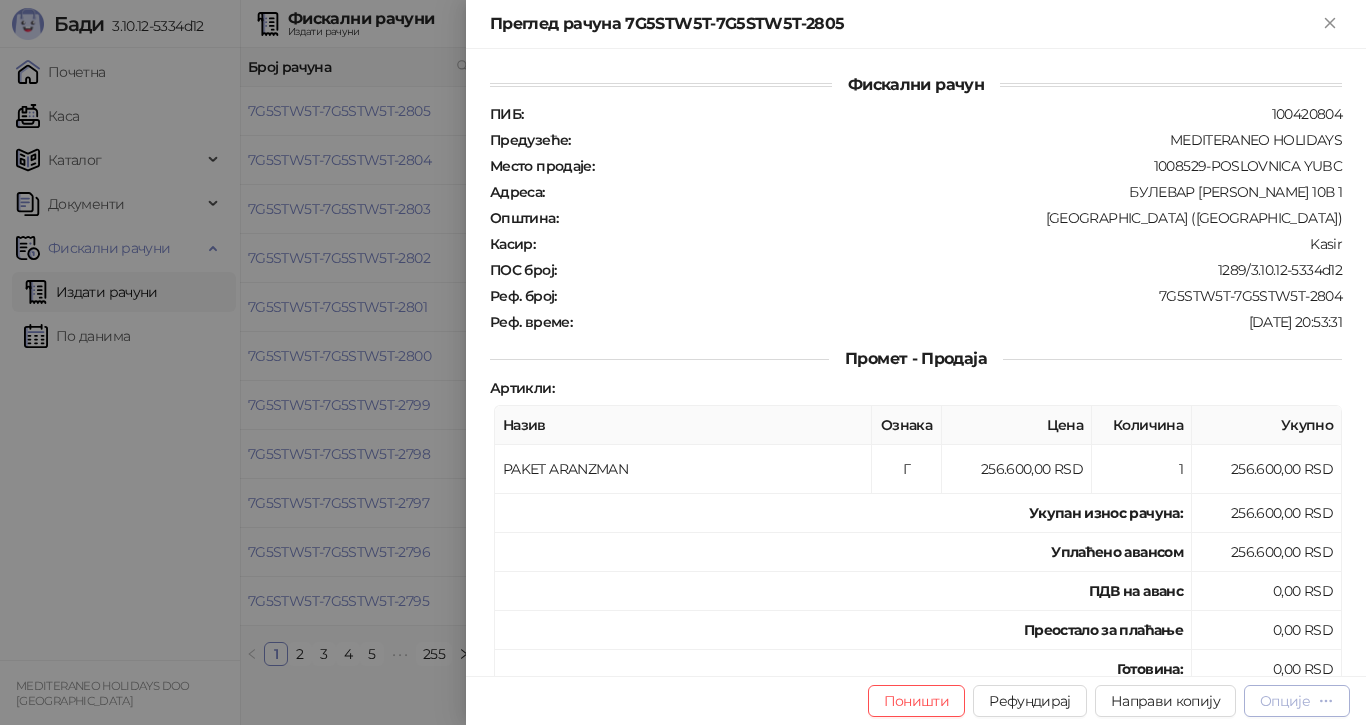 click on "Опције" at bounding box center (1285, 701) 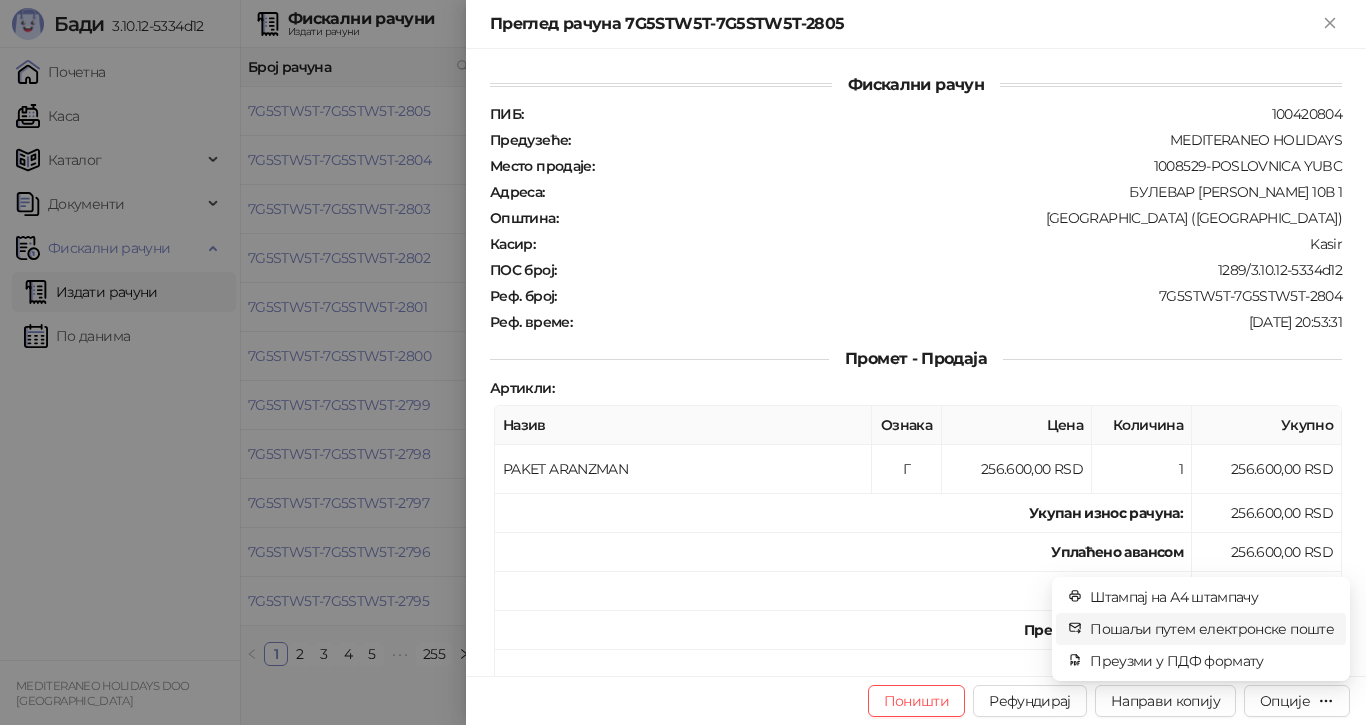 click on "Пошаљи путем електронске поште" at bounding box center (1212, 629) 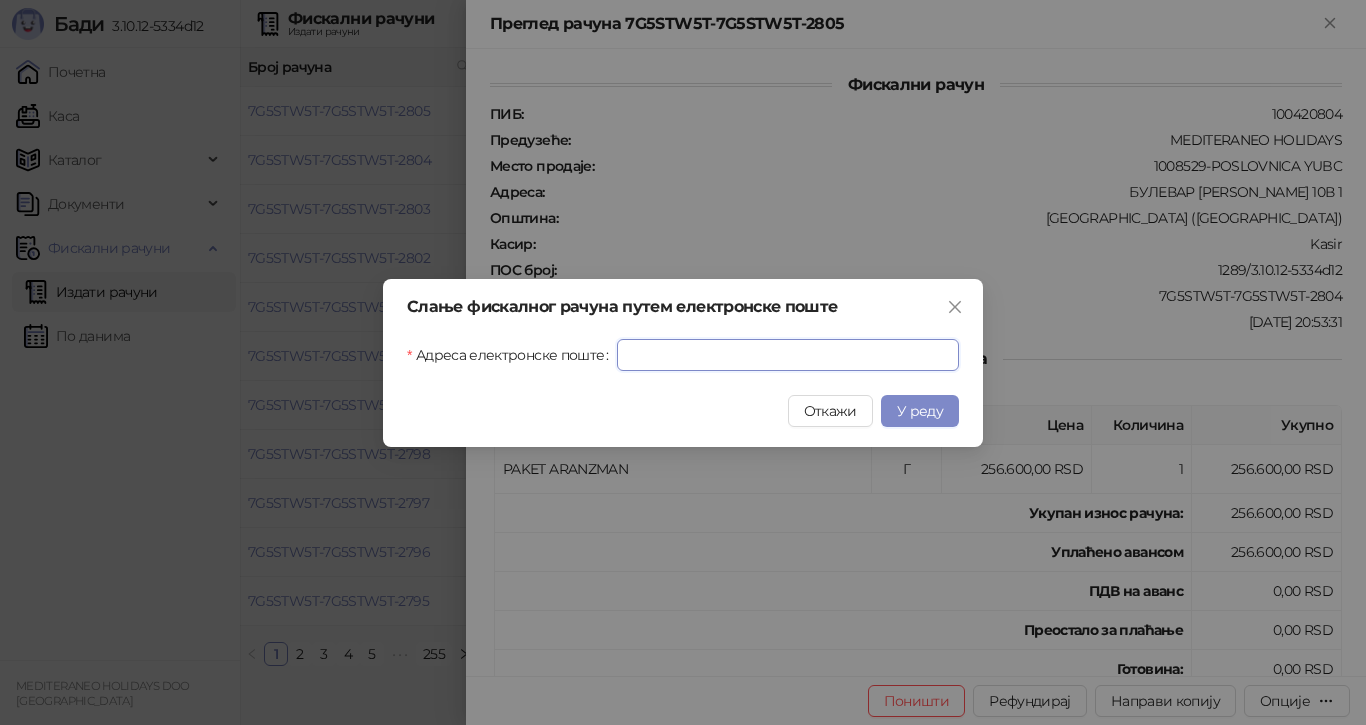 drag, startPoint x: 616, startPoint y: 359, endPoint x: 741, endPoint y: 449, distance: 154.02922 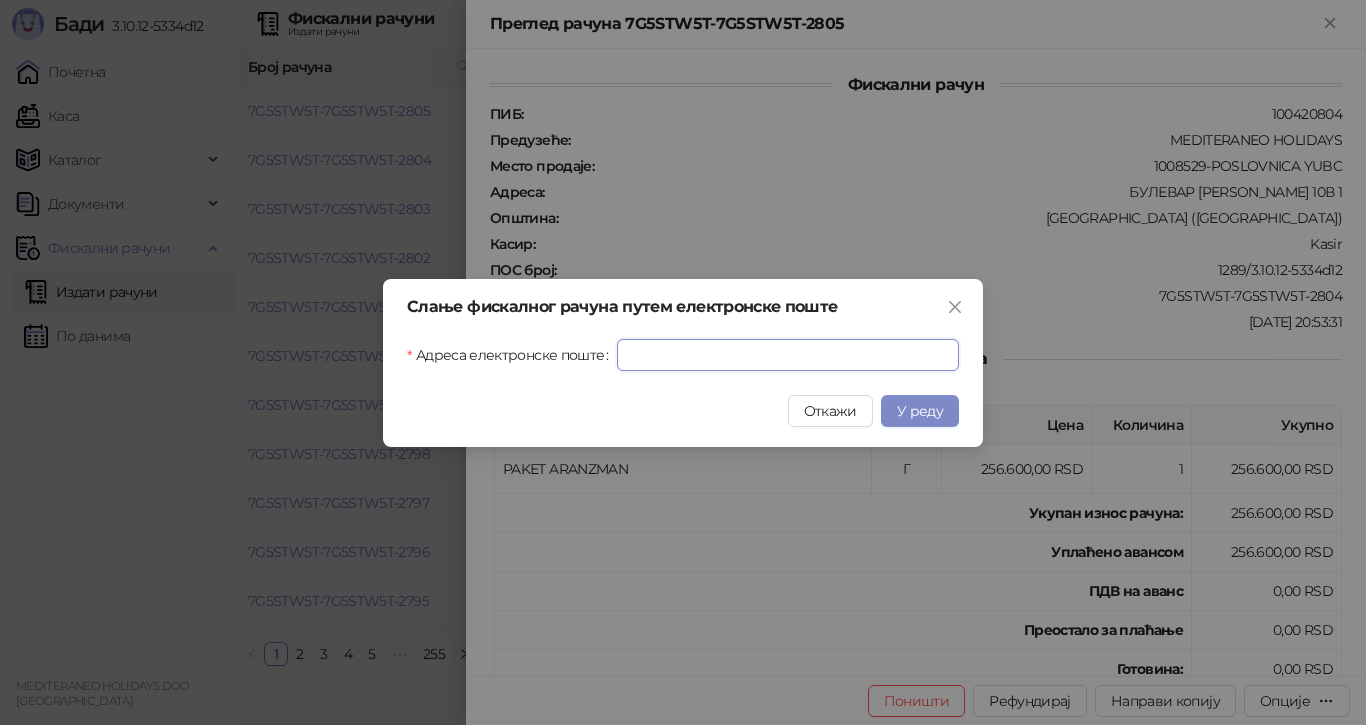 paste on "**********" 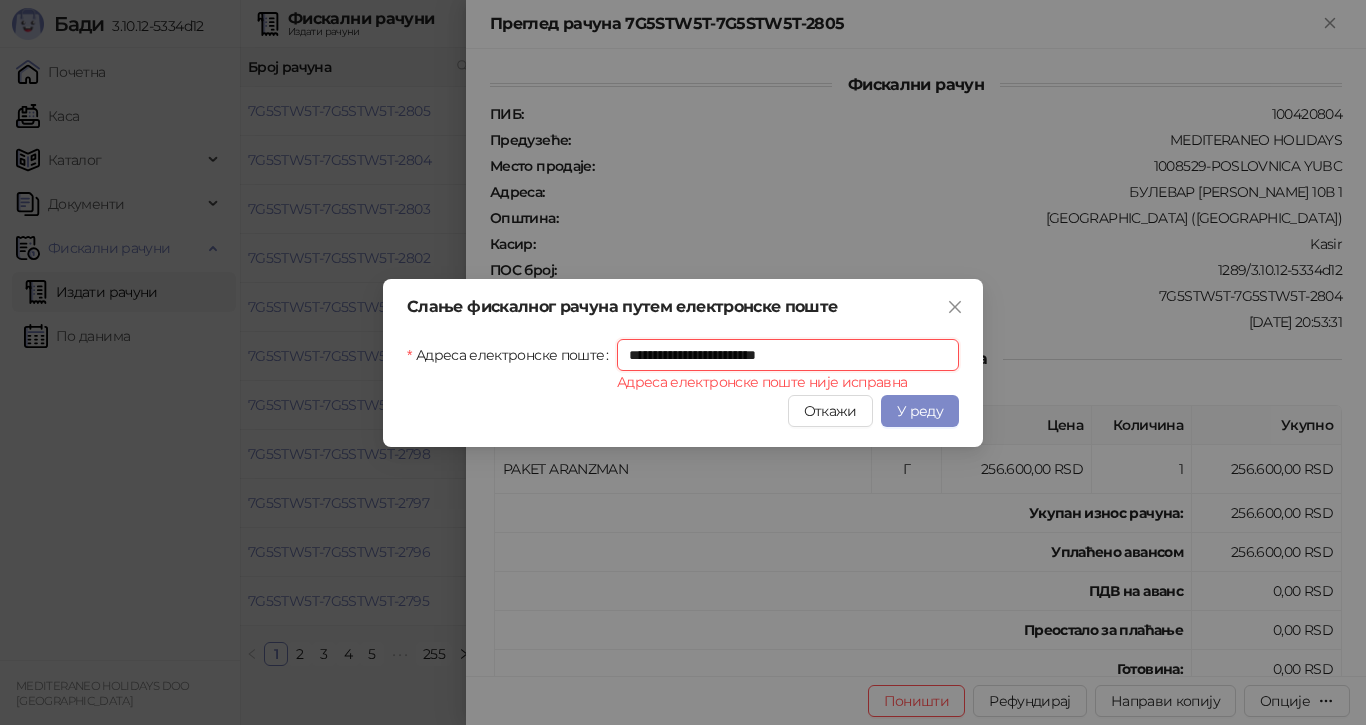 click on "**********" at bounding box center (788, 355) 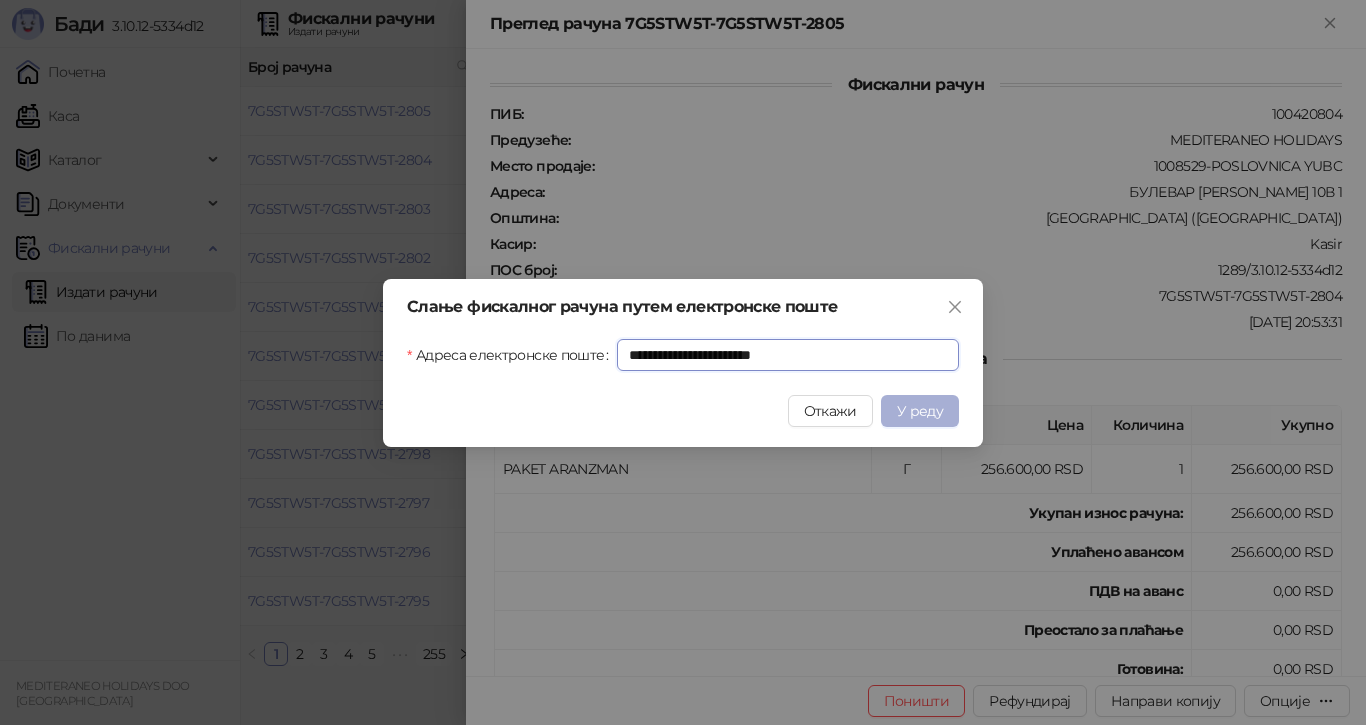 type on "**********" 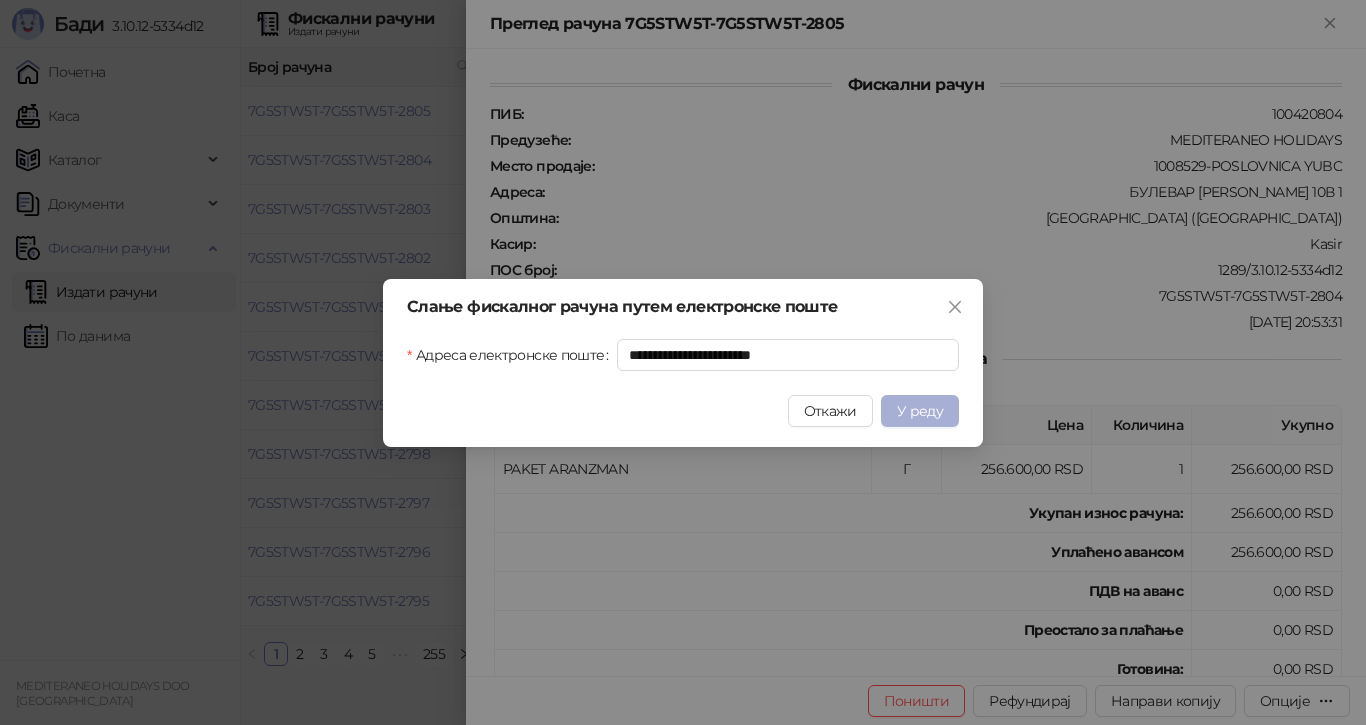 click on "У реду" at bounding box center [920, 411] 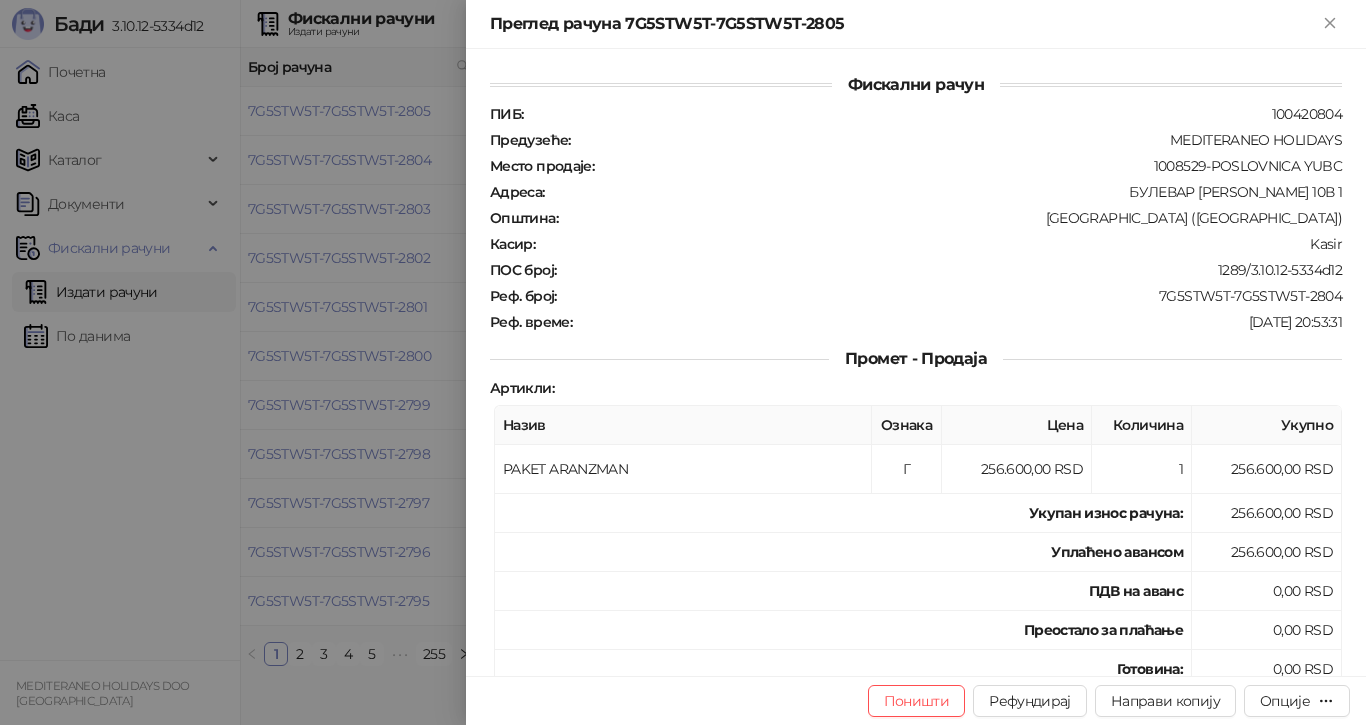 click at bounding box center [683, 362] 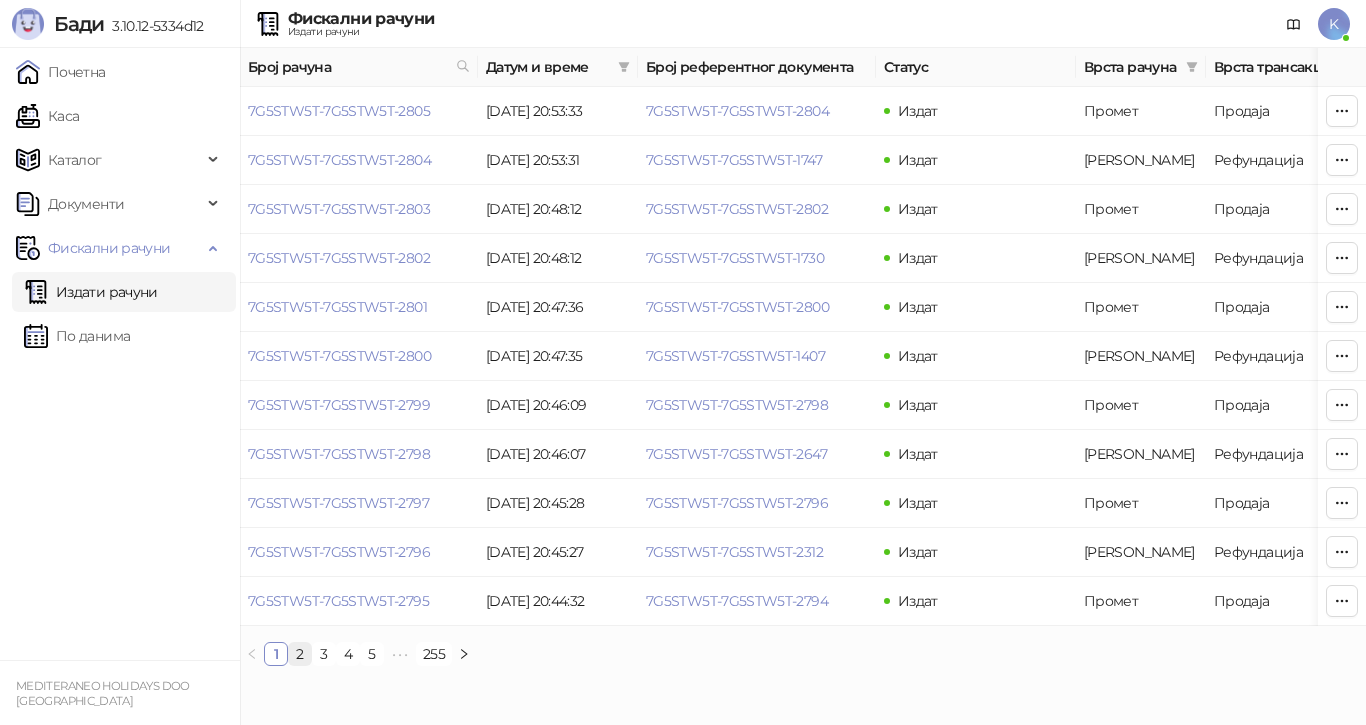 click on "2" at bounding box center (300, 654) 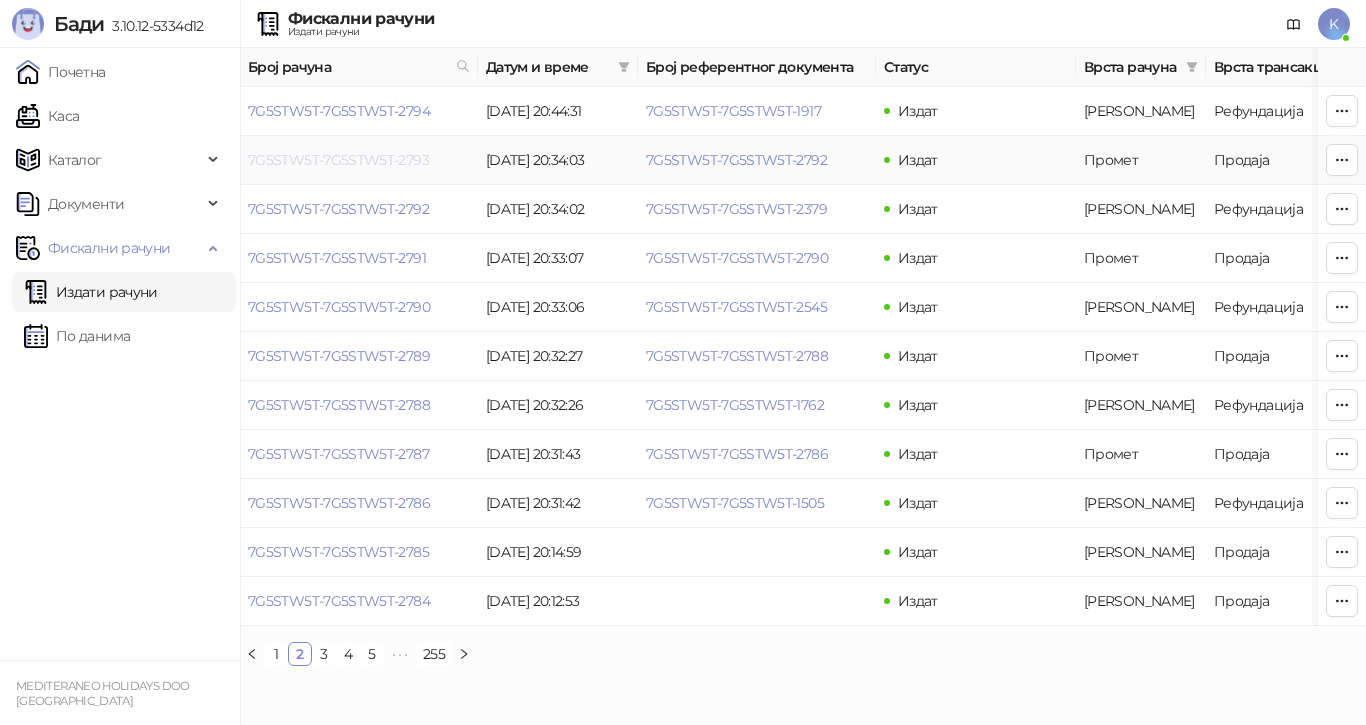 click on "7G5STW5T-7G5STW5T-2793" at bounding box center (338, 160) 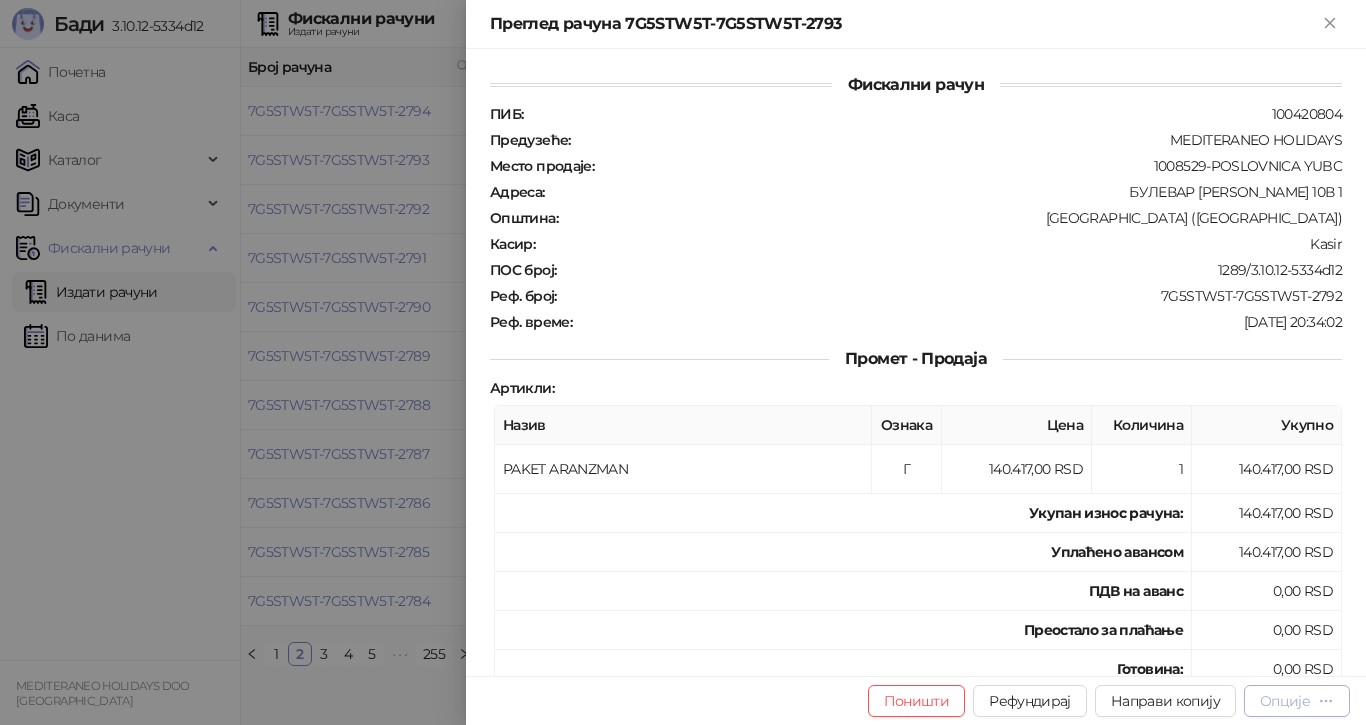 click on "Опције" at bounding box center (1285, 701) 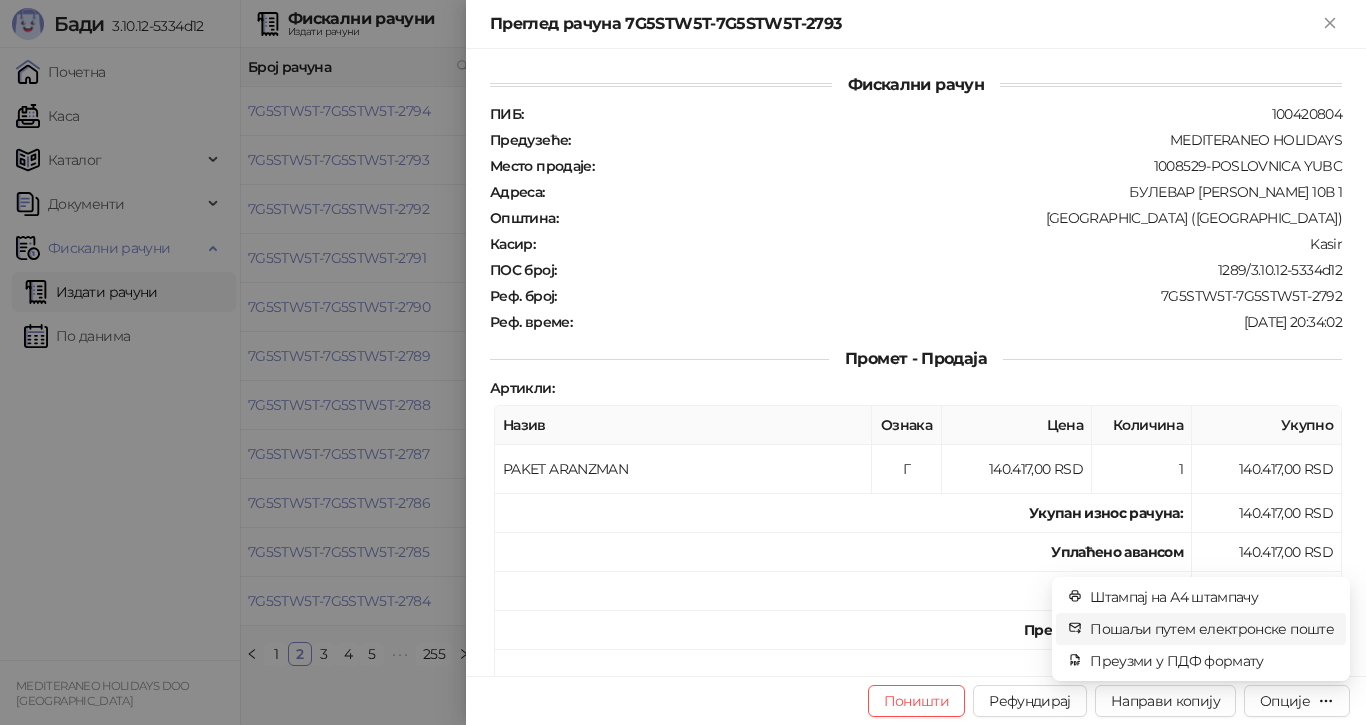 click on "Пошаљи путем електронске поште" at bounding box center (1212, 629) 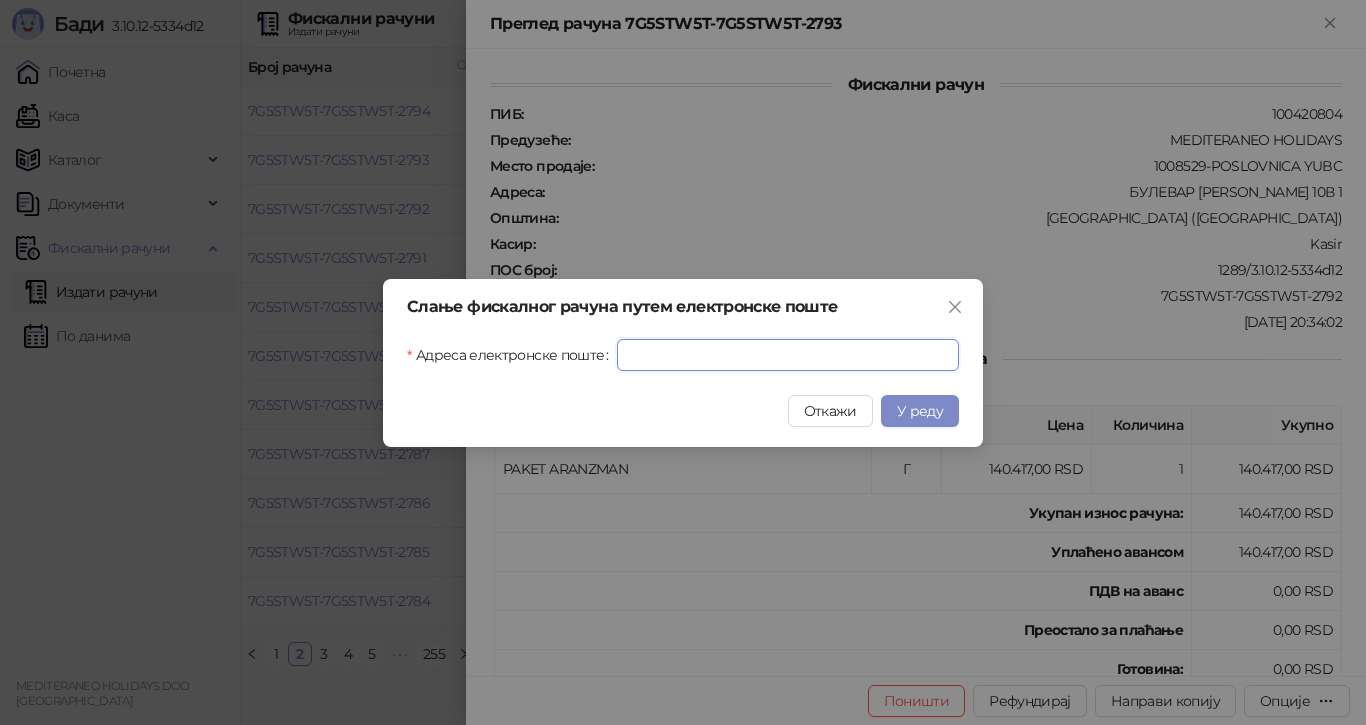 click on "Адреса електронске поште" at bounding box center (788, 355) 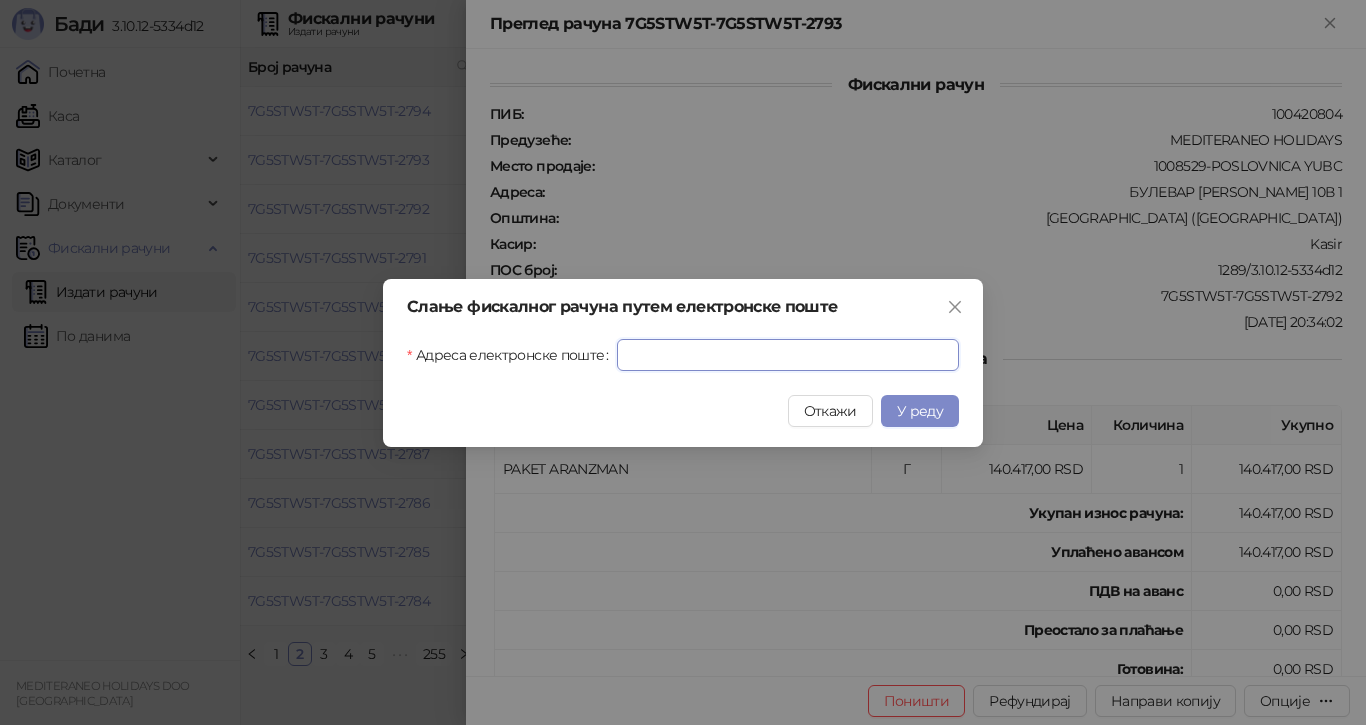 paste on "**********" 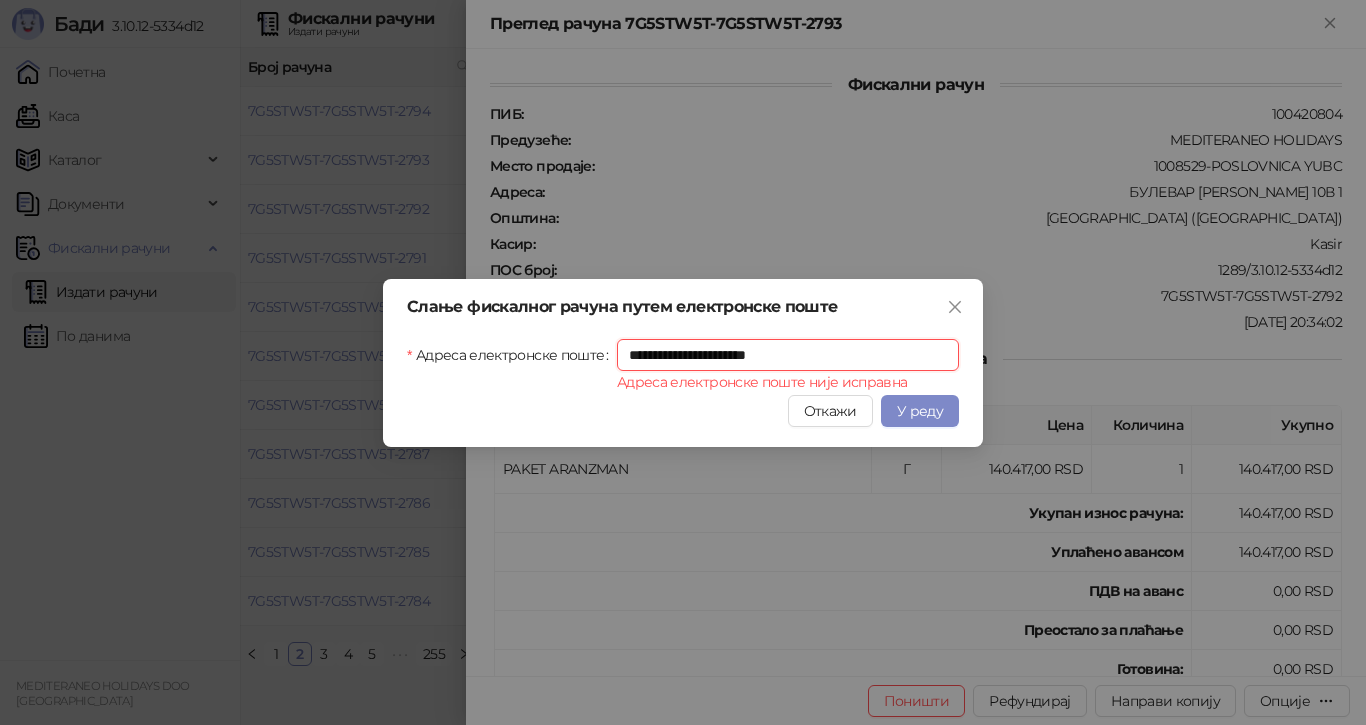 click on "**********" at bounding box center (788, 355) 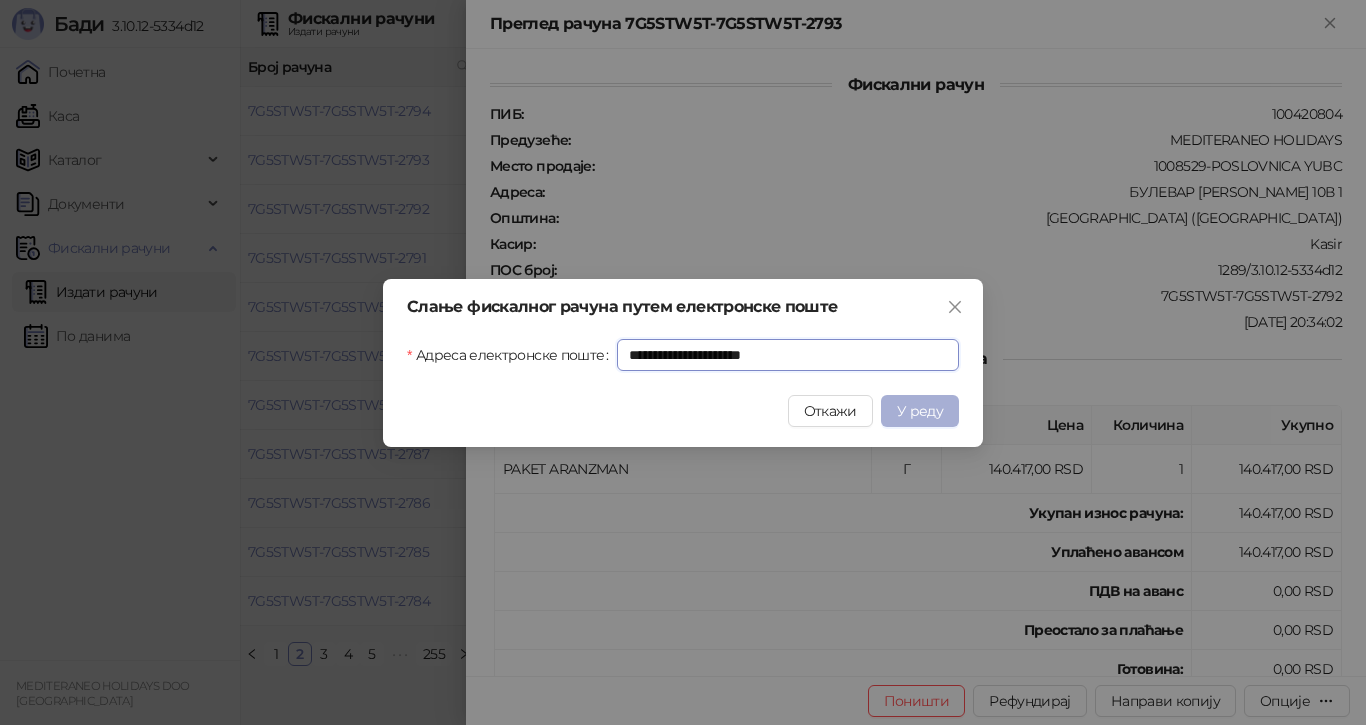type on "**********" 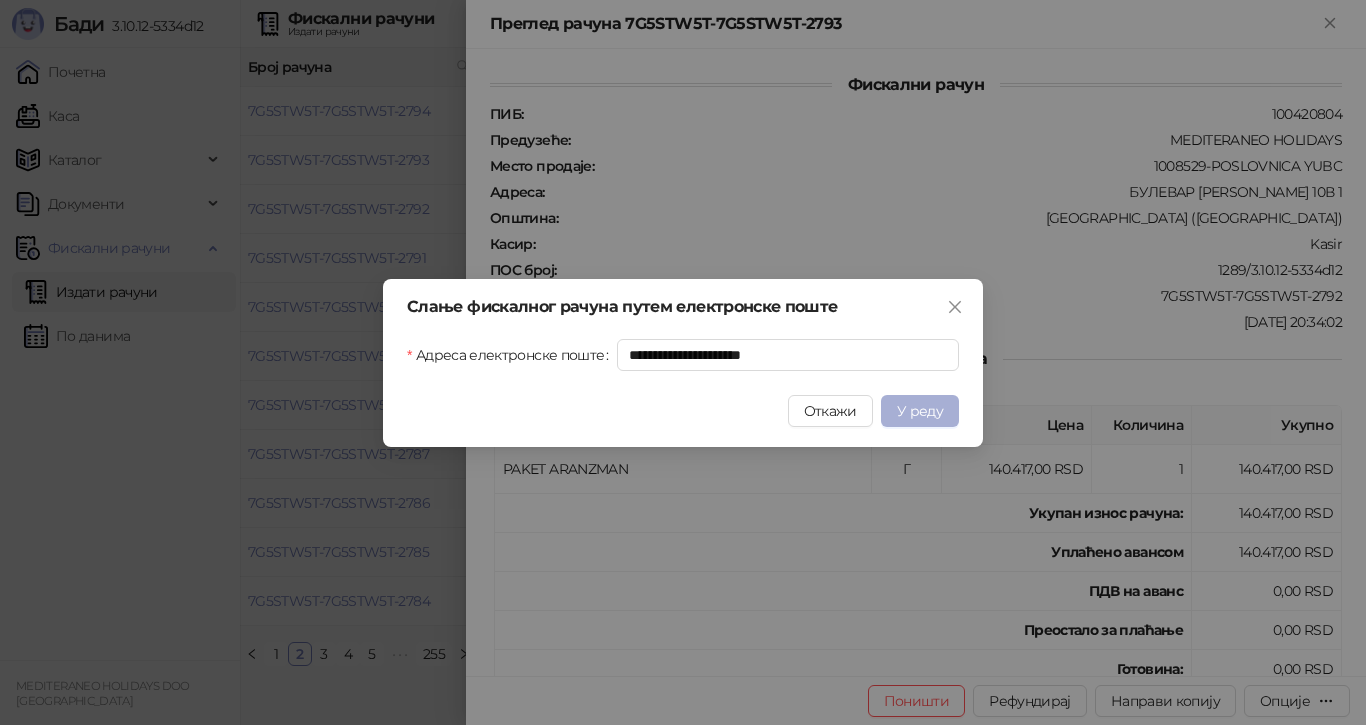 click on "У реду" at bounding box center [920, 411] 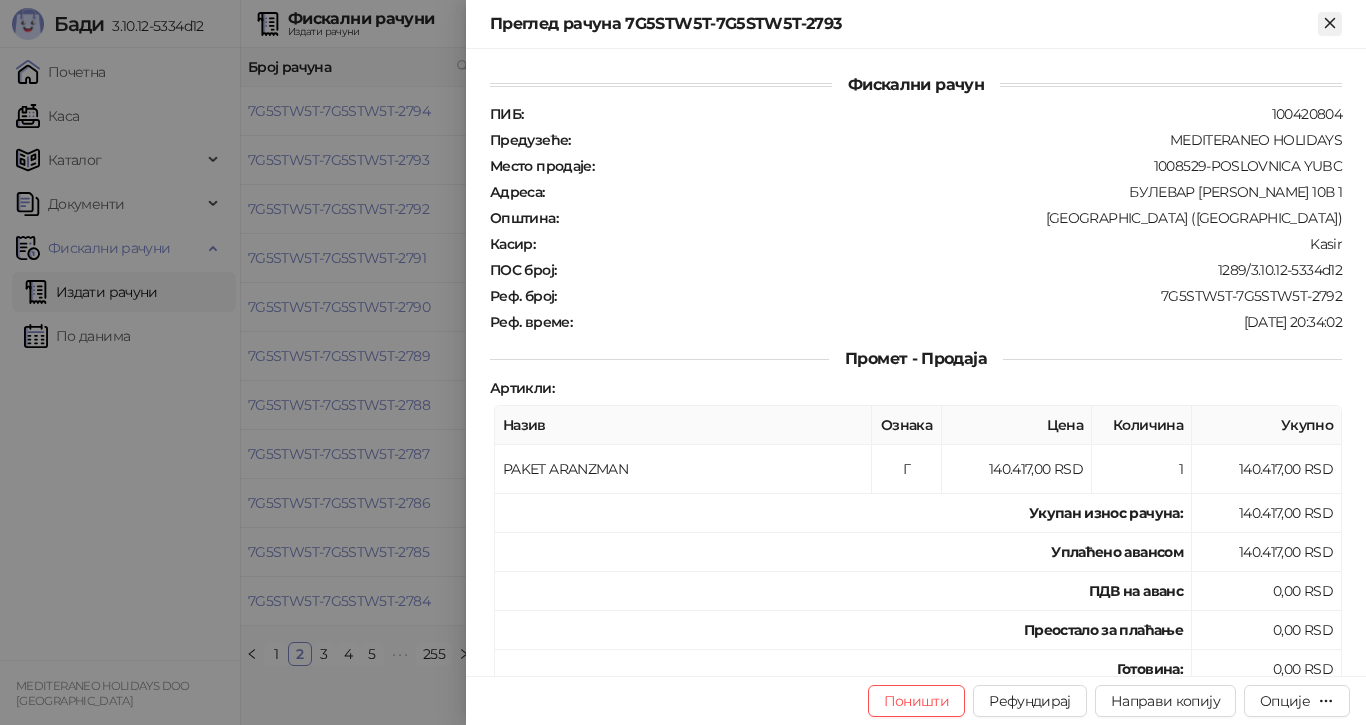 click 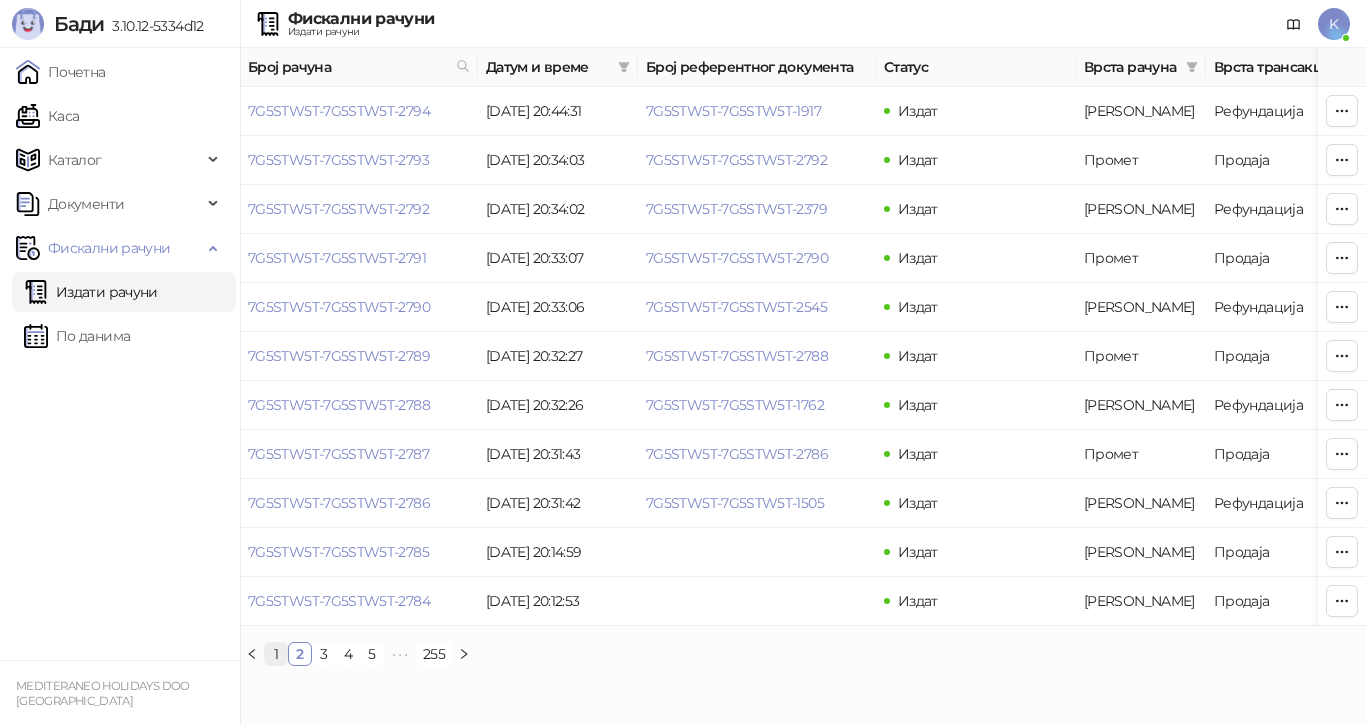 click on "1" at bounding box center (276, 654) 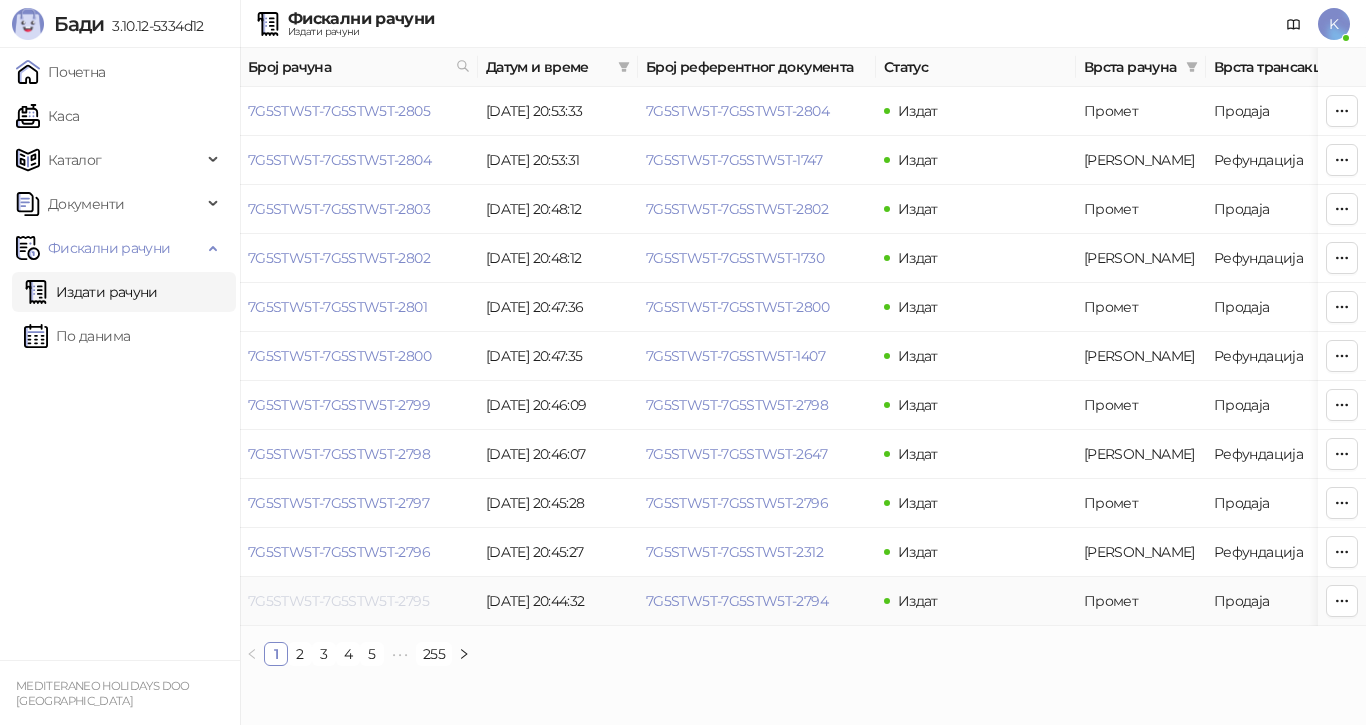 click on "7G5STW5T-7G5STW5T-2795" at bounding box center (338, 601) 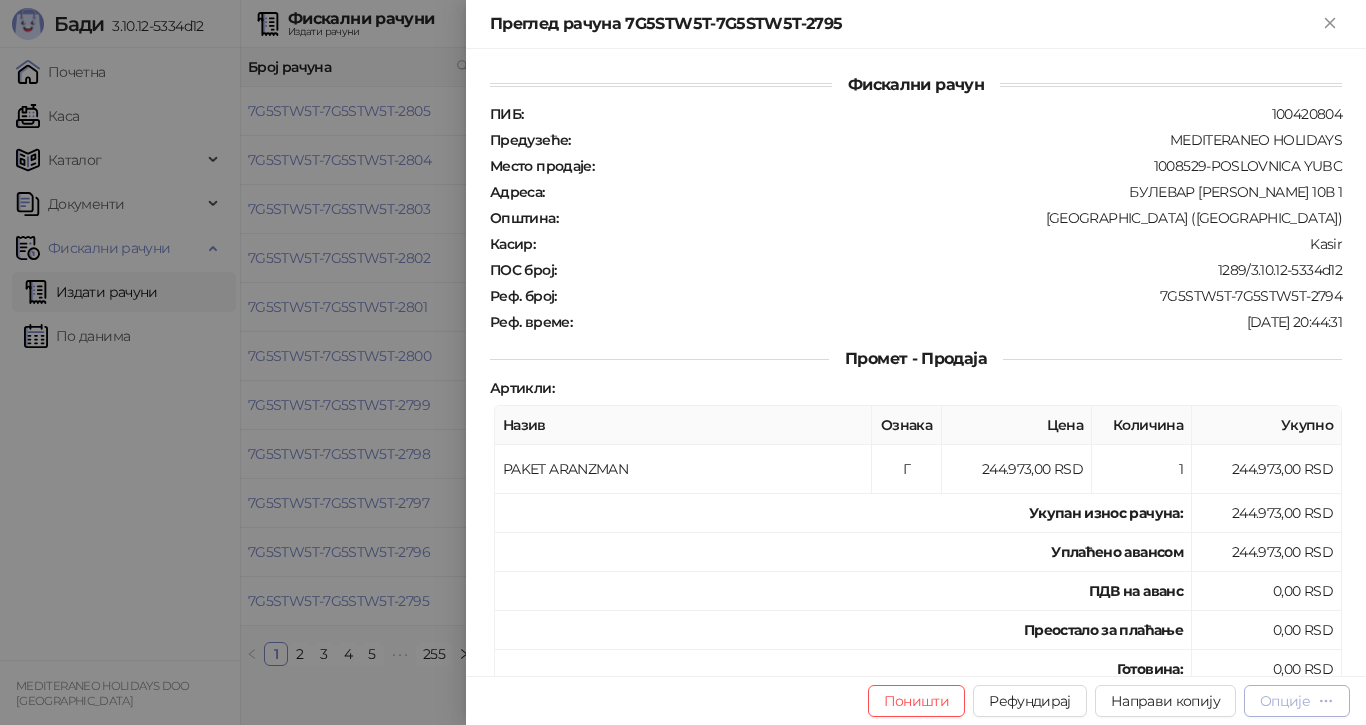 click on "Опције" at bounding box center (1297, 700) 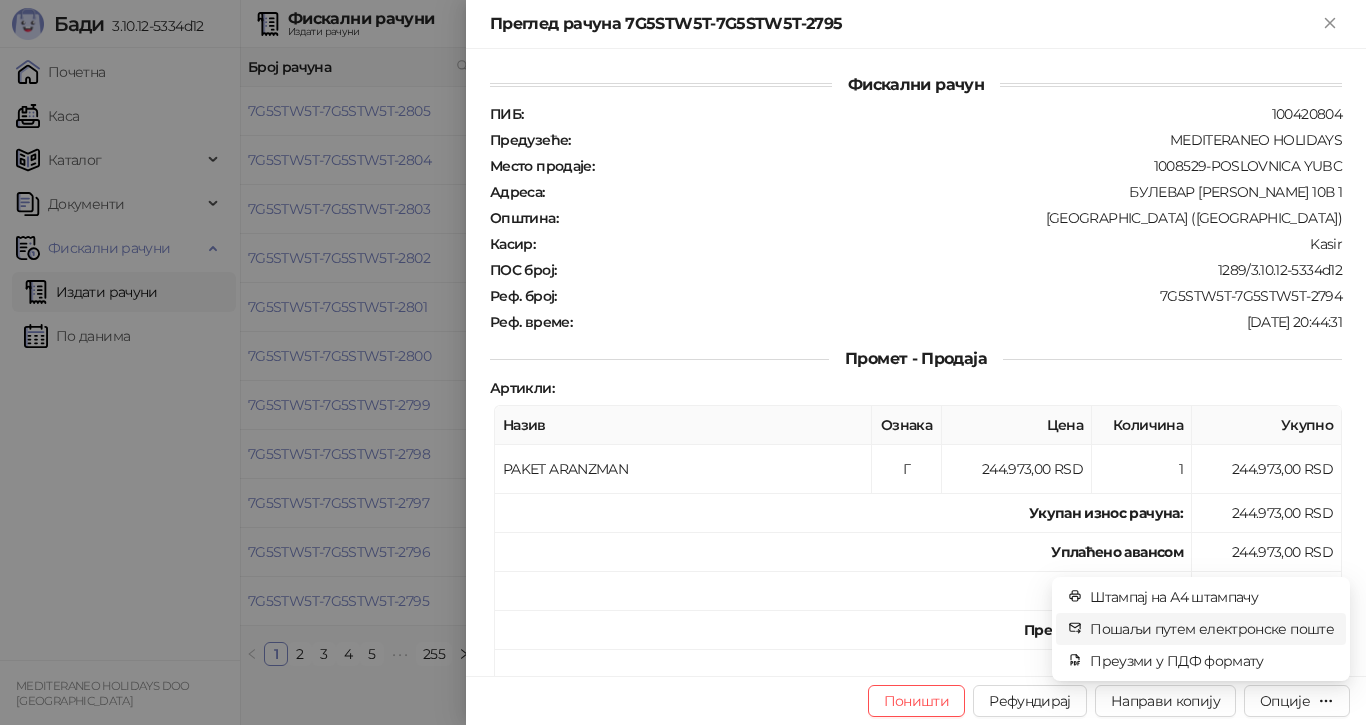 click on "Пошаљи путем електронске поште" at bounding box center [1212, 629] 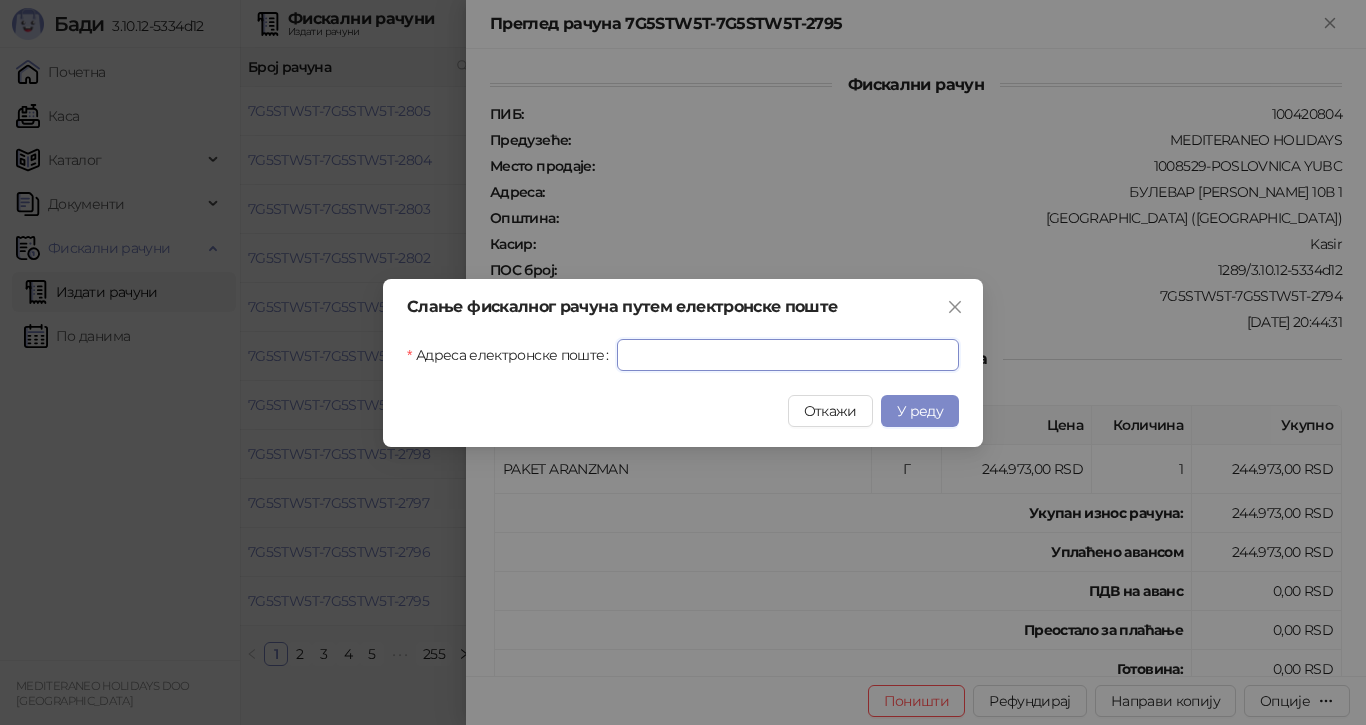 click on "Адреса електронске поште" at bounding box center [788, 355] 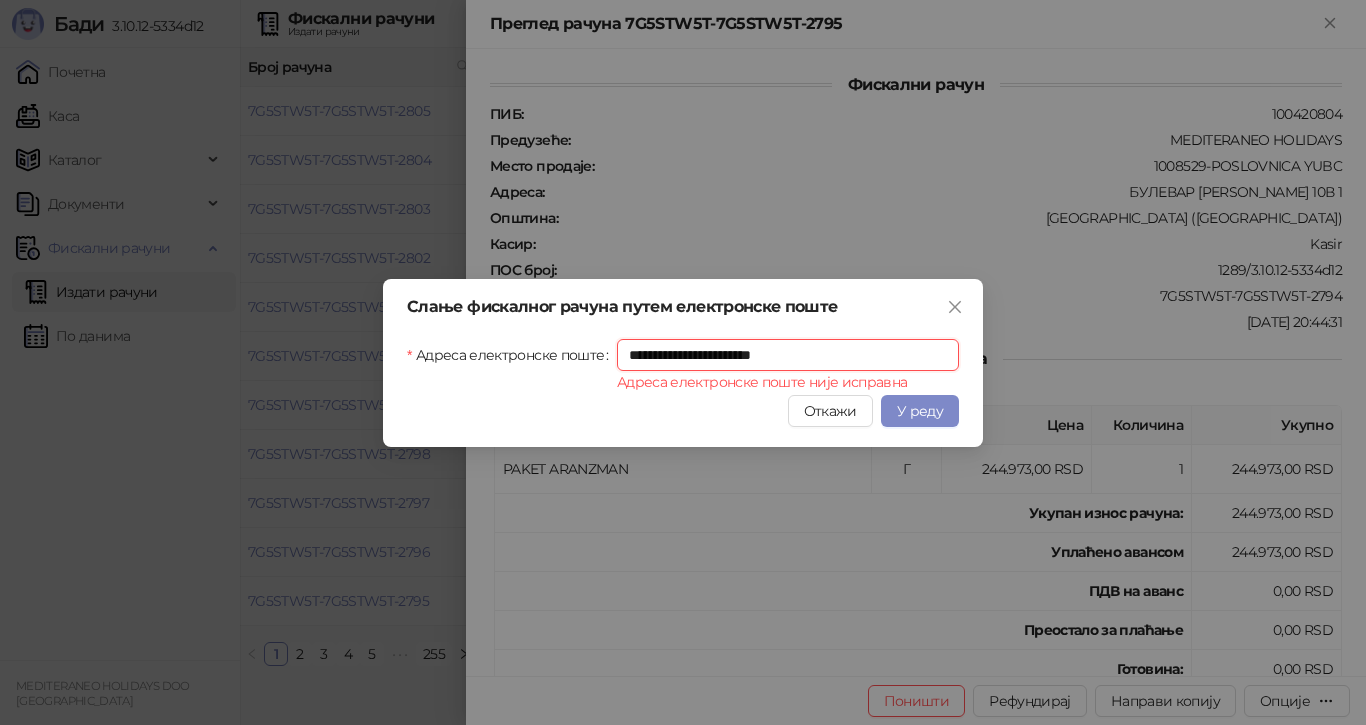 click on "**********" at bounding box center [788, 355] 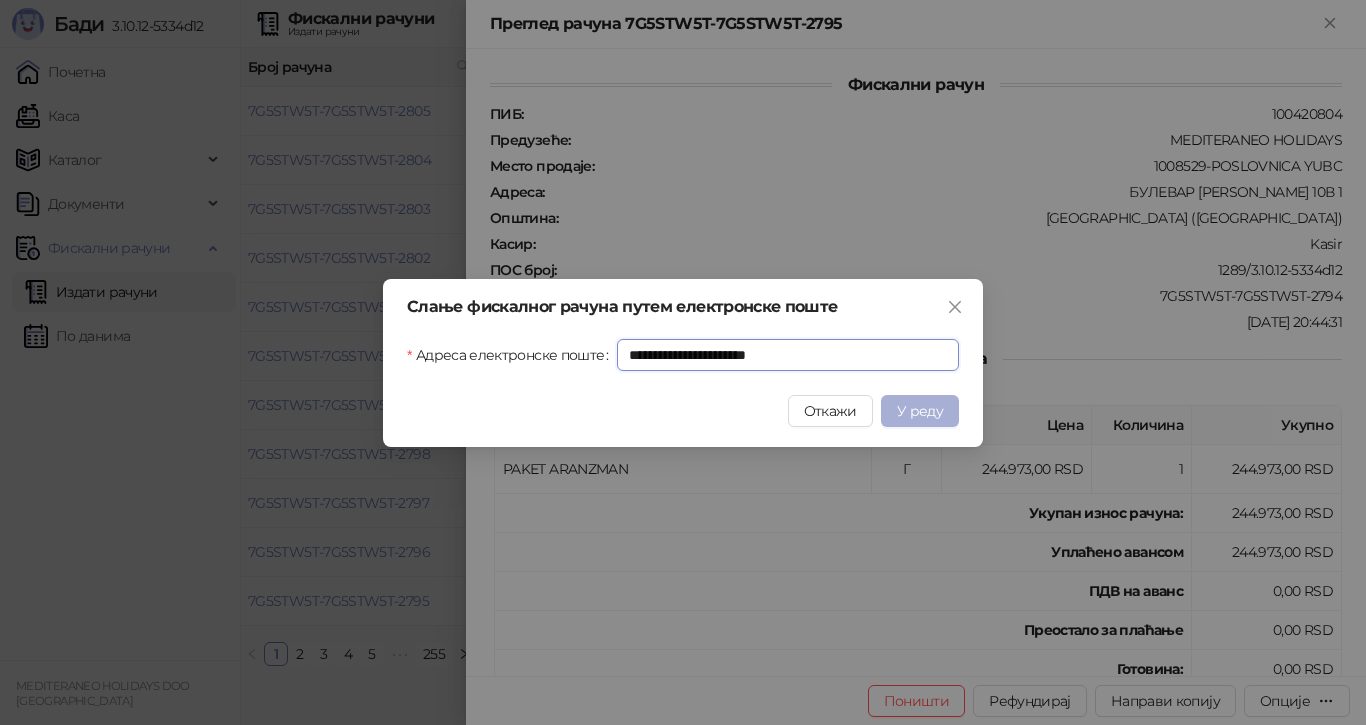 type on "**********" 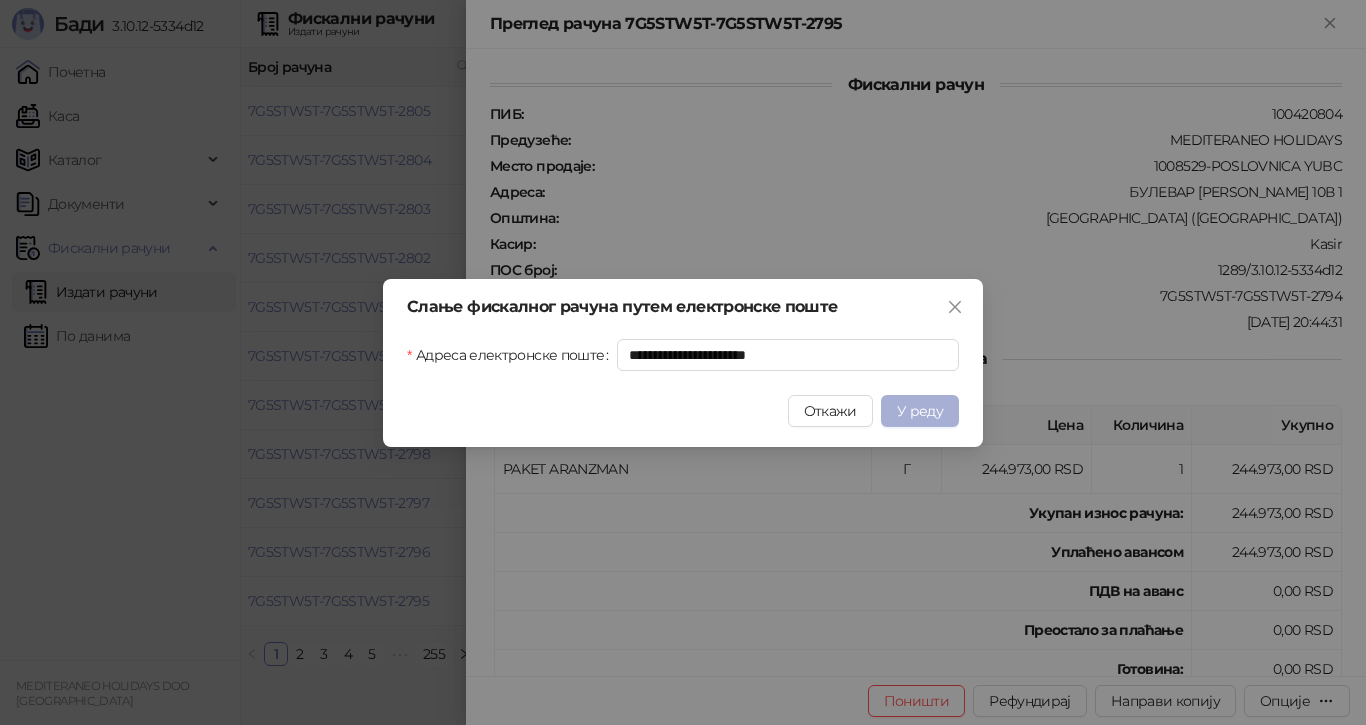 click on "У реду" at bounding box center [920, 411] 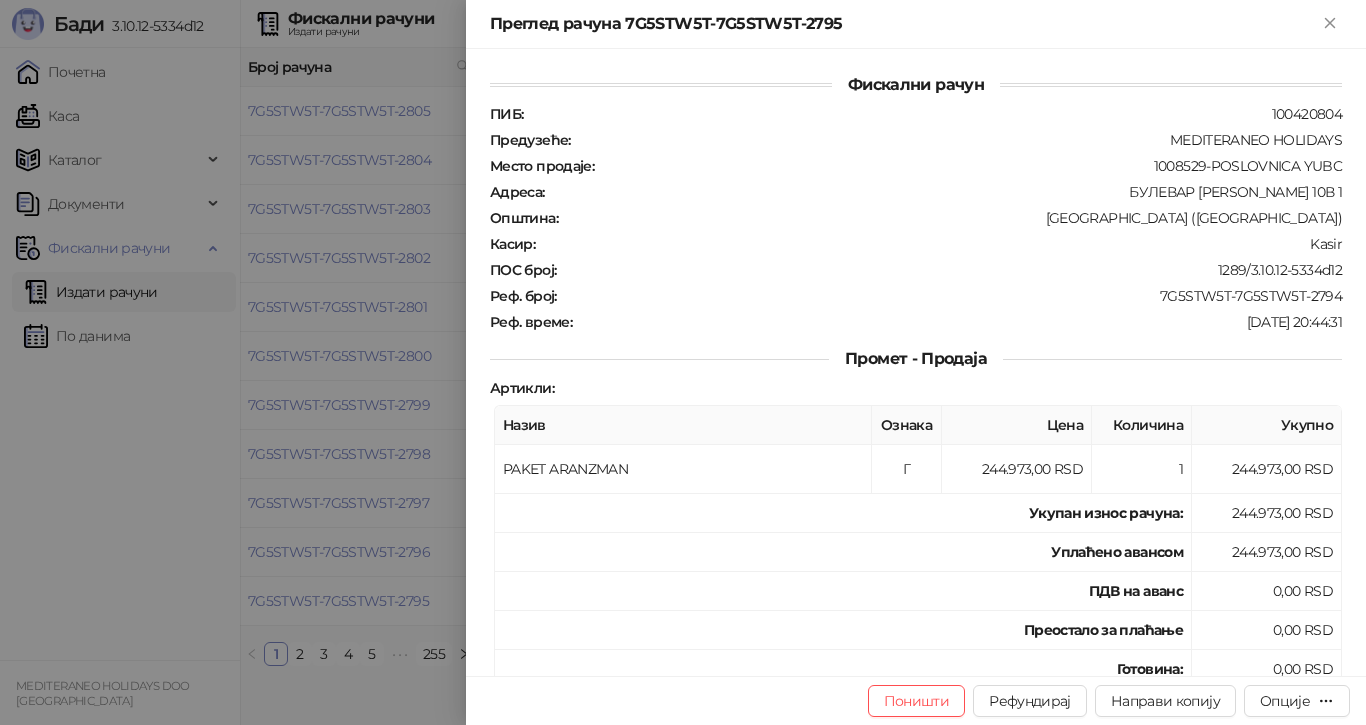 click at bounding box center (683, 362) 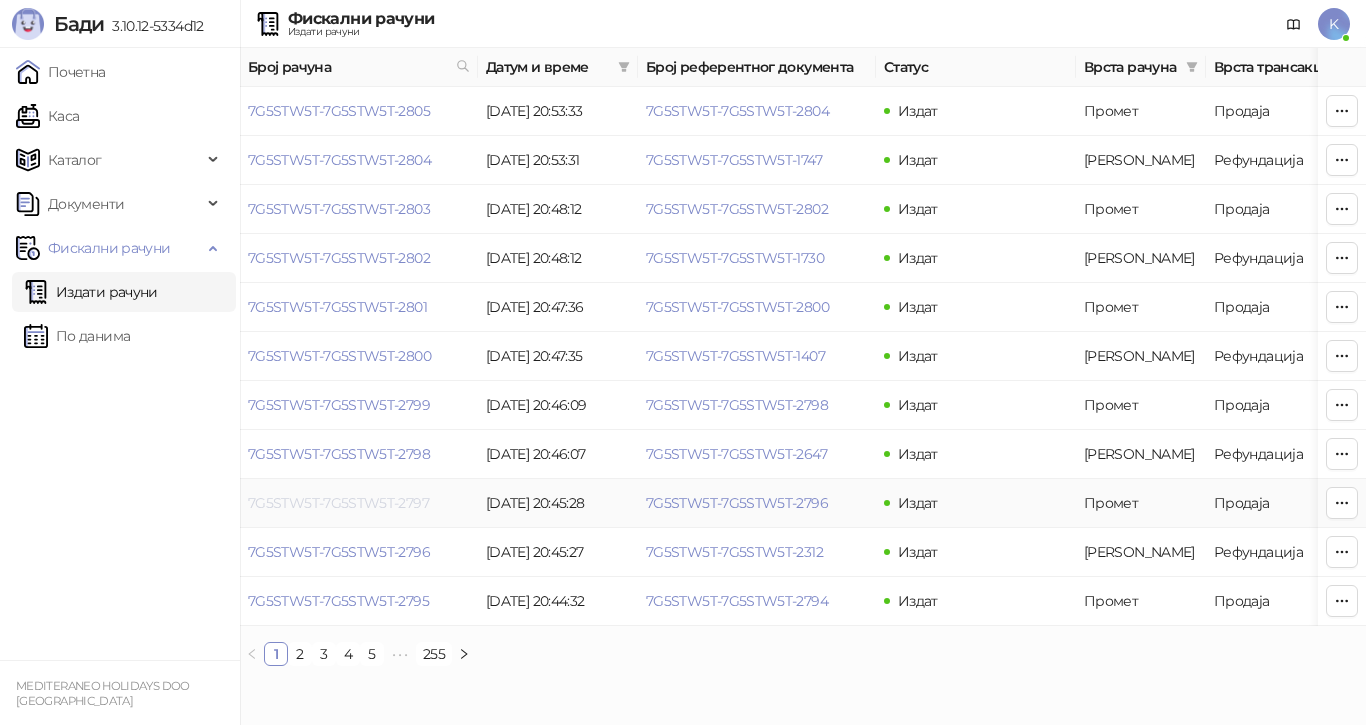 click on "7G5STW5T-7G5STW5T-2797" at bounding box center (338, 503) 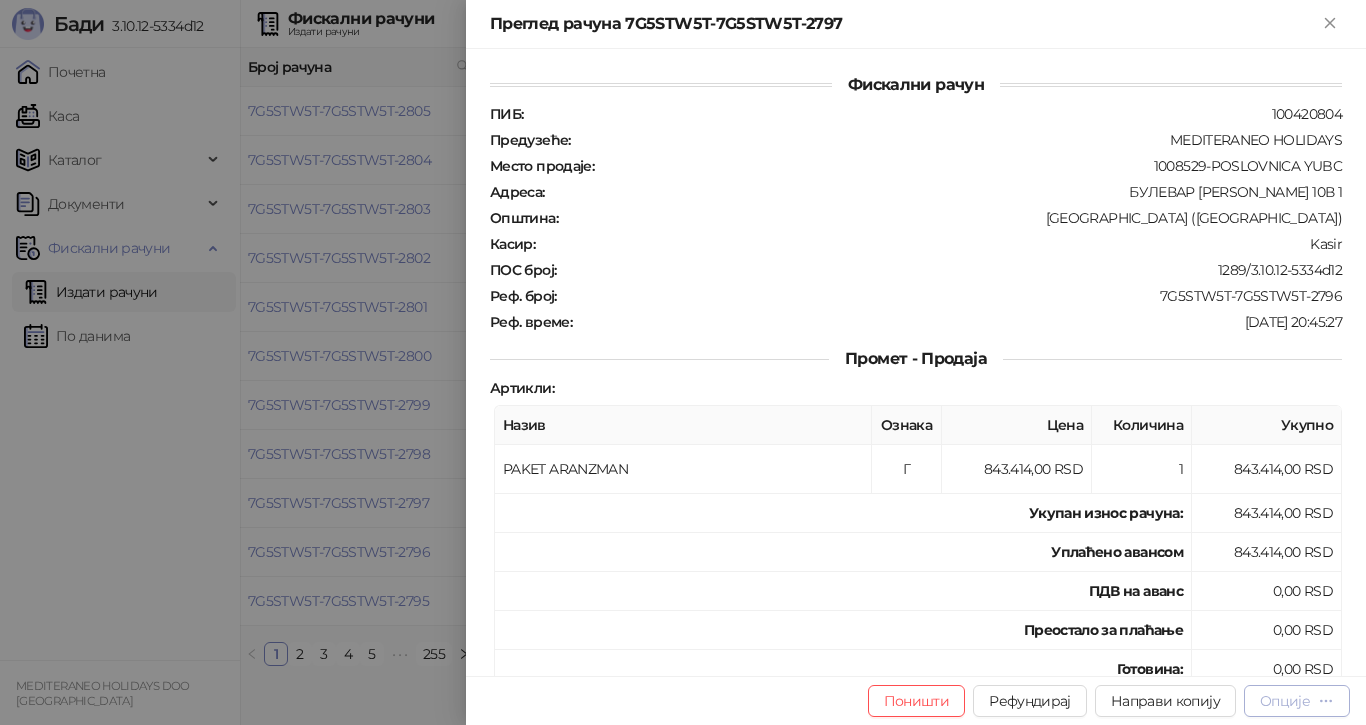 click on "Опције" at bounding box center (1285, 701) 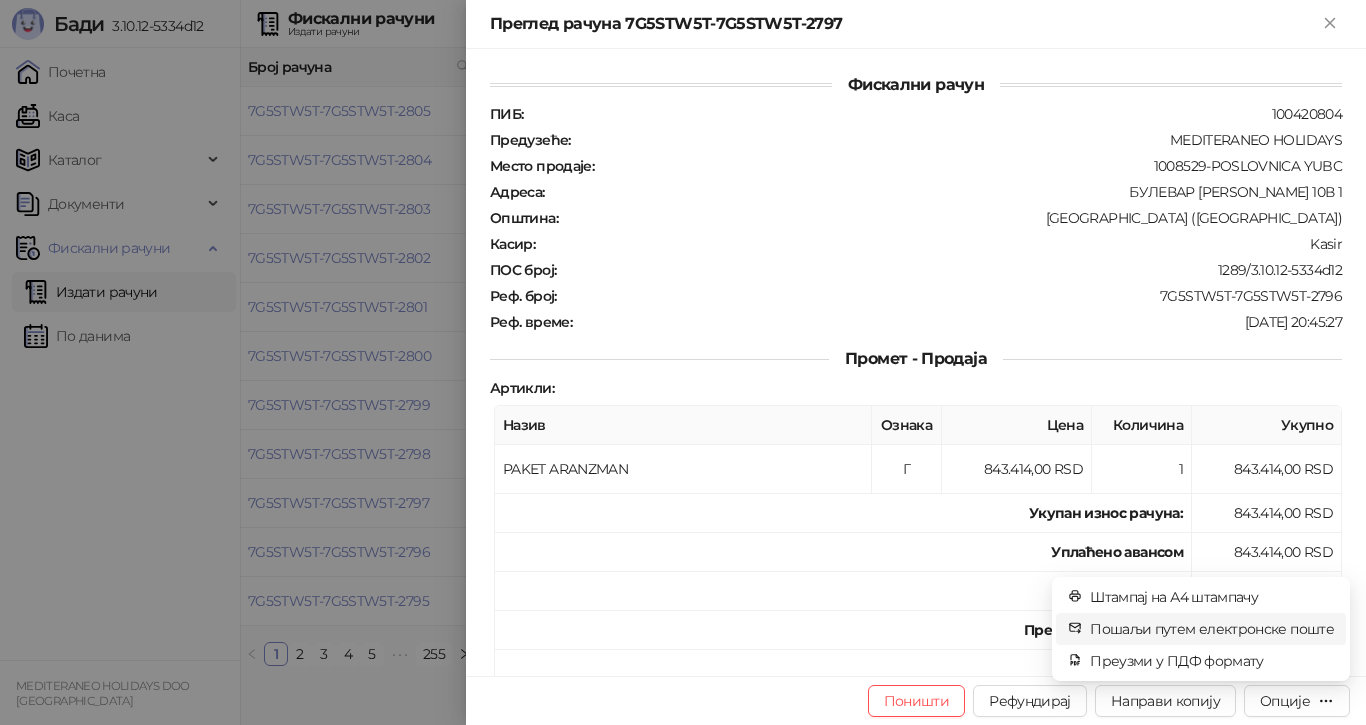 click on "Пошаљи путем електронске поште" at bounding box center (1212, 629) 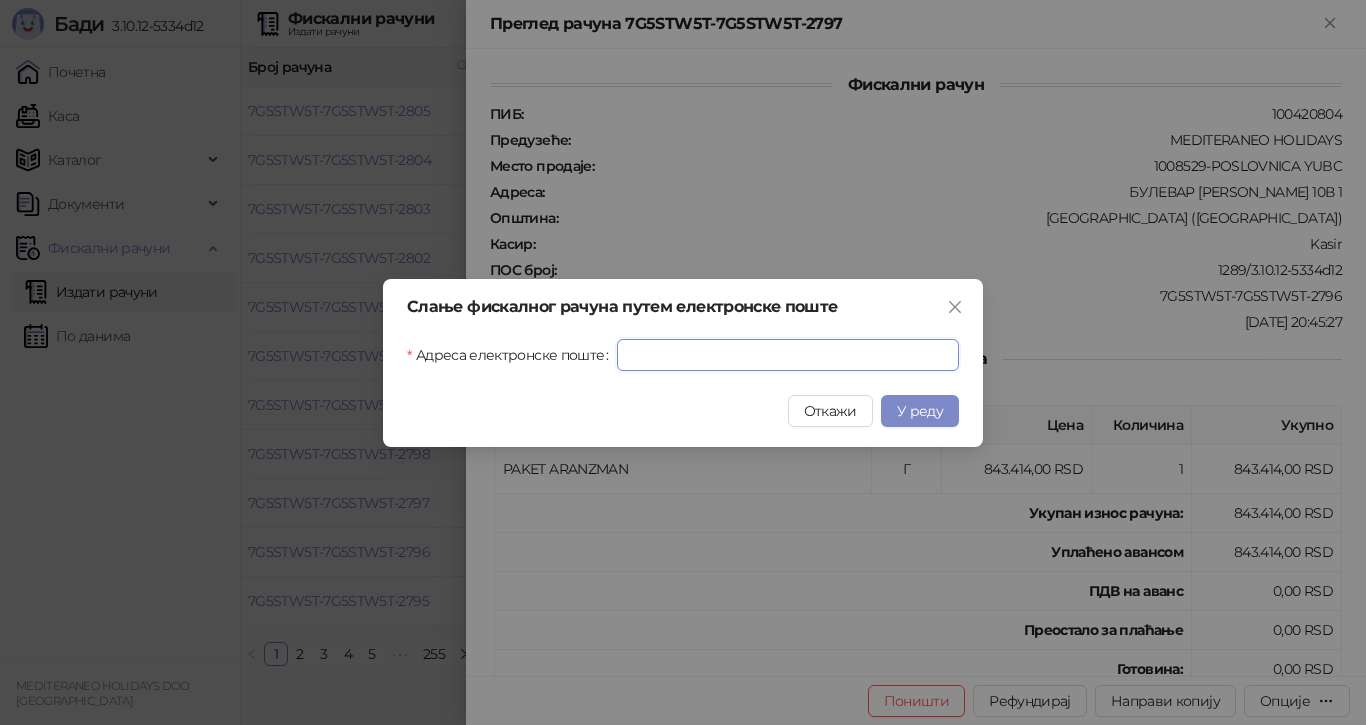 click on "Адреса електронске поште" at bounding box center [788, 355] 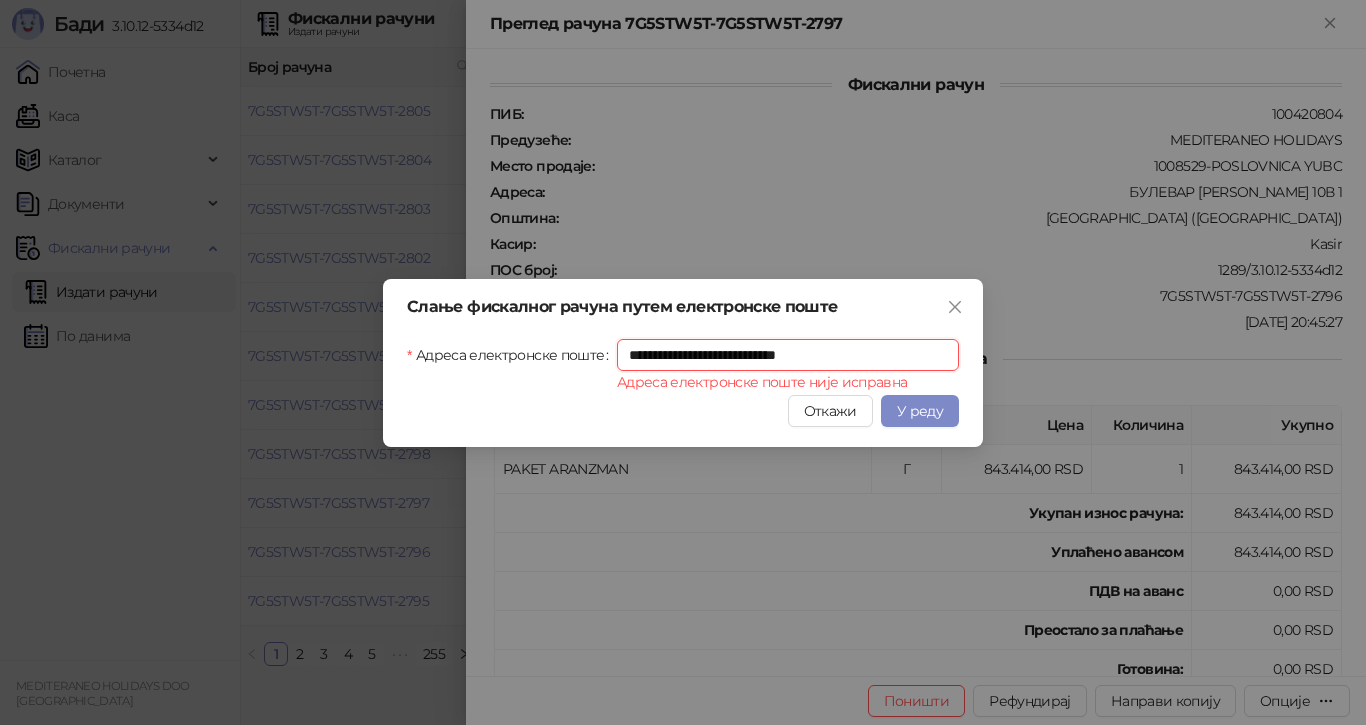 click on "**********" at bounding box center (788, 355) 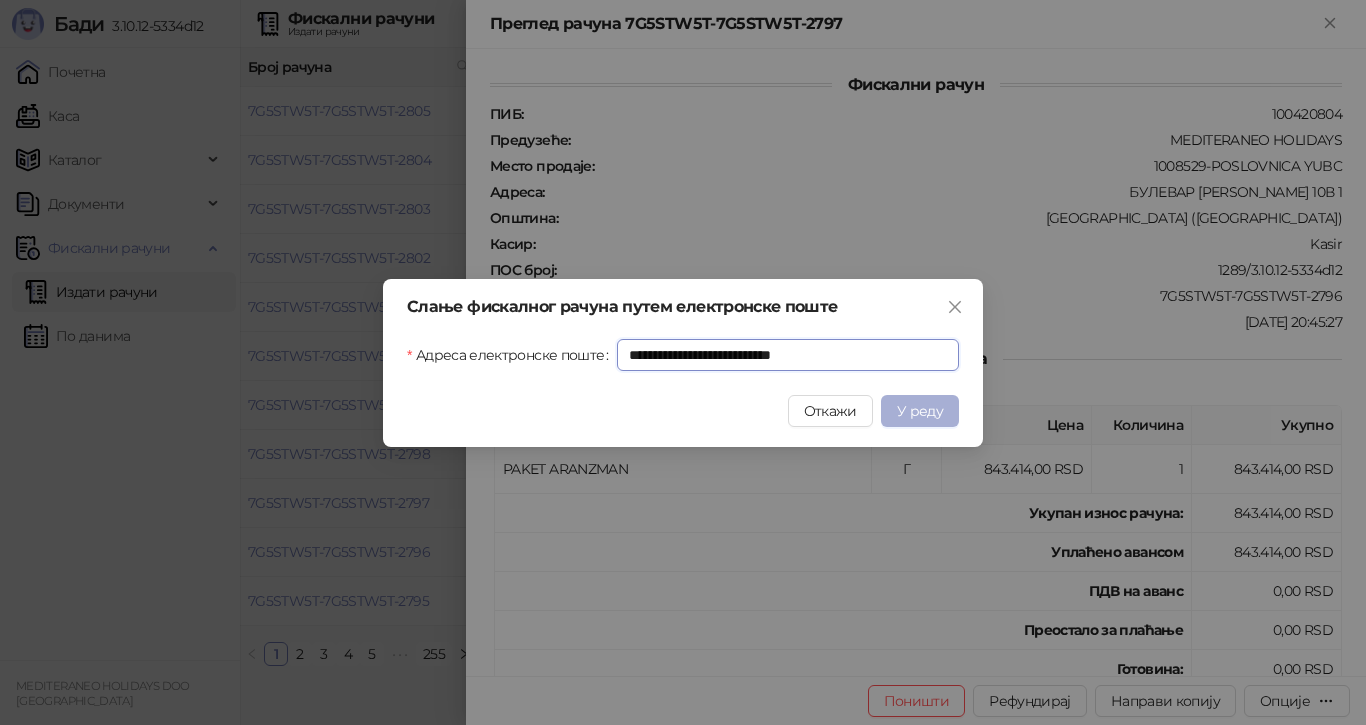 type on "**********" 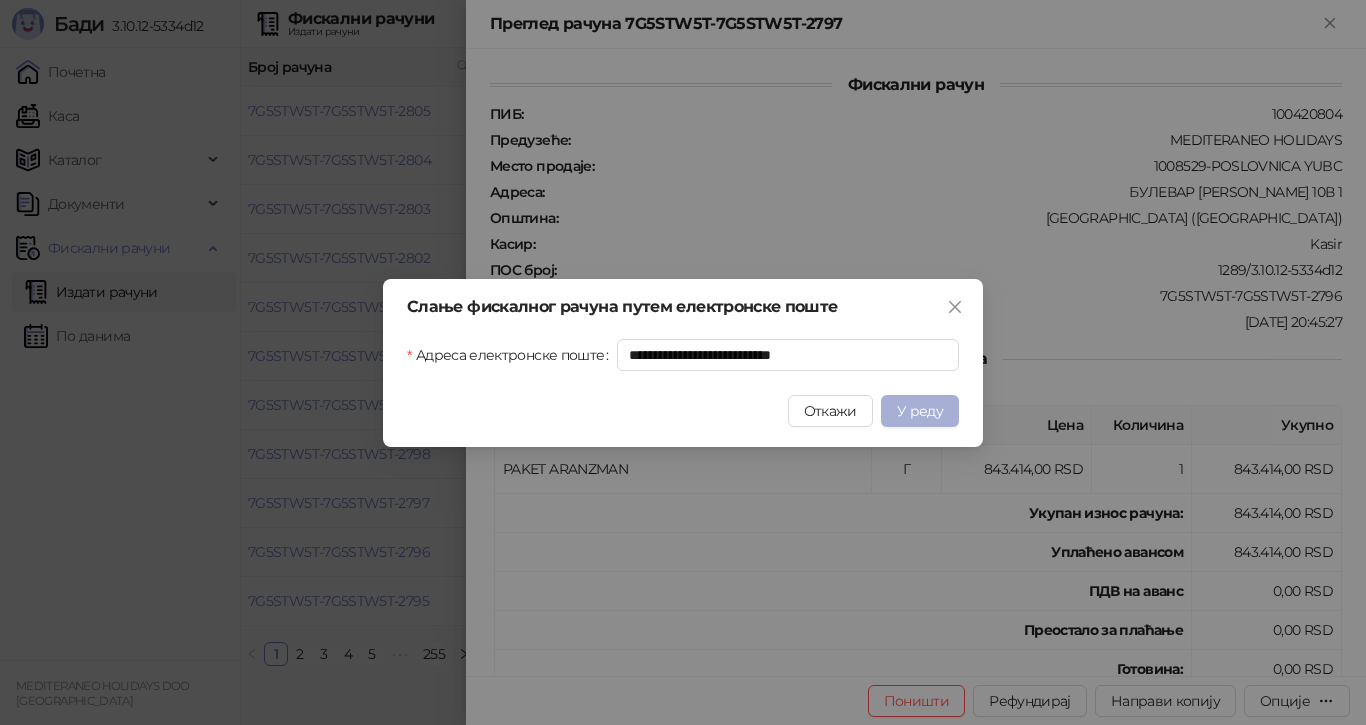 click on "У реду" at bounding box center [920, 411] 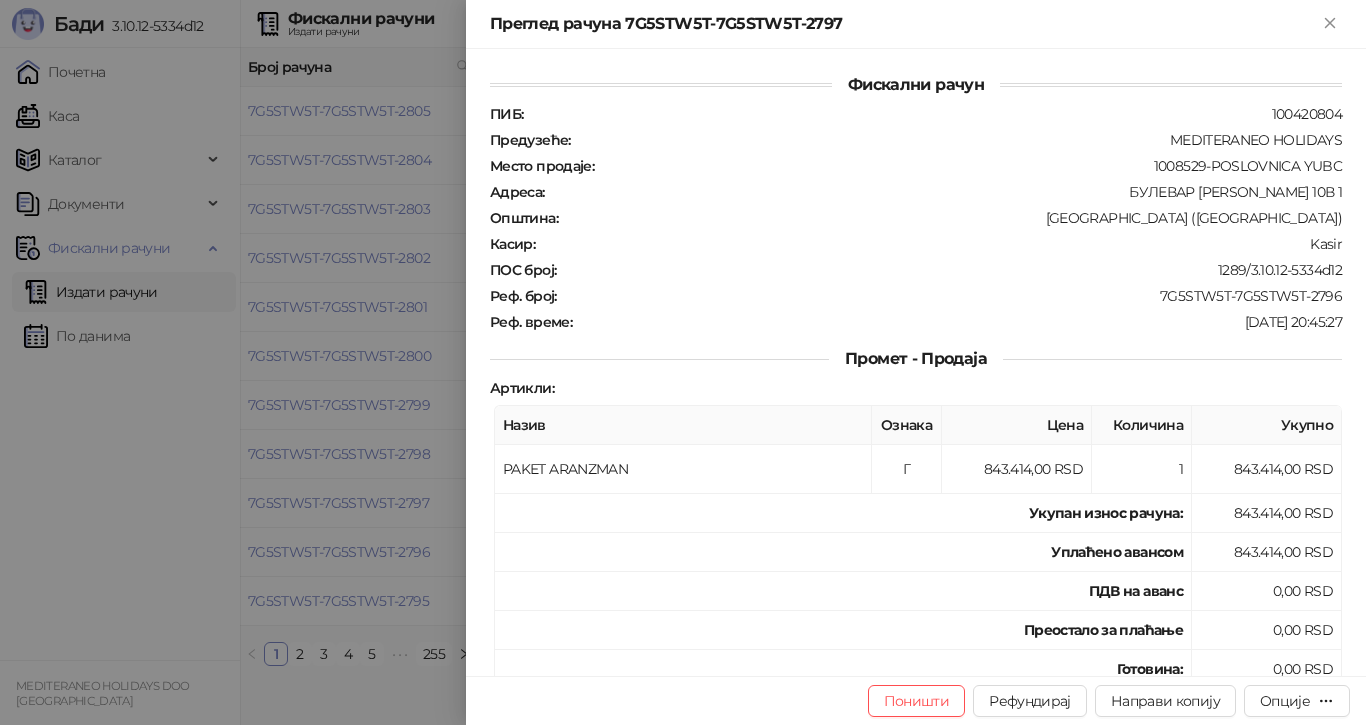 click at bounding box center (683, 362) 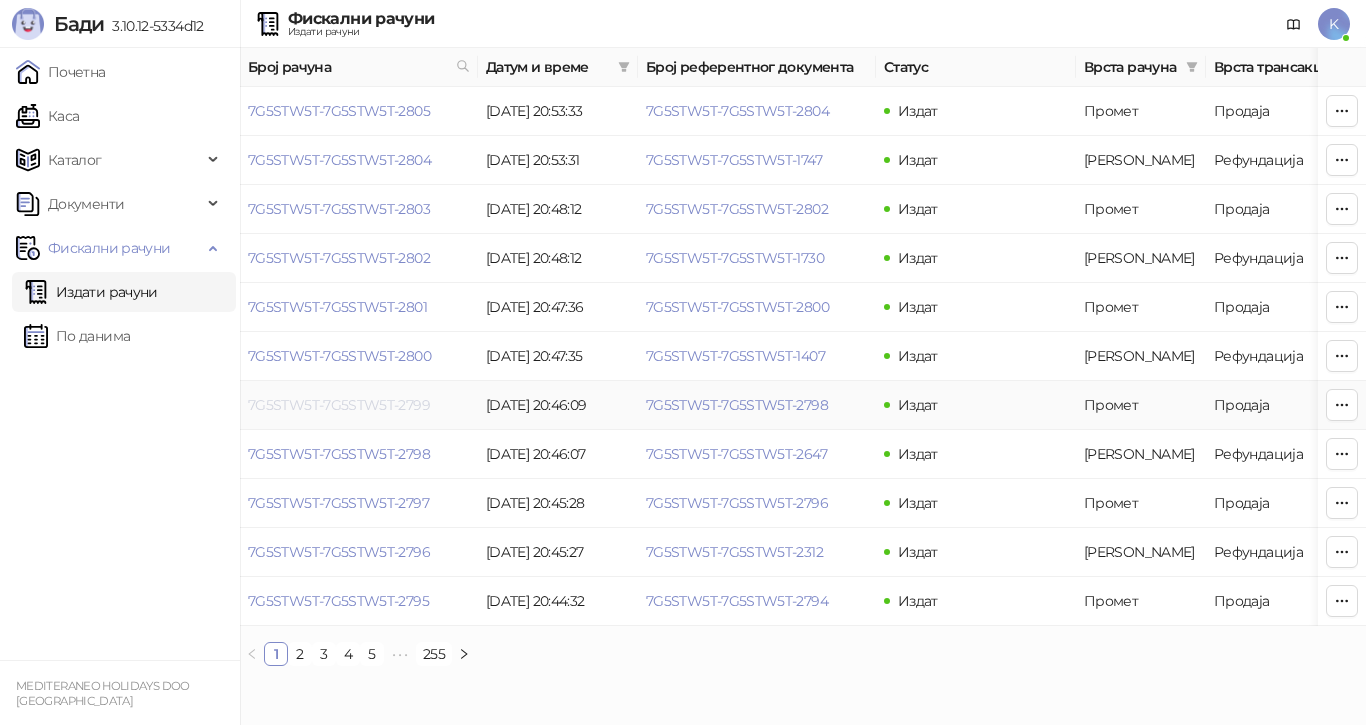 click on "7G5STW5T-7G5STW5T-2799" at bounding box center [339, 405] 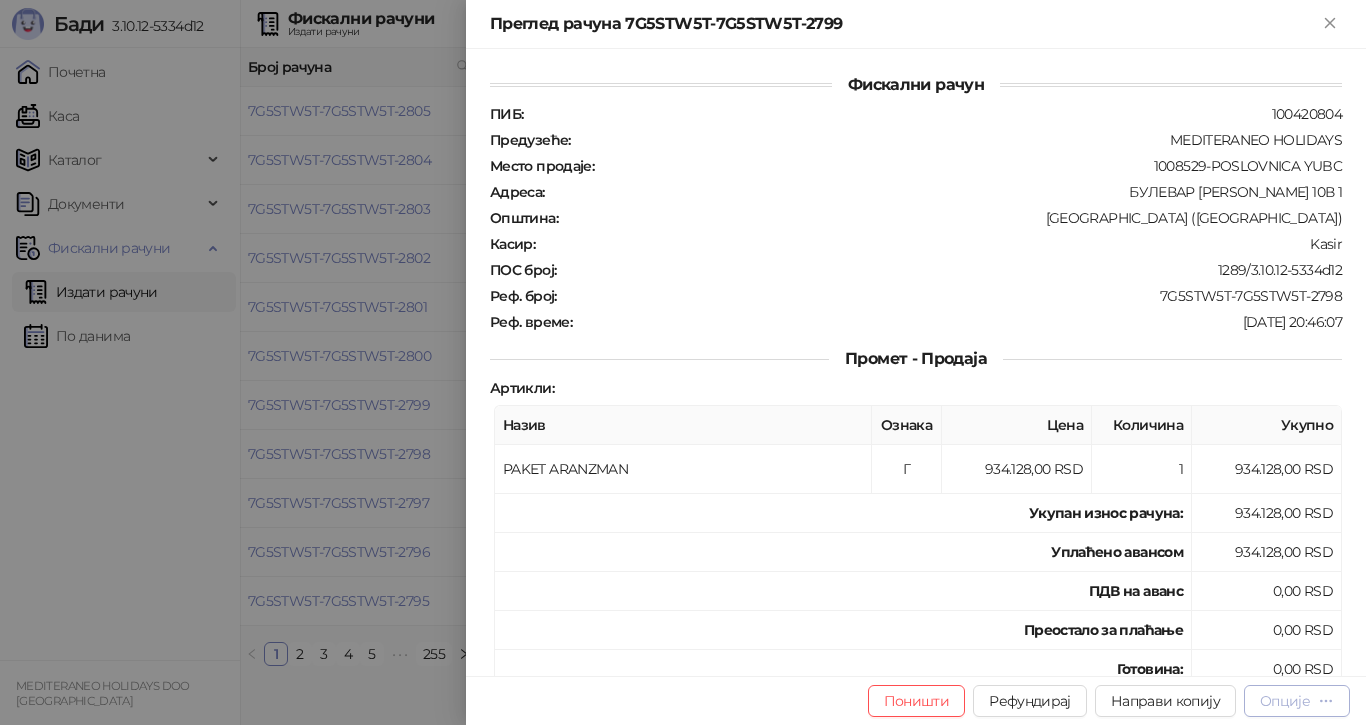 click on "Опције" at bounding box center [1285, 701] 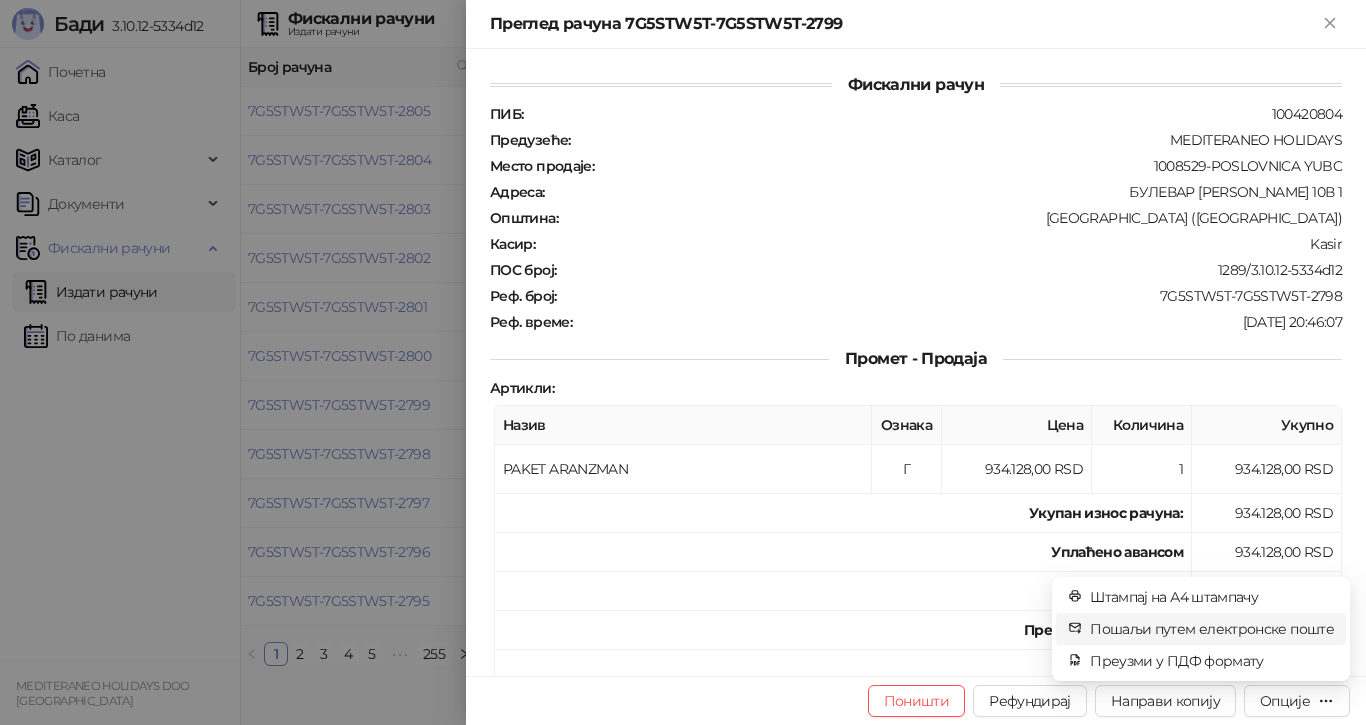 click on "Пошаљи путем електронске поште" at bounding box center (1212, 629) 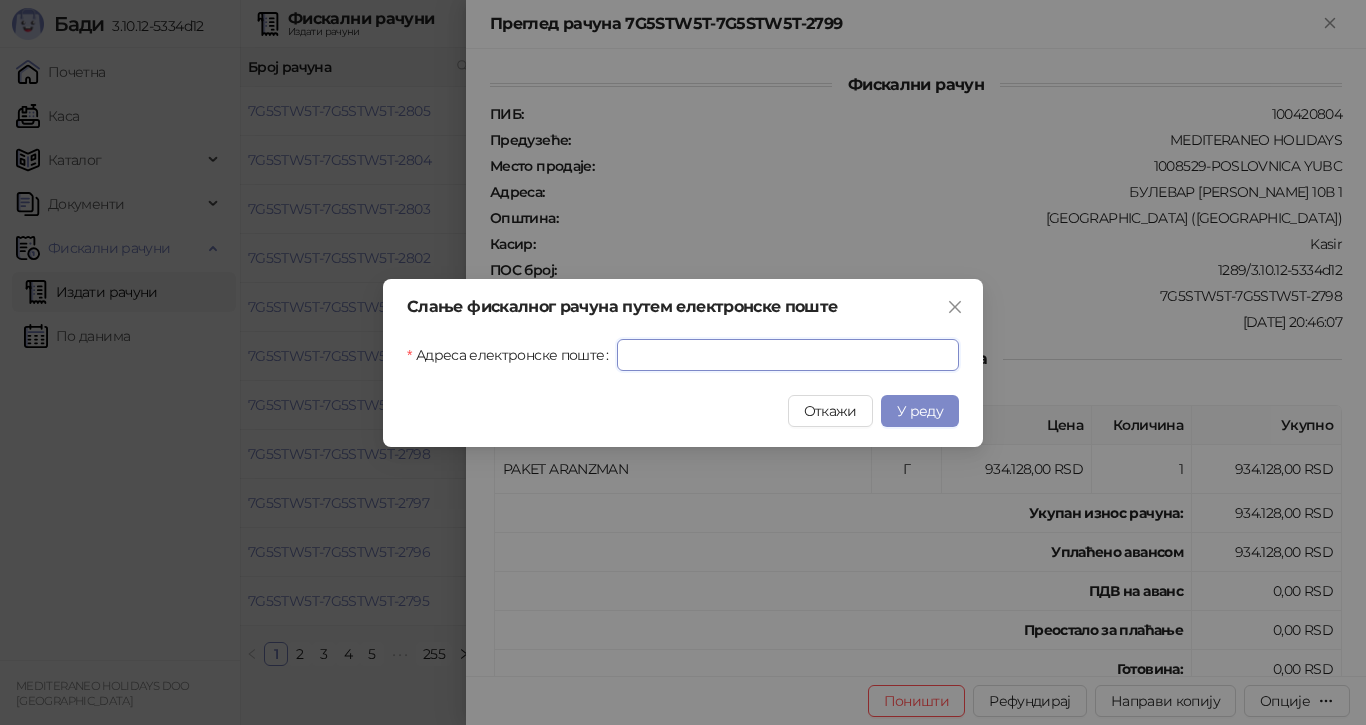 click on "Адреса електронске поште" at bounding box center [788, 355] 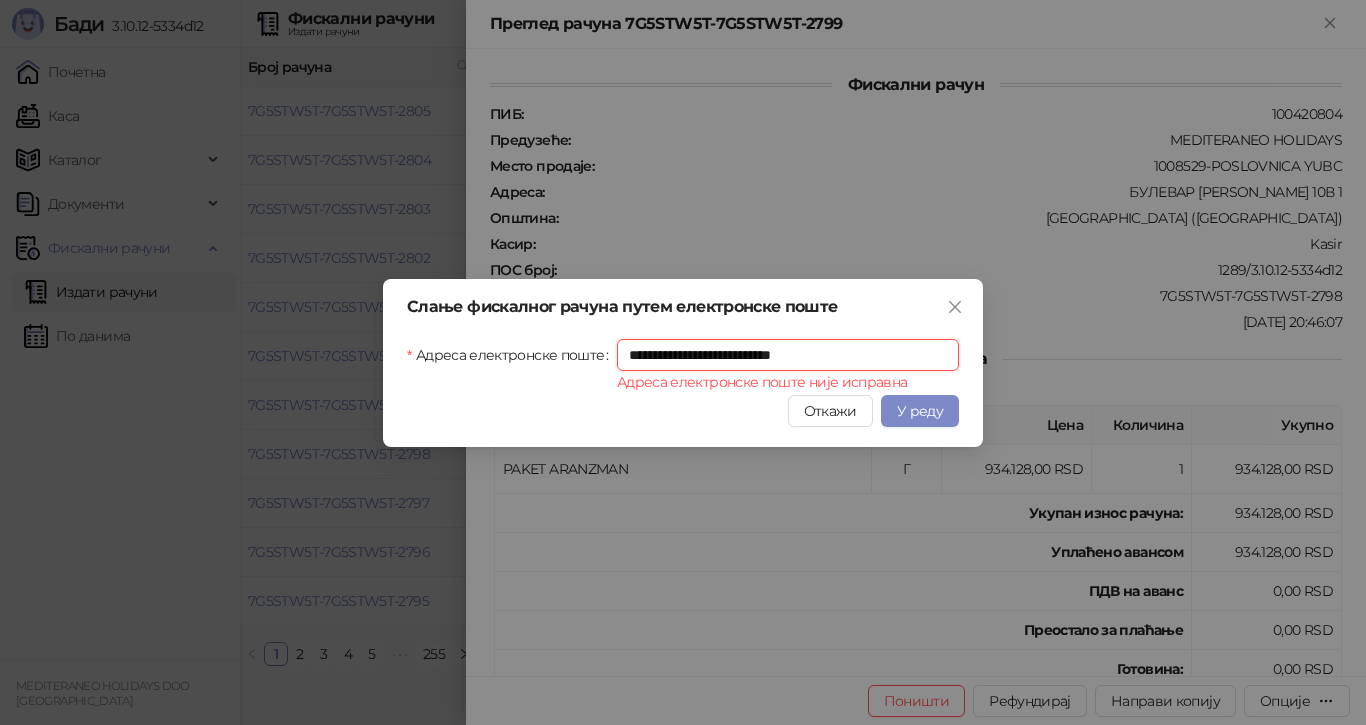 click on "**********" at bounding box center [788, 355] 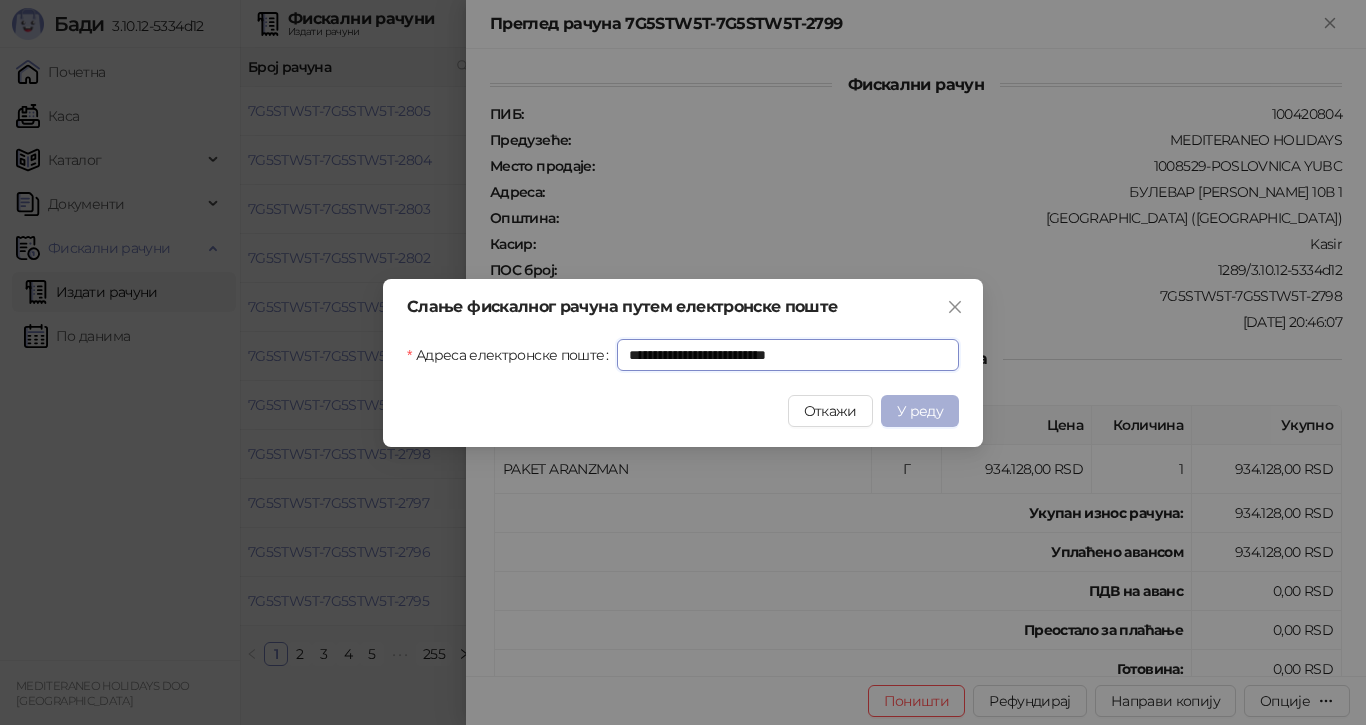 type on "**********" 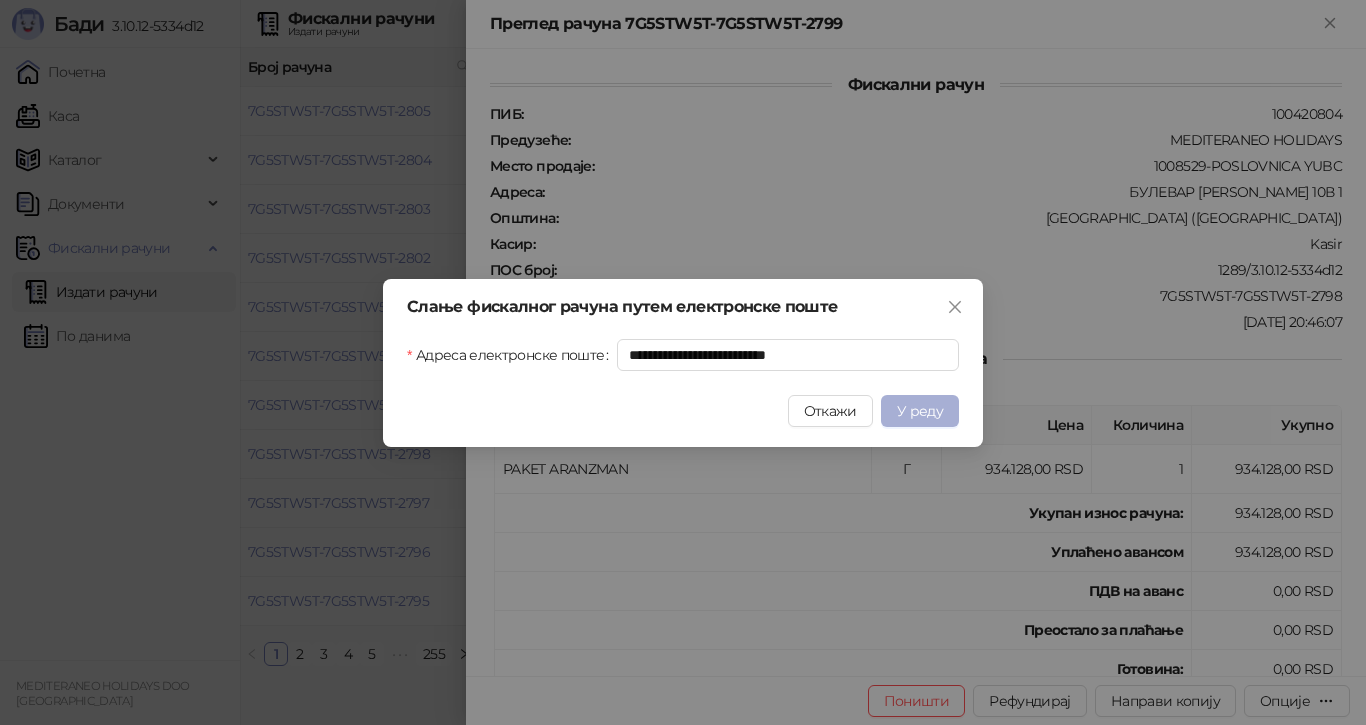 click on "У реду" at bounding box center (920, 411) 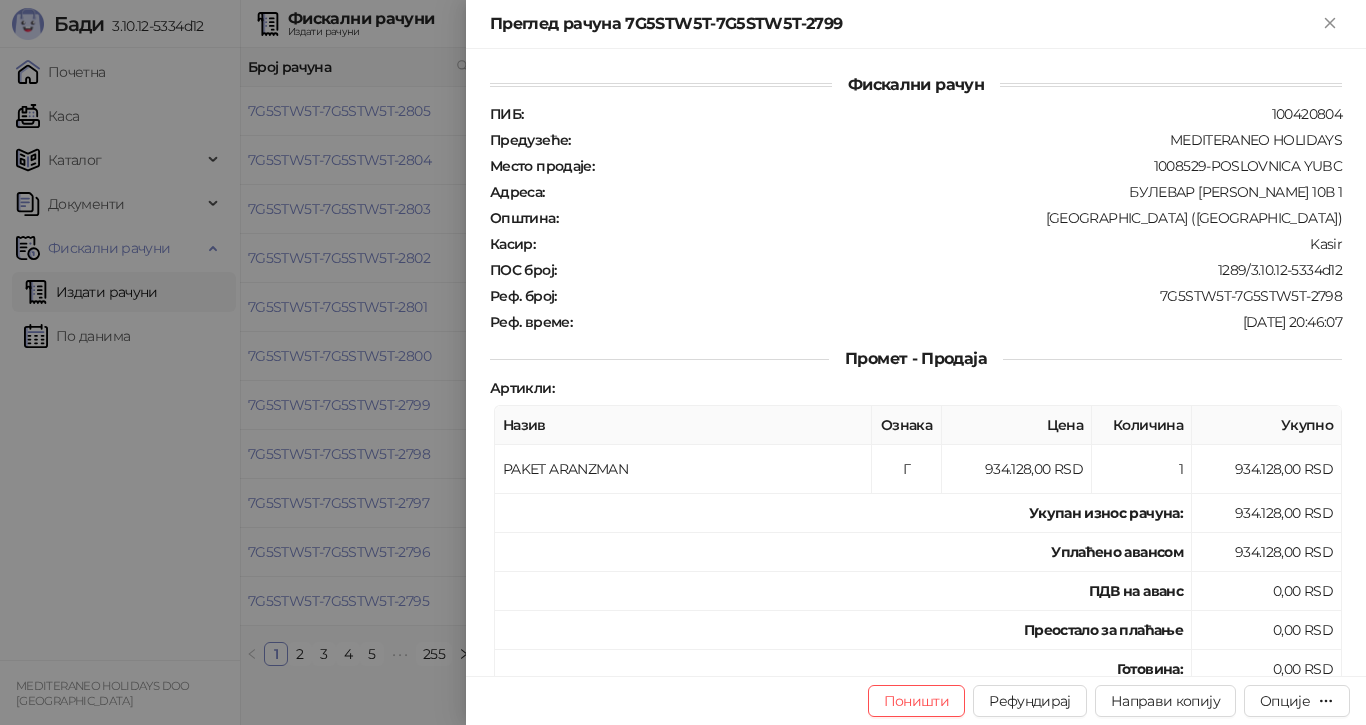 click at bounding box center [683, 362] 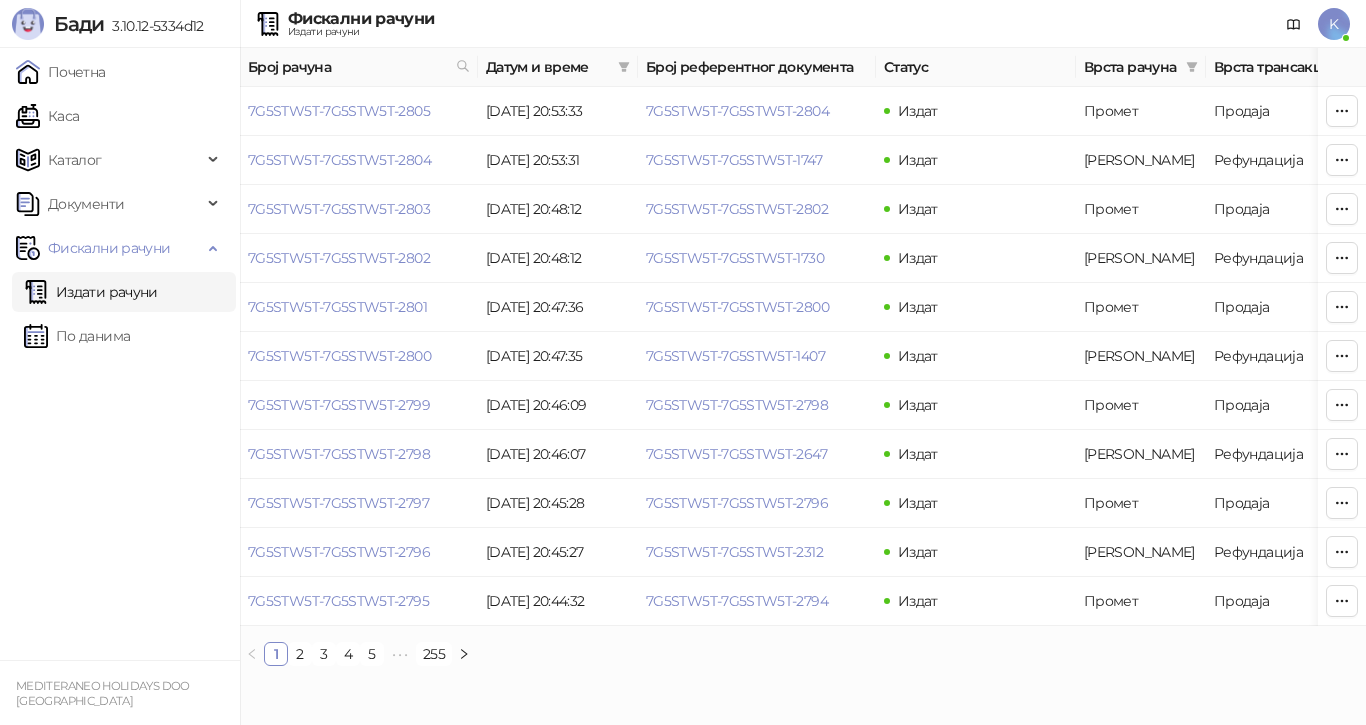 click 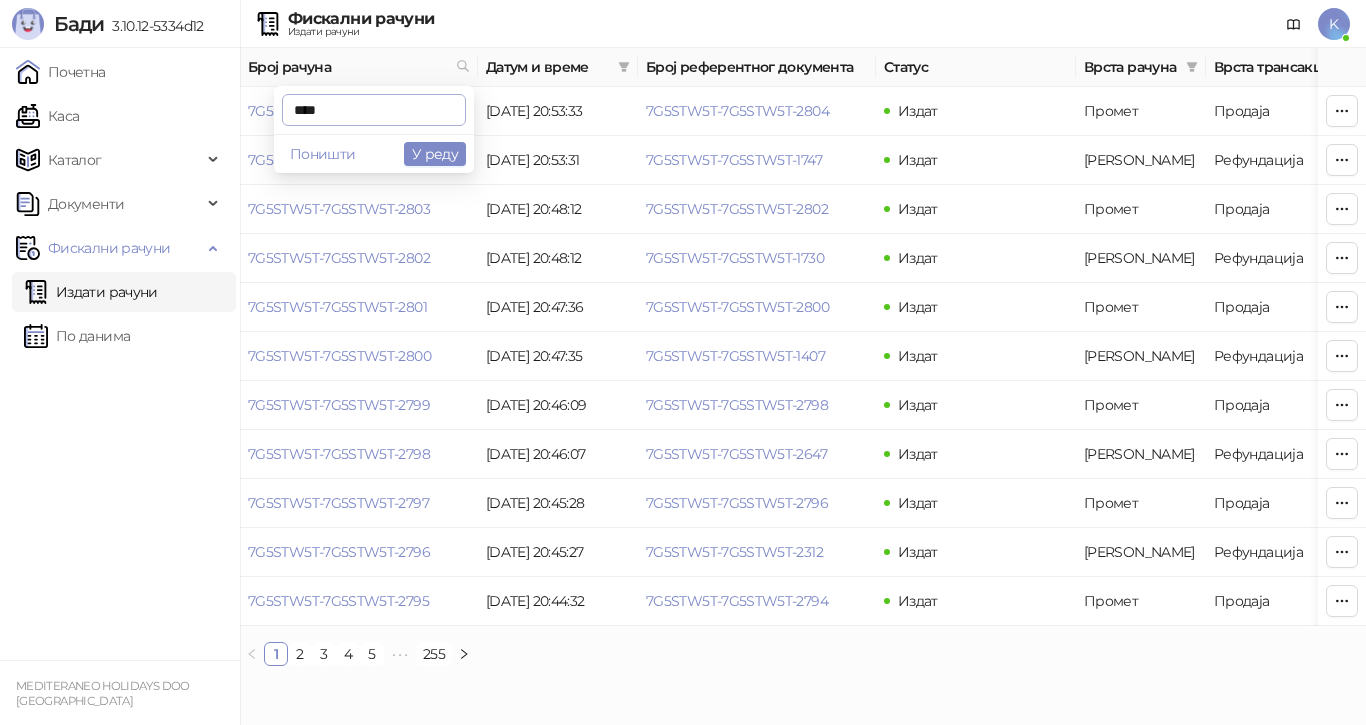 type on "****" 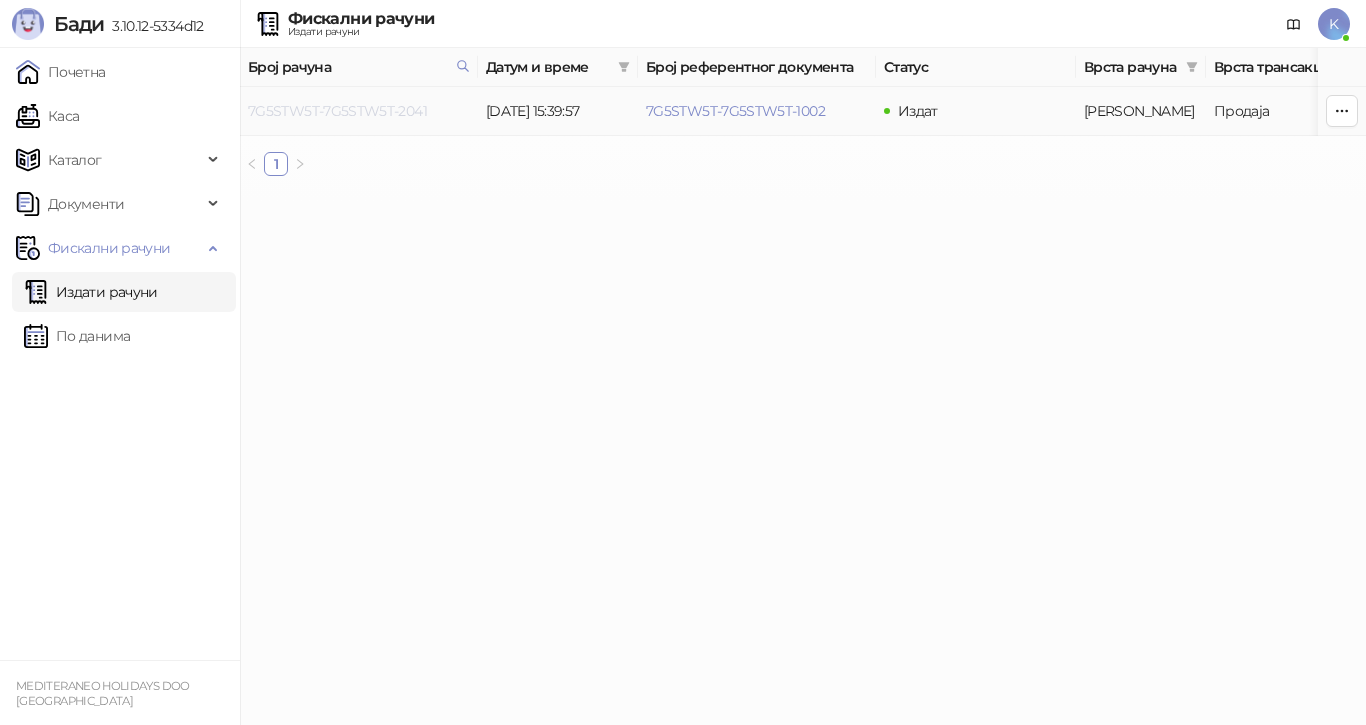 click on "7G5STW5T-7G5STW5T-2041" at bounding box center (337, 111) 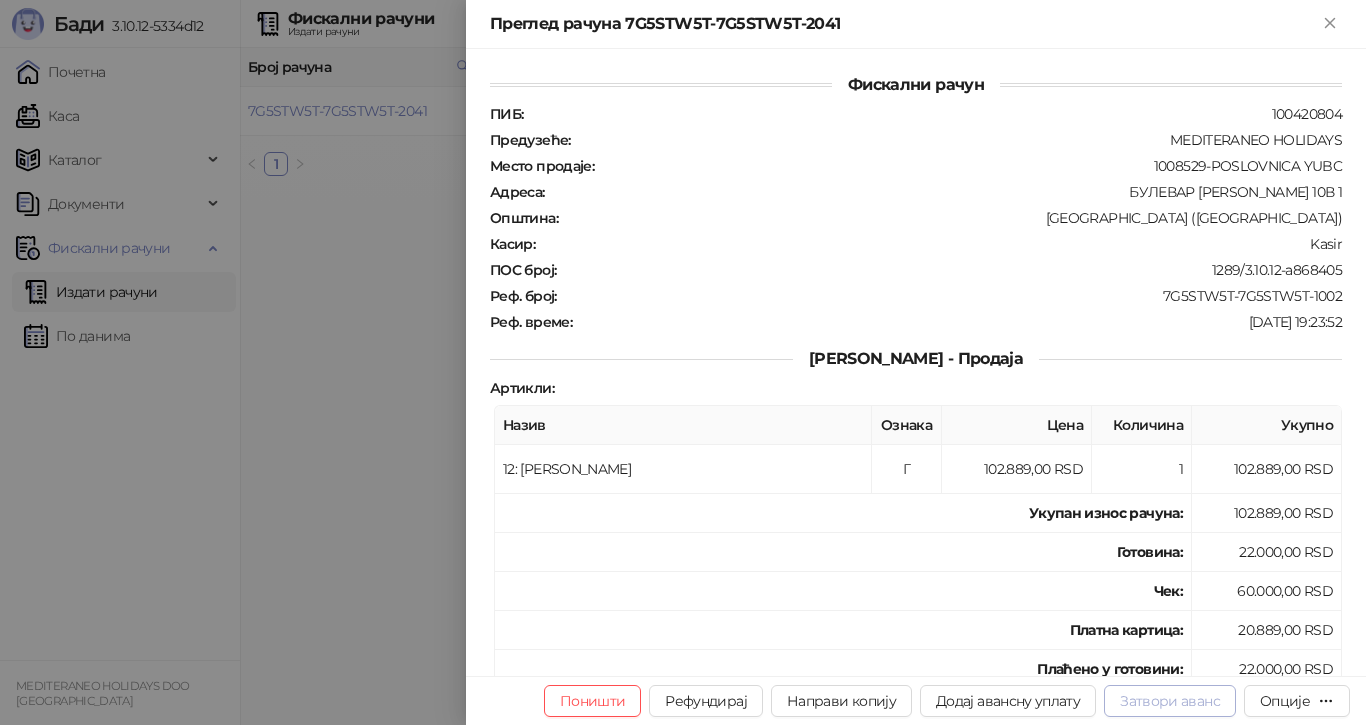 click on "Затвори аванс" at bounding box center (1170, 701) 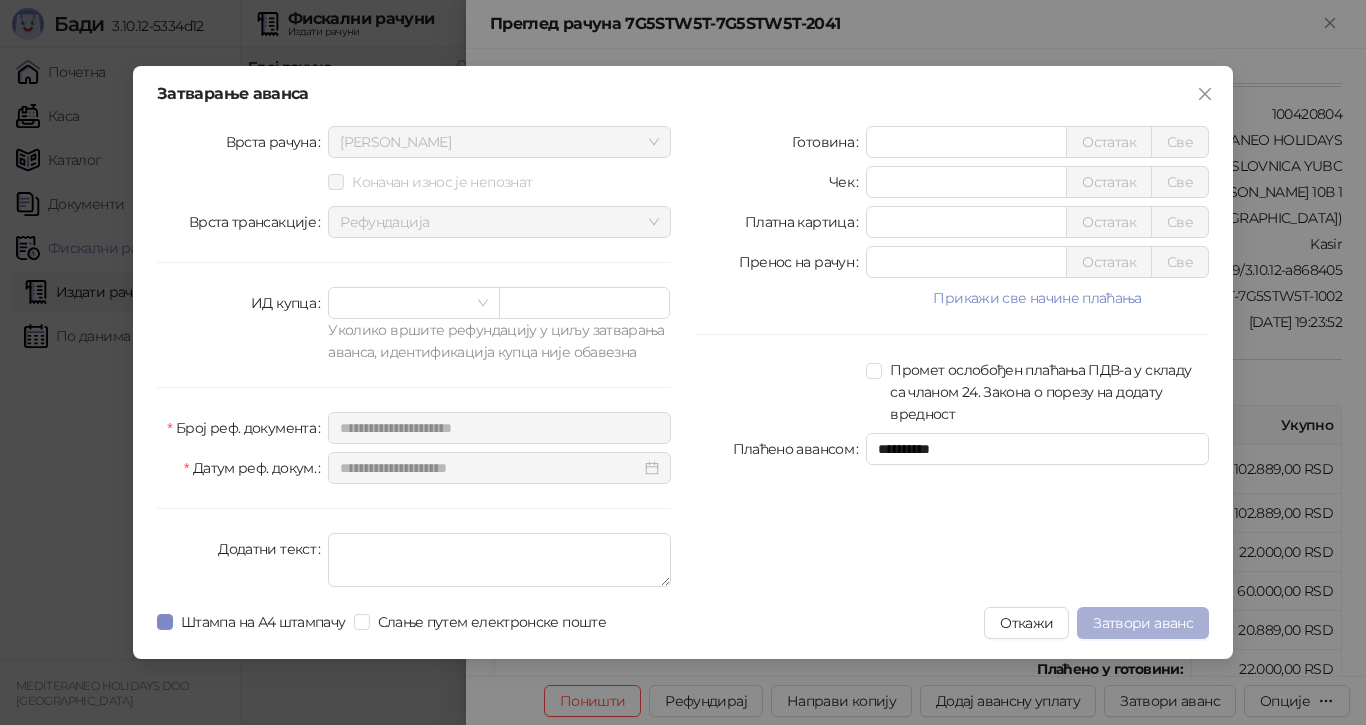 click on "Затвори аванс" at bounding box center (1143, 623) 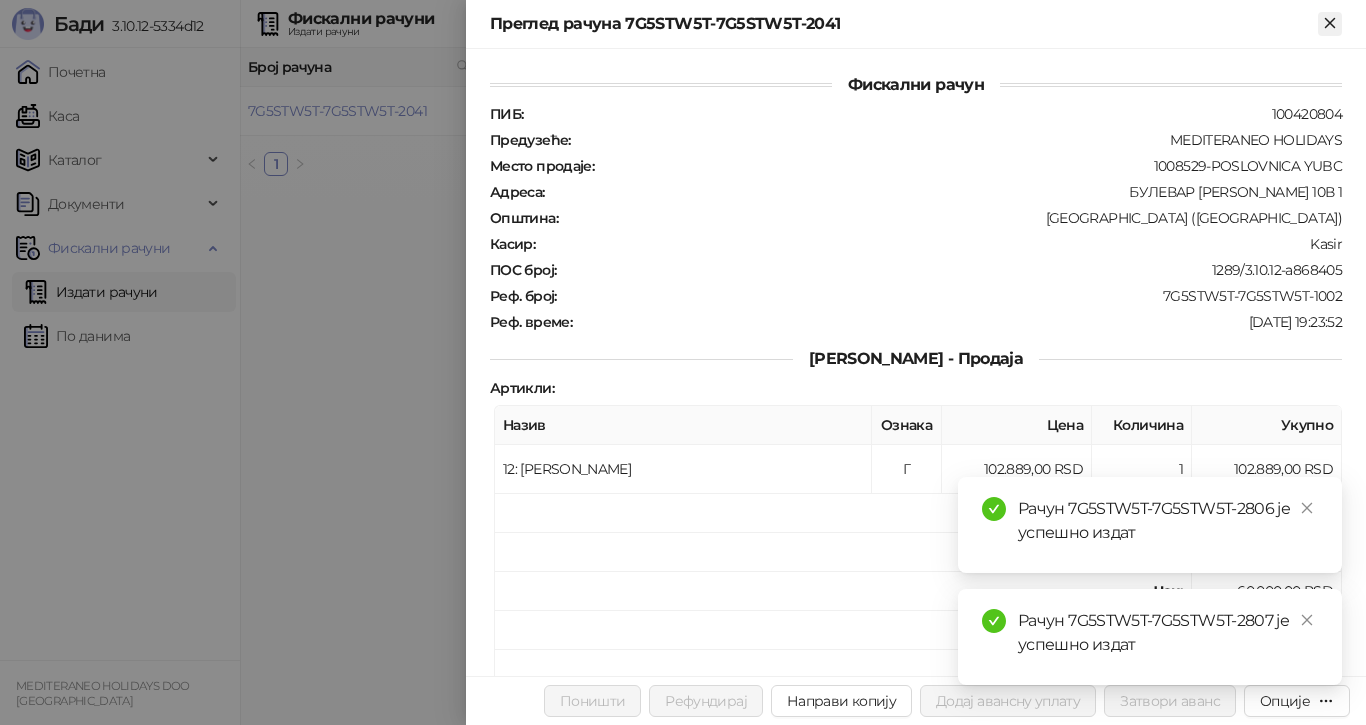 click 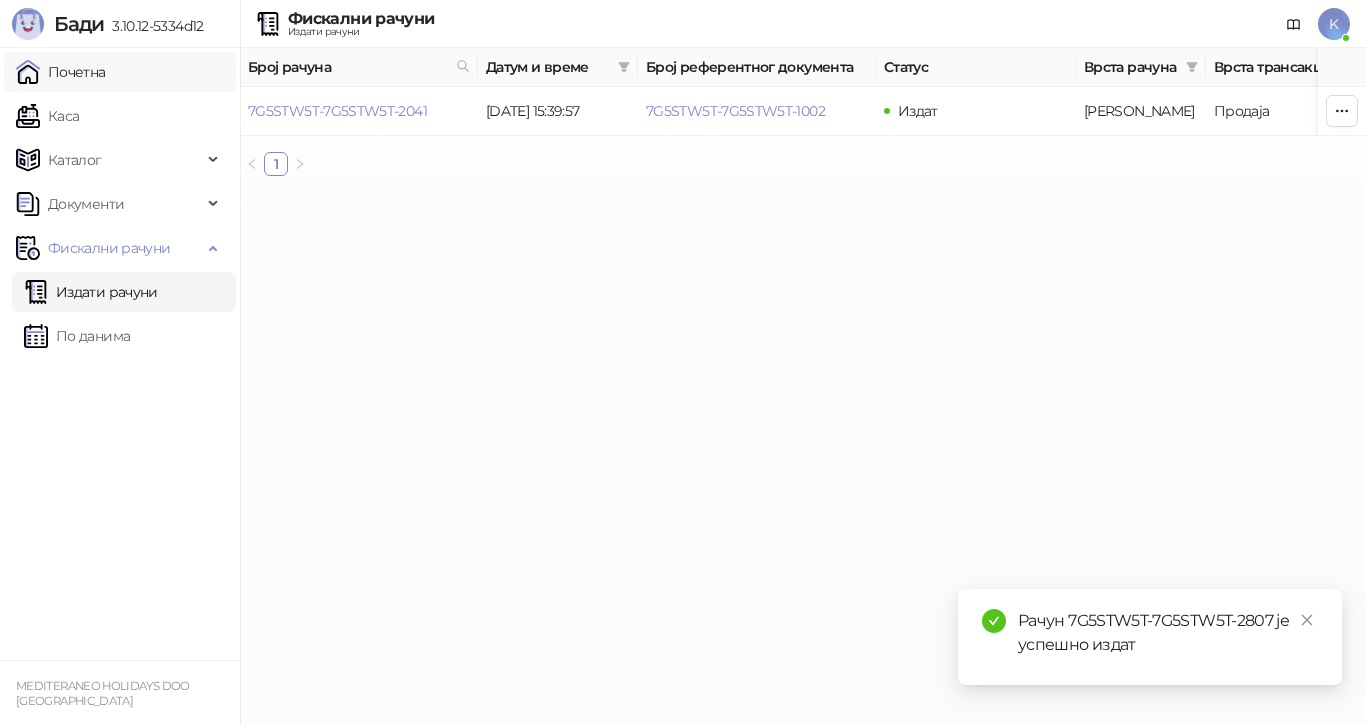 click on "Почетна" at bounding box center [61, 72] 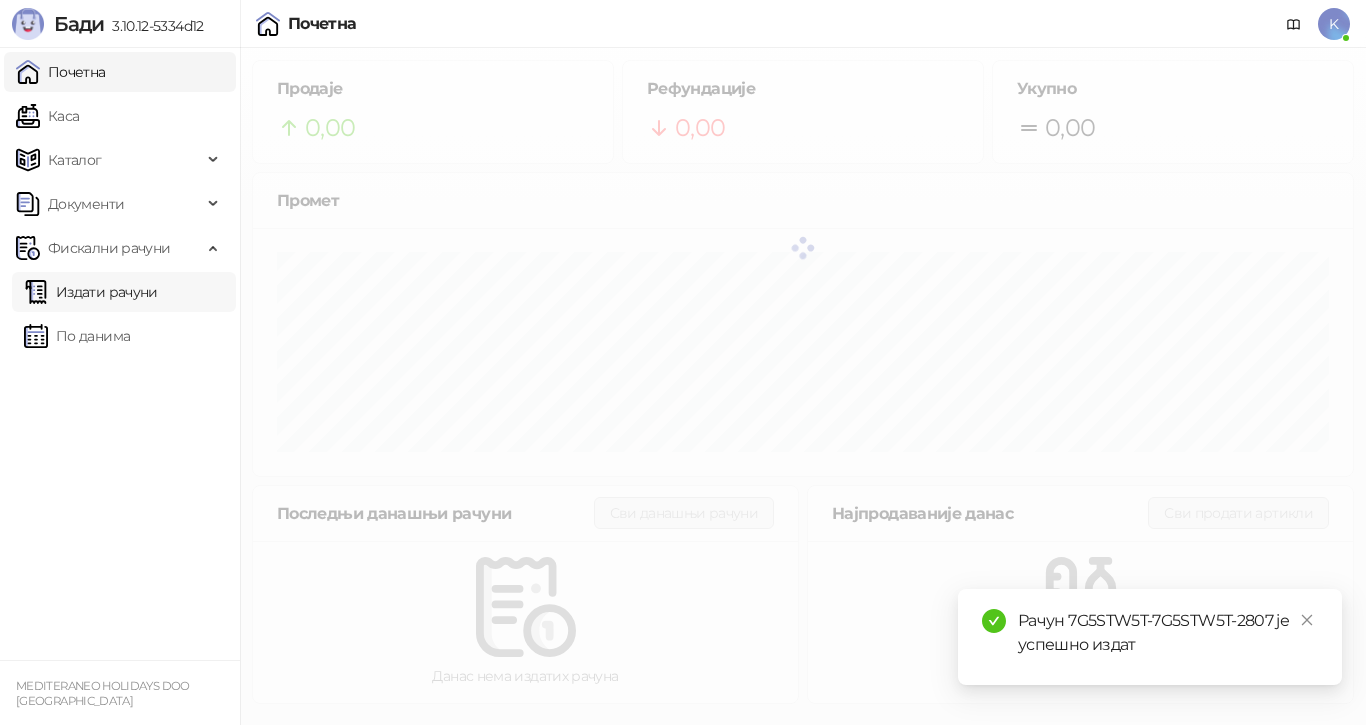 click on "Издати рачуни" at bounding box center [91, 292] 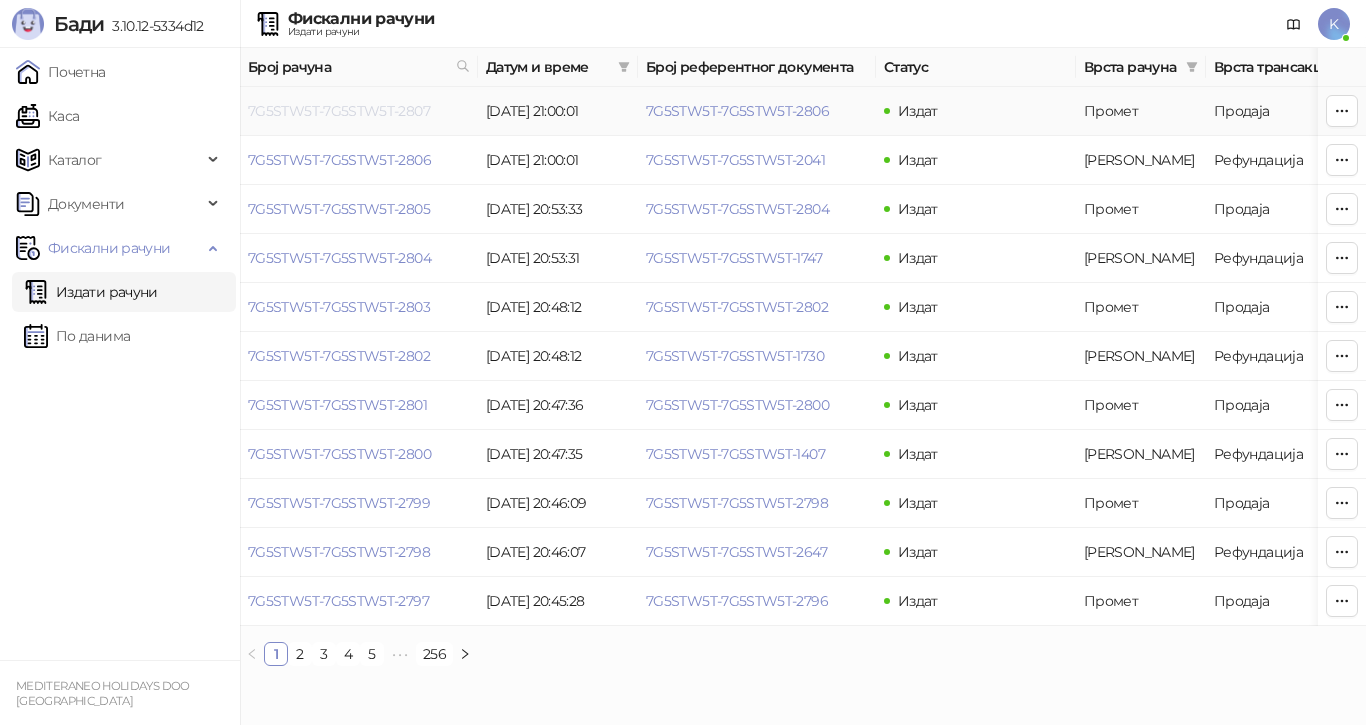 click on "7G5STW5T-7G5STW5T-2807" at bounding box center (339, 111) 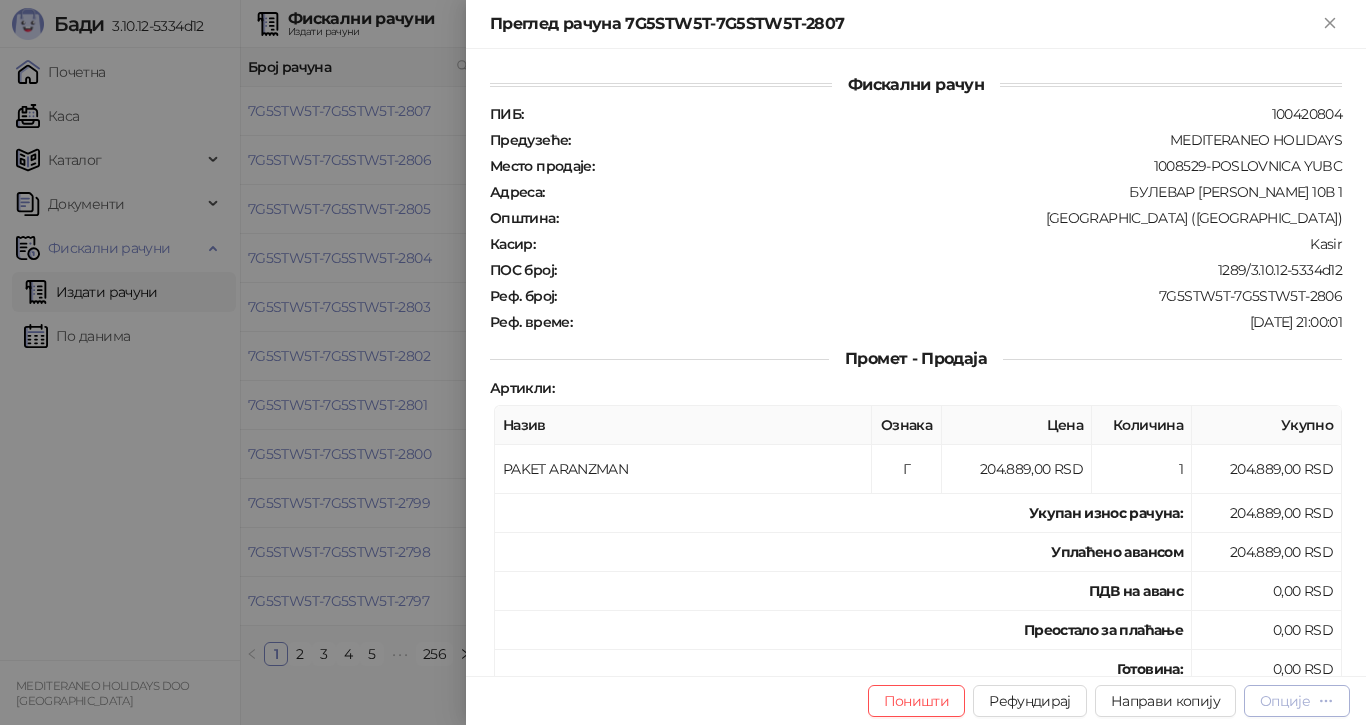 click on "Опције" at bounding box center (1285, 701) 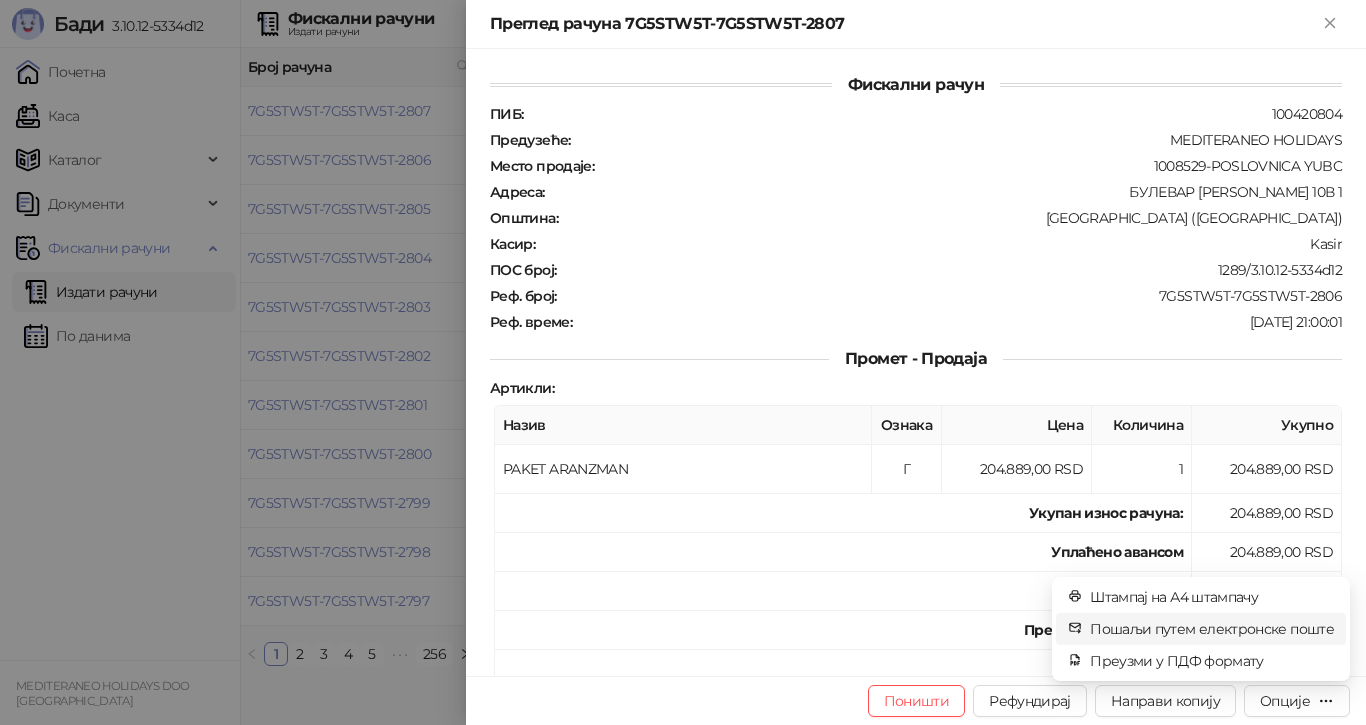 click on "Пошаљи путем електронске поште" at bounding box center (1212, 629) 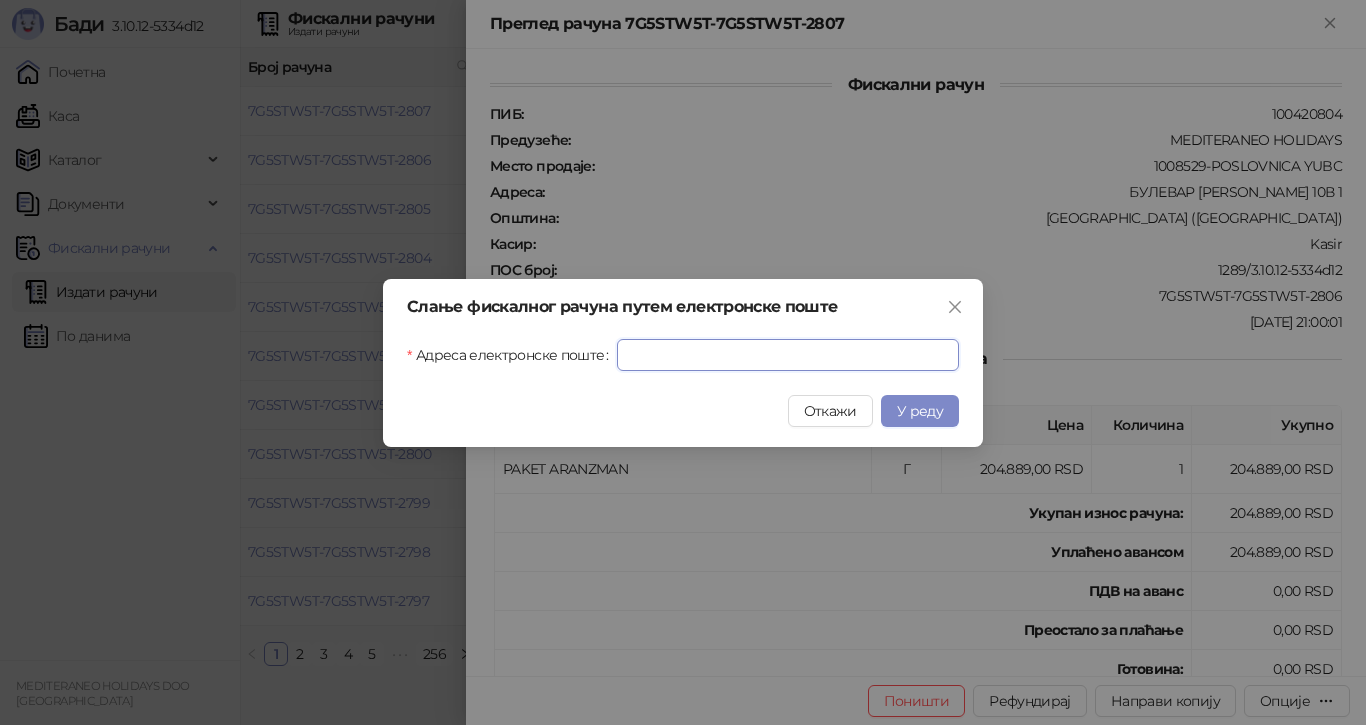 click on "Адреса електронске поште" at bounding box center (788, 355) 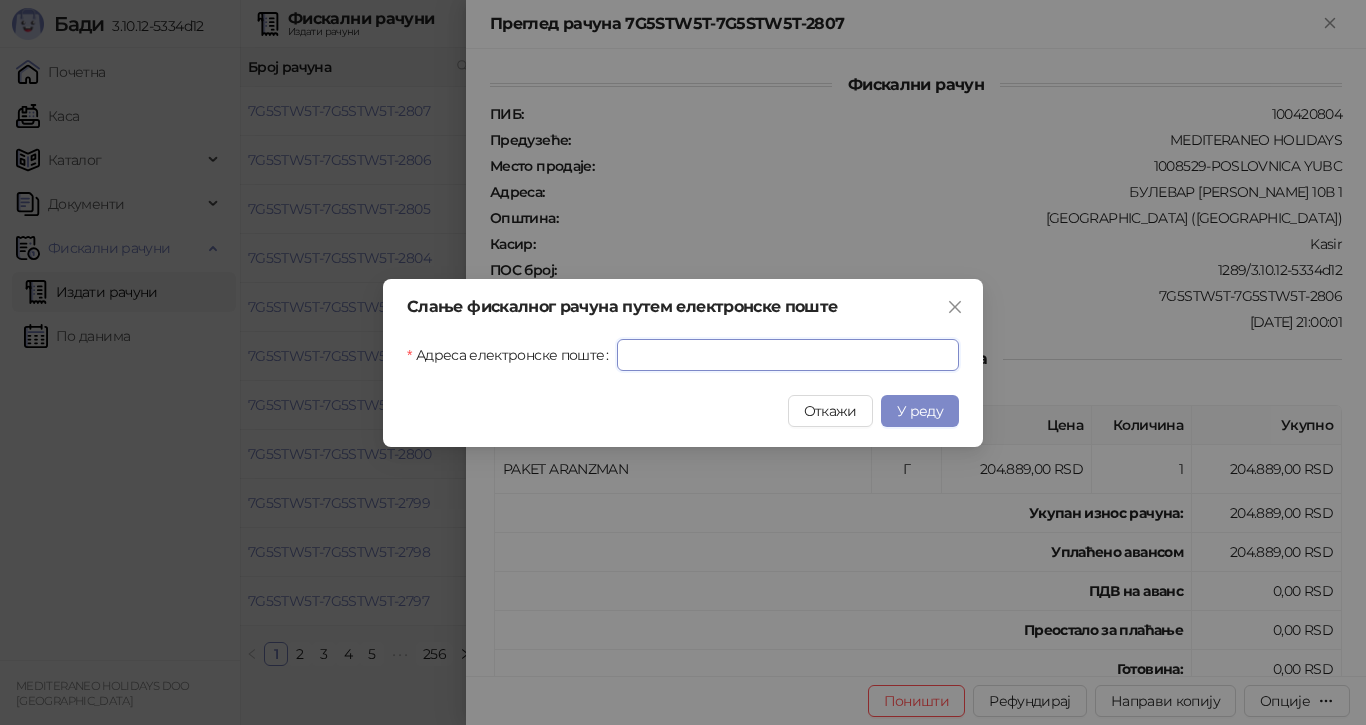 paste on "**********" 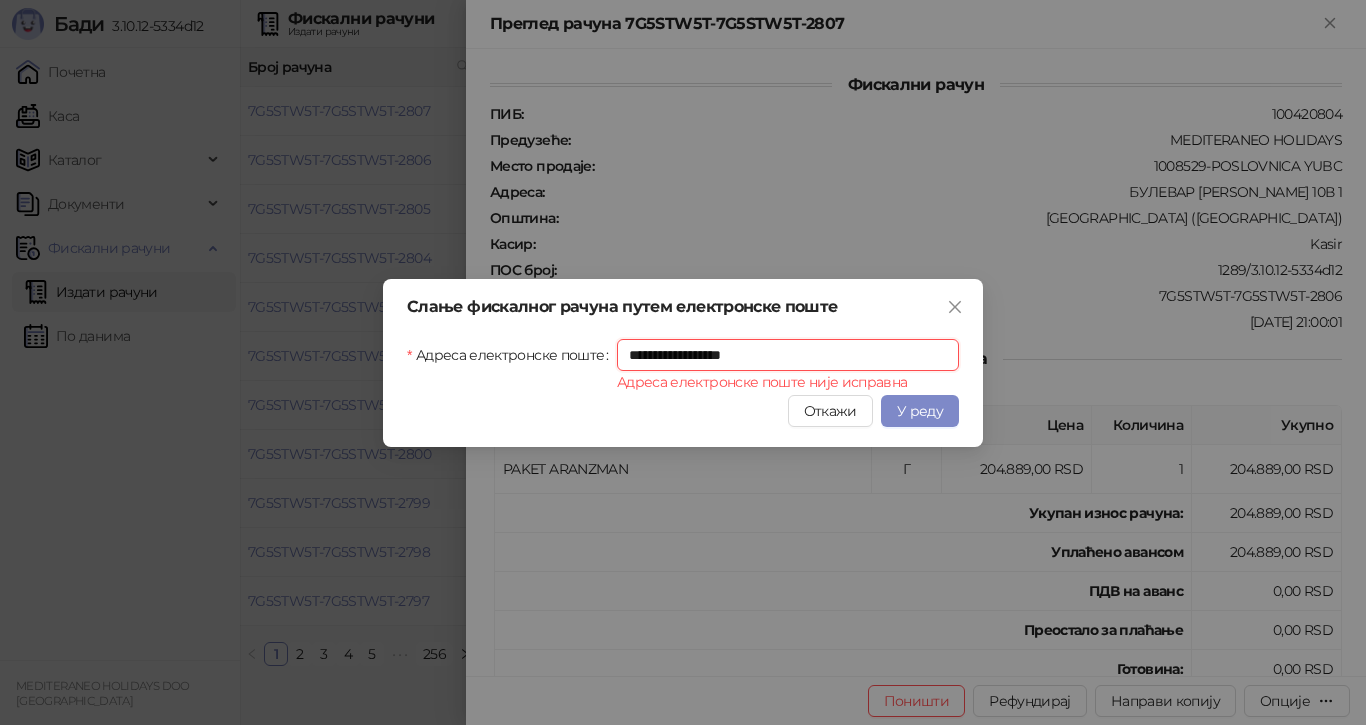 click on "**********" at bounding box center [788, 355] 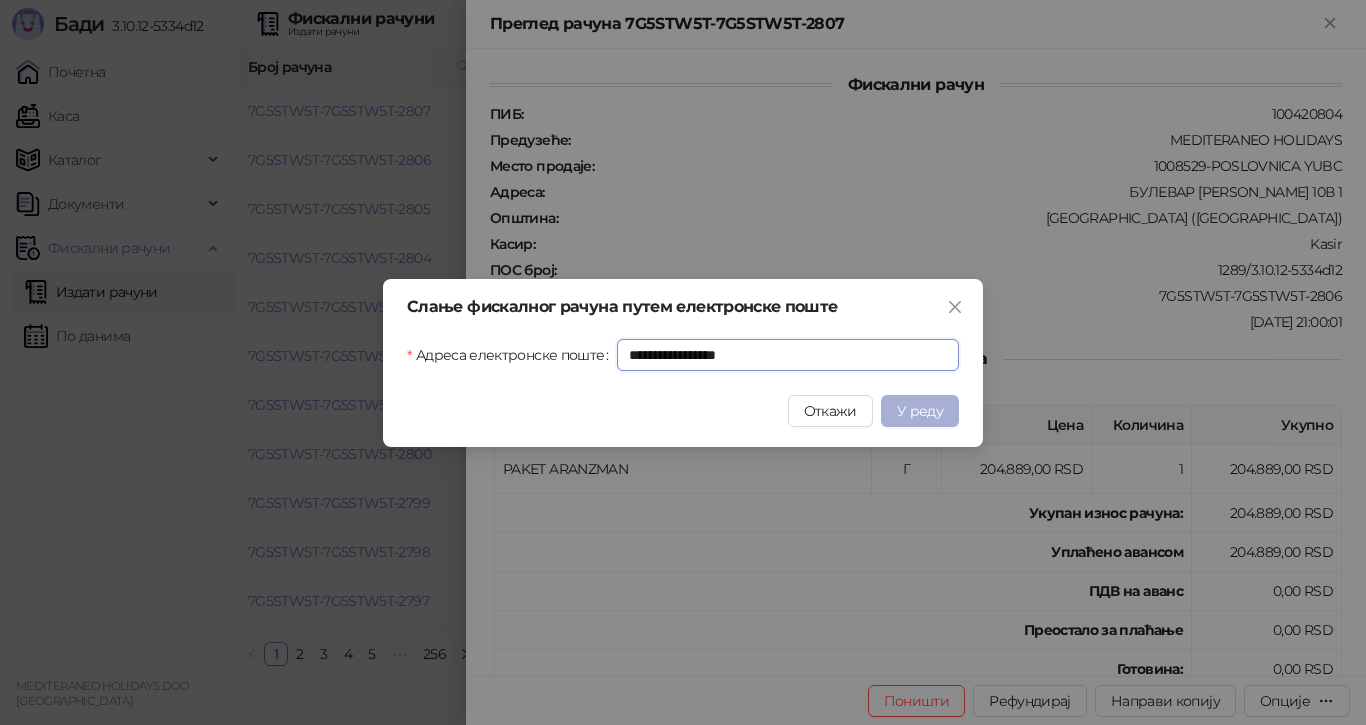 type on "**********" 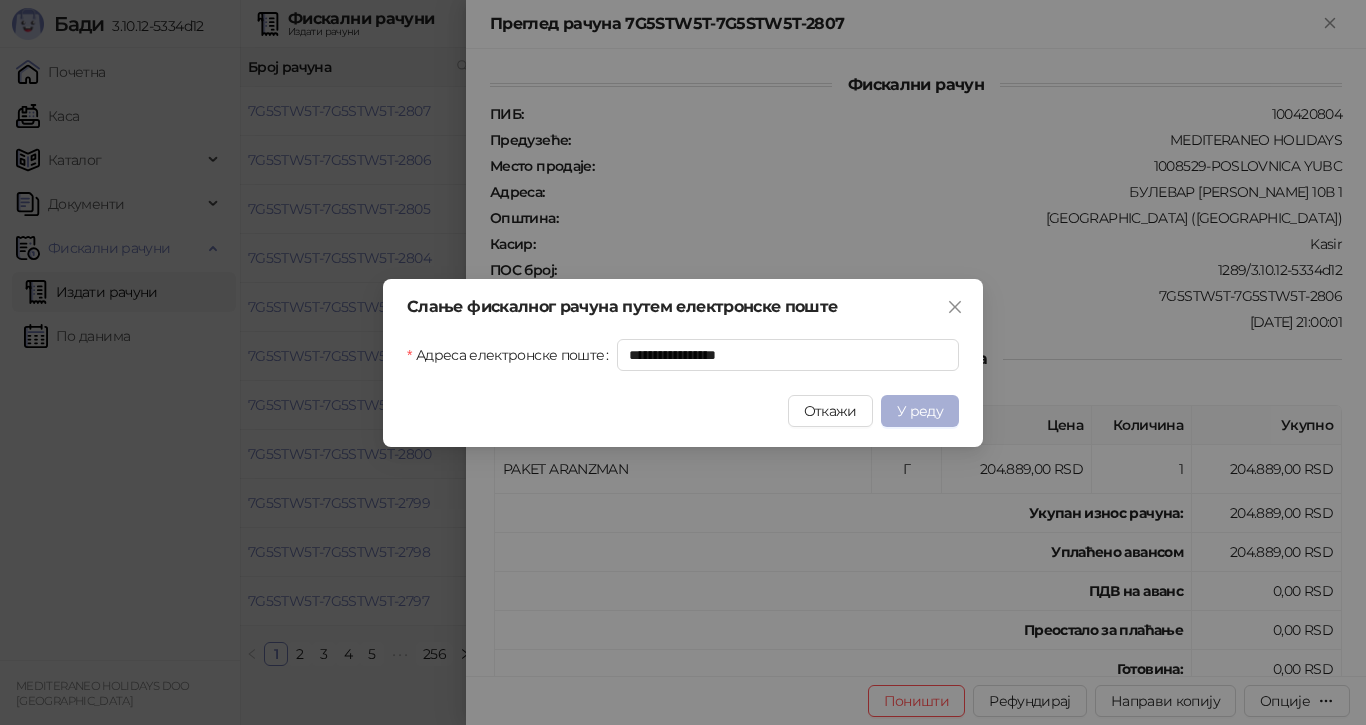 click on "У реду" at bounding box center [920, 411] 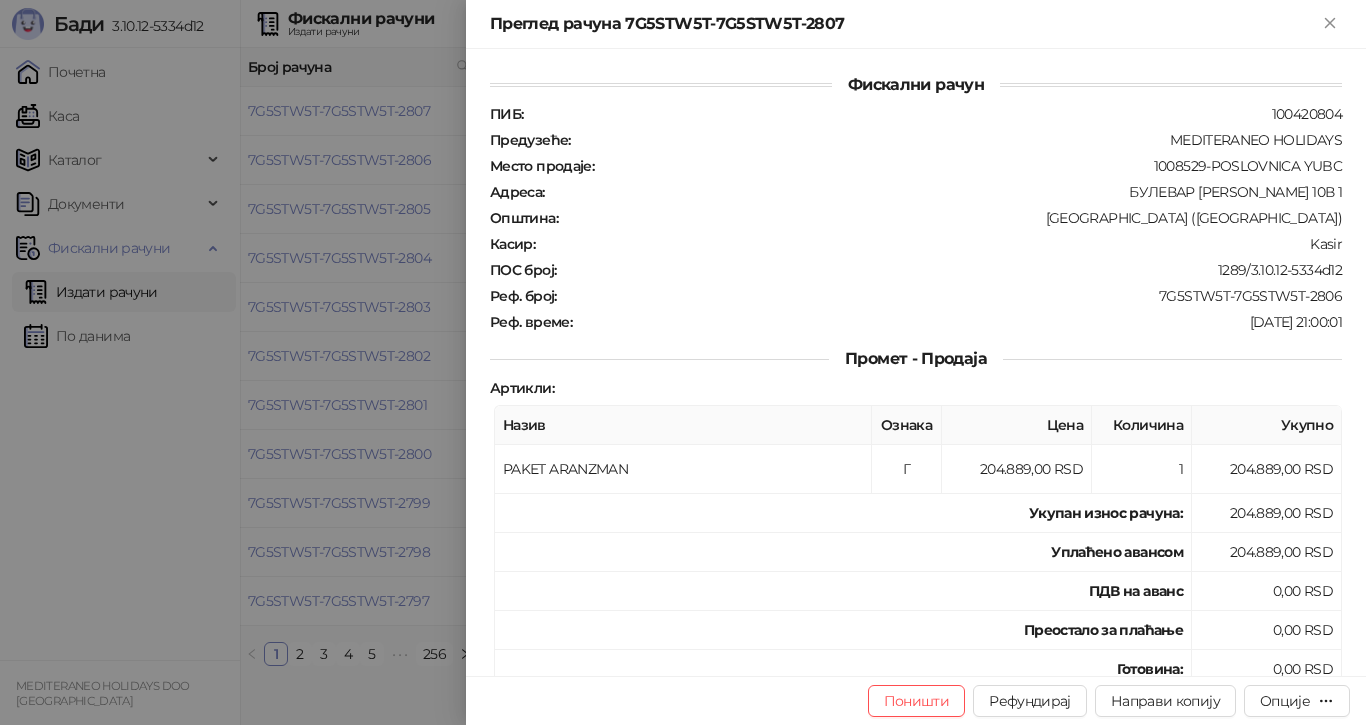 click at bounding box center (683, 362) 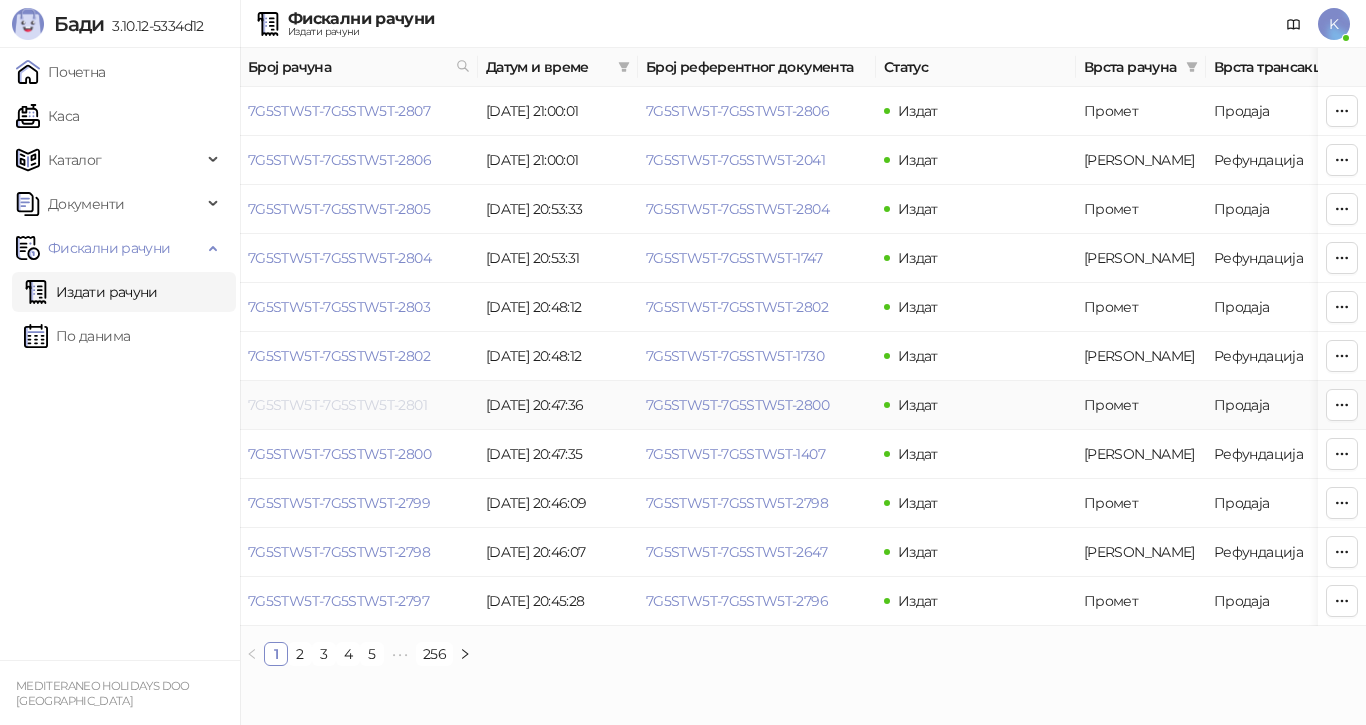 click on "7G5STW5T-7G5STW5T-2801" at bounding box center (337, 405) 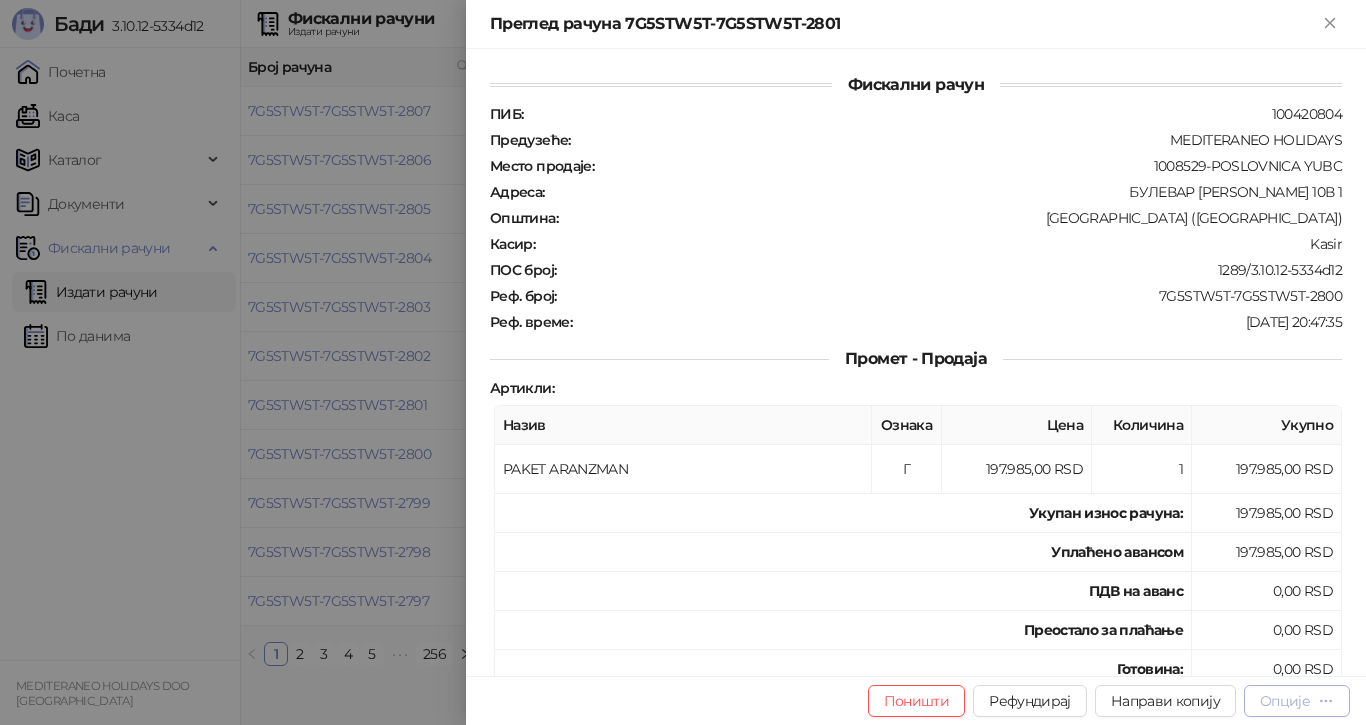 click 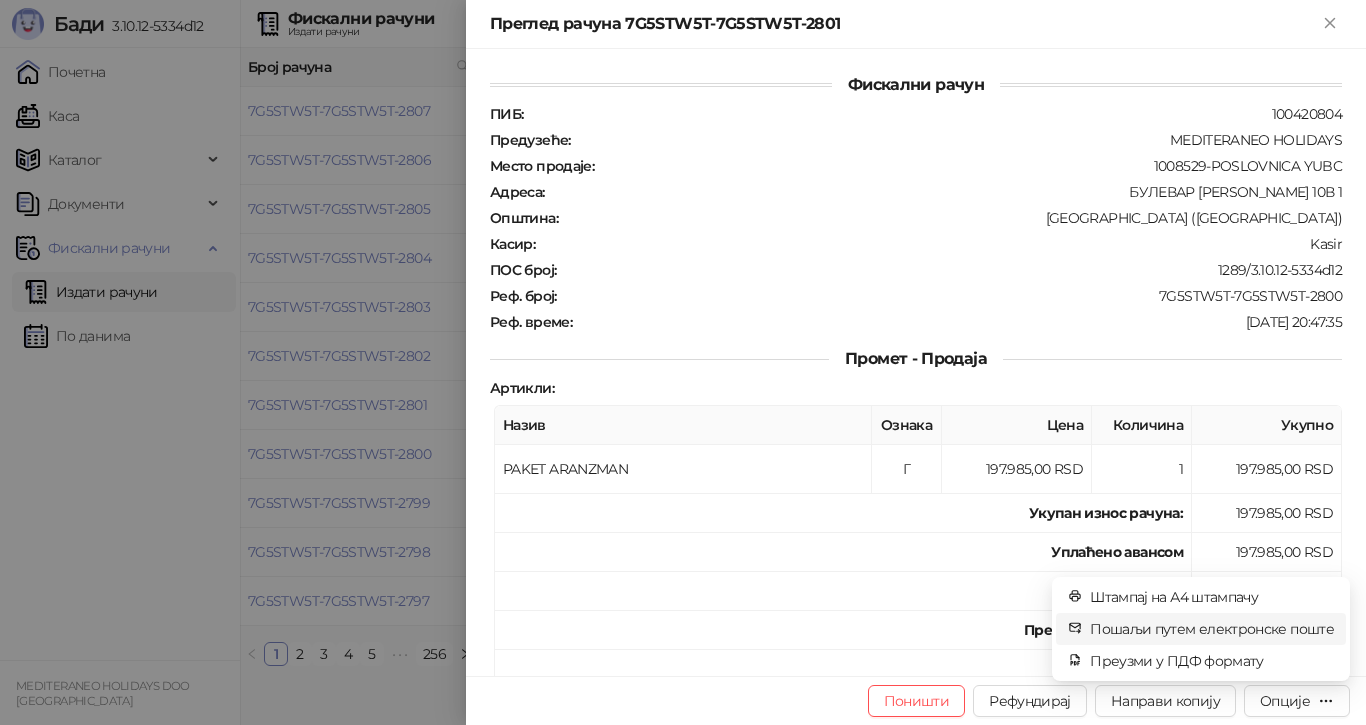 click on "Пошаљи путем електронске поште" at bounding box center (1212, 629) 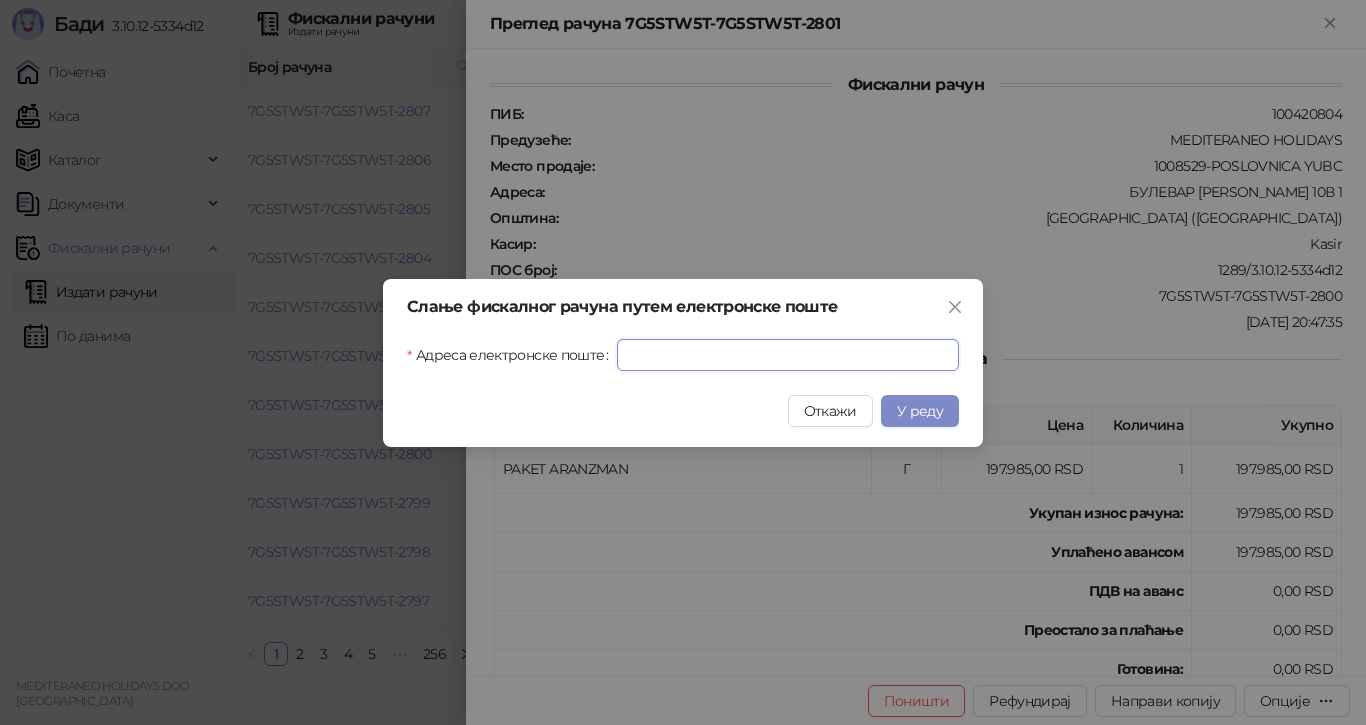 click on "Адреса електронске поште" at bounding box center [788, 355] 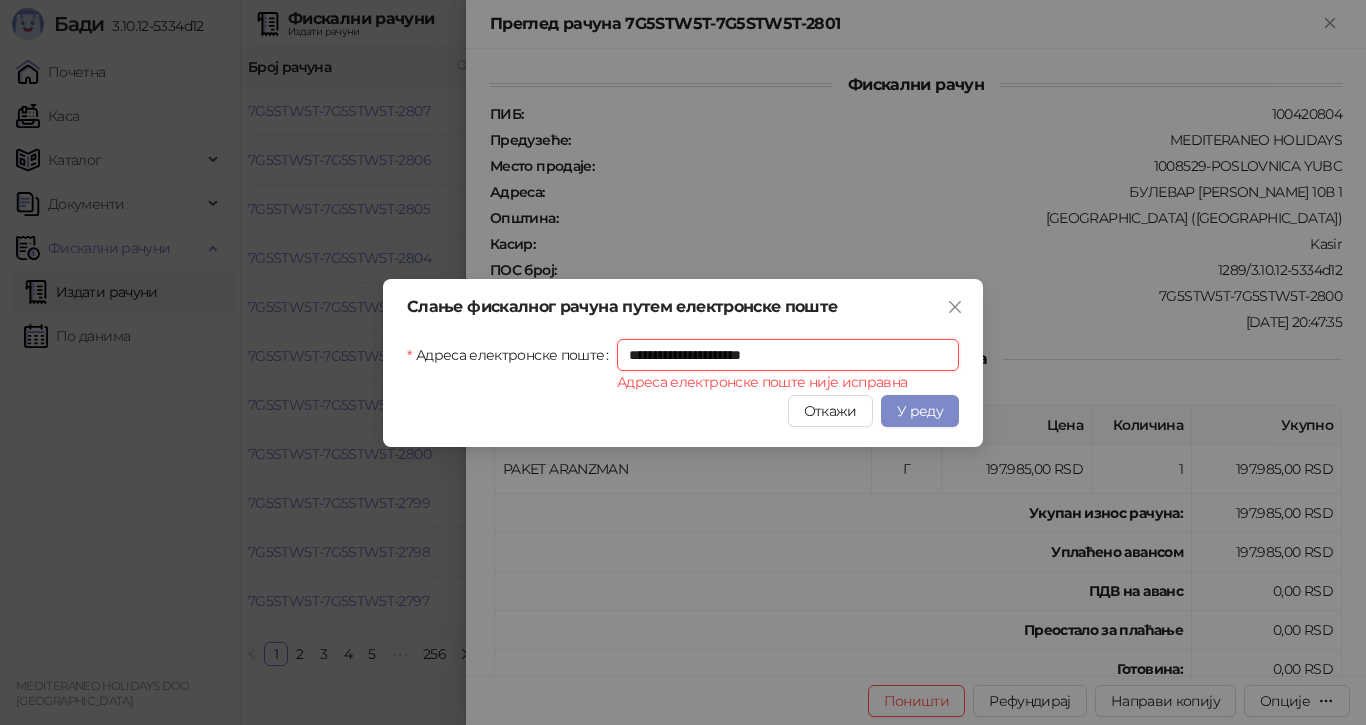 click on "**********" at bounding box center (788, 355) 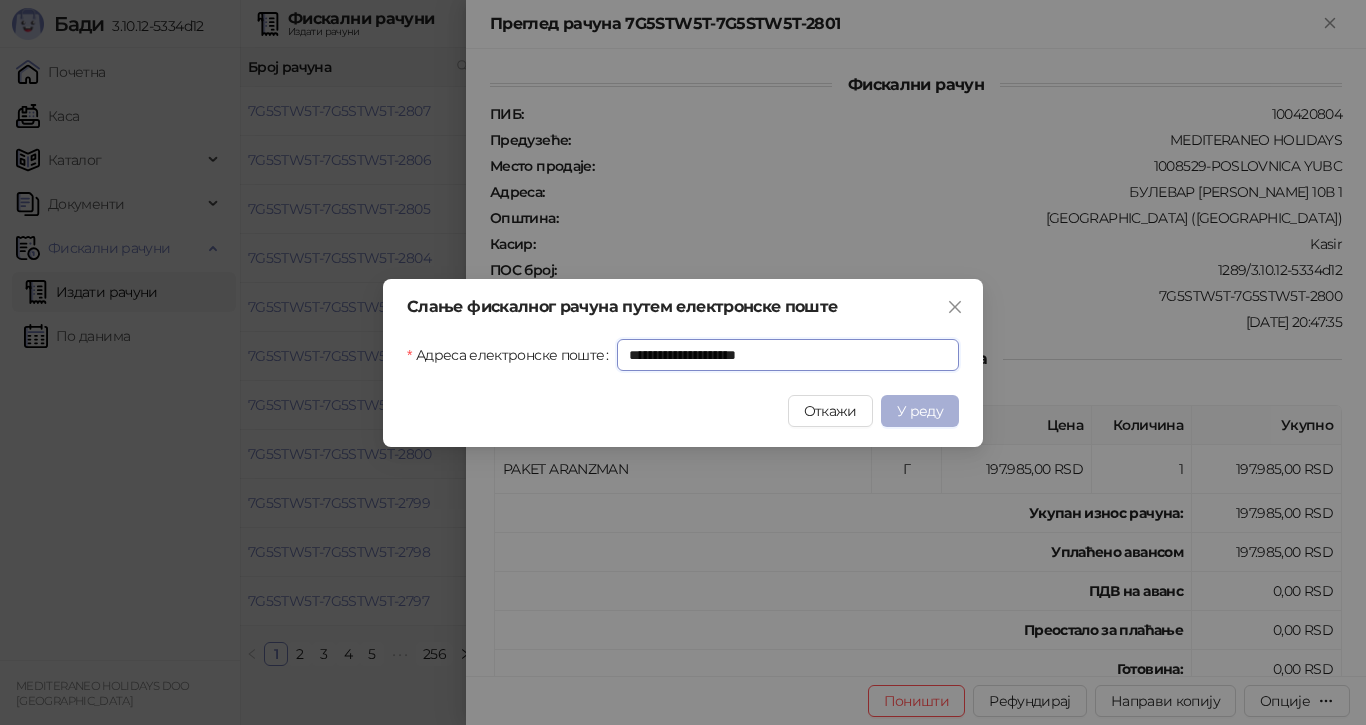 type on "**********" 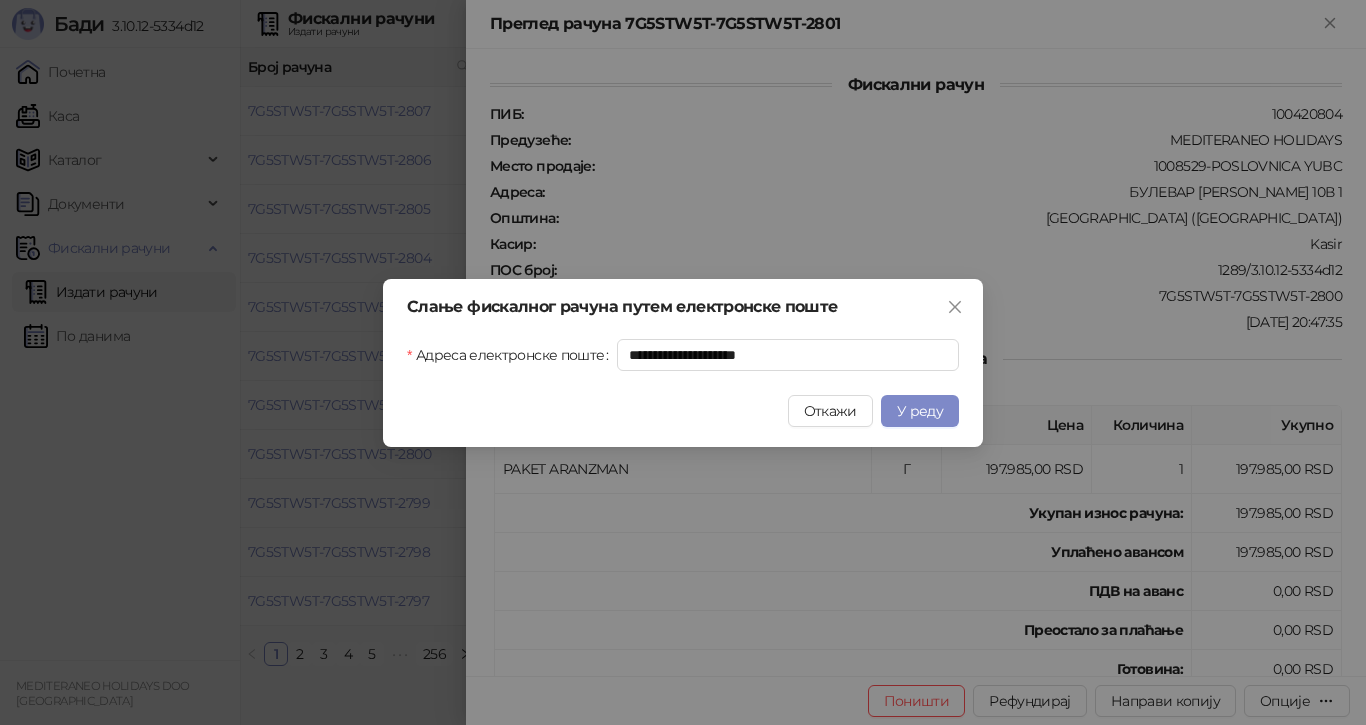 click on "У реду" at bounding box center (920, 411) 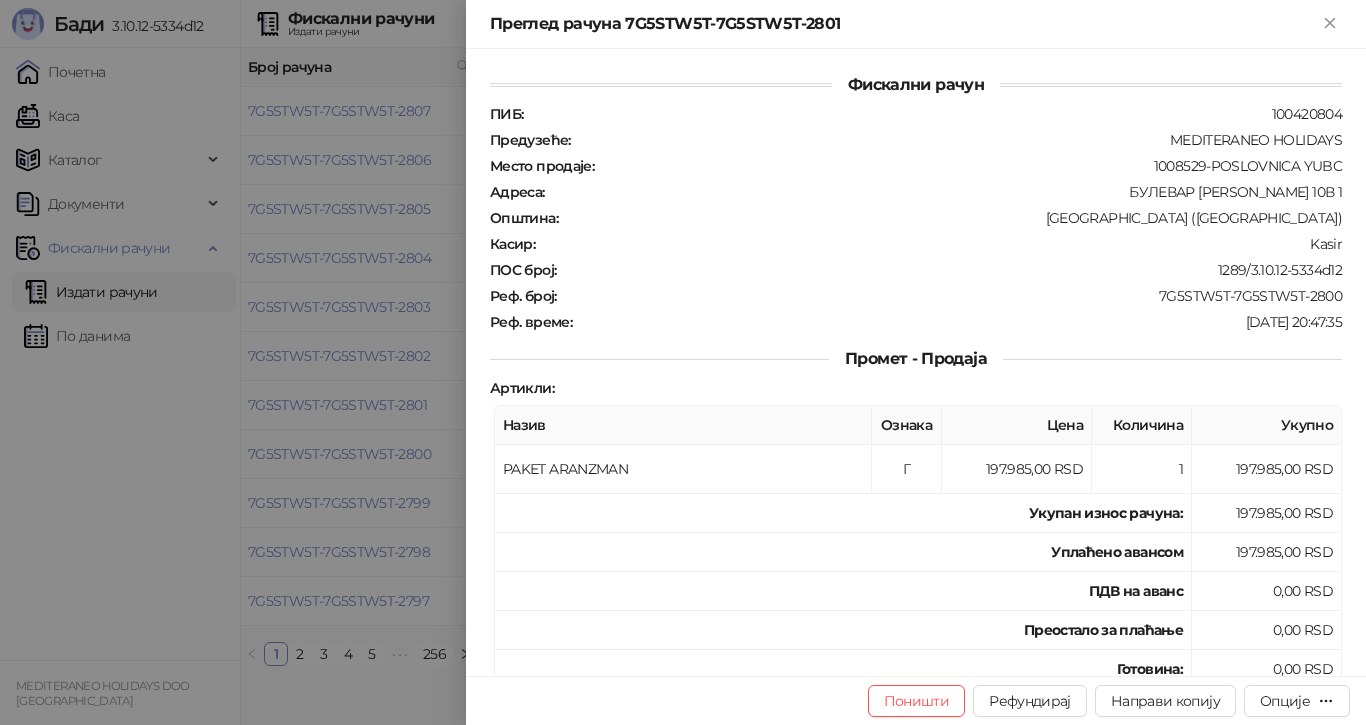 click at bounding box center [683, 362] 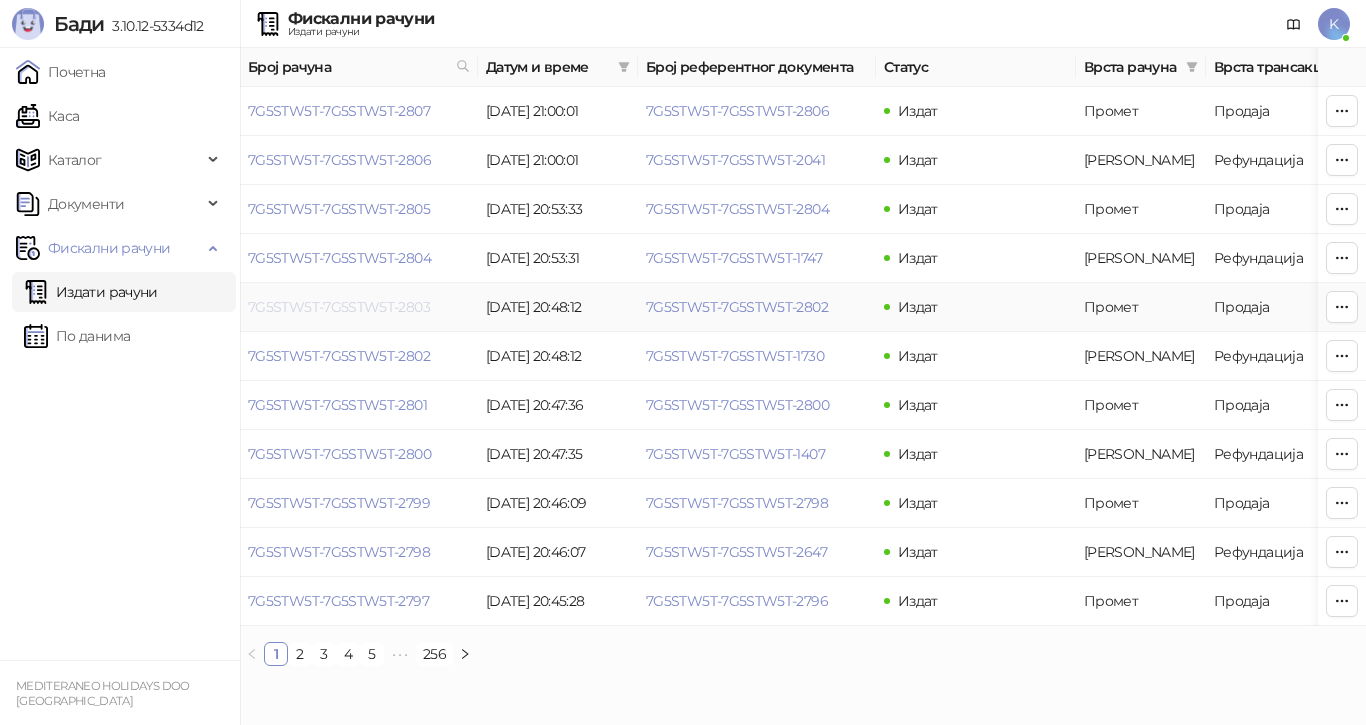 click on "7G5STW5T-7G5STW5T-2803" at bounding box center (339, 307) 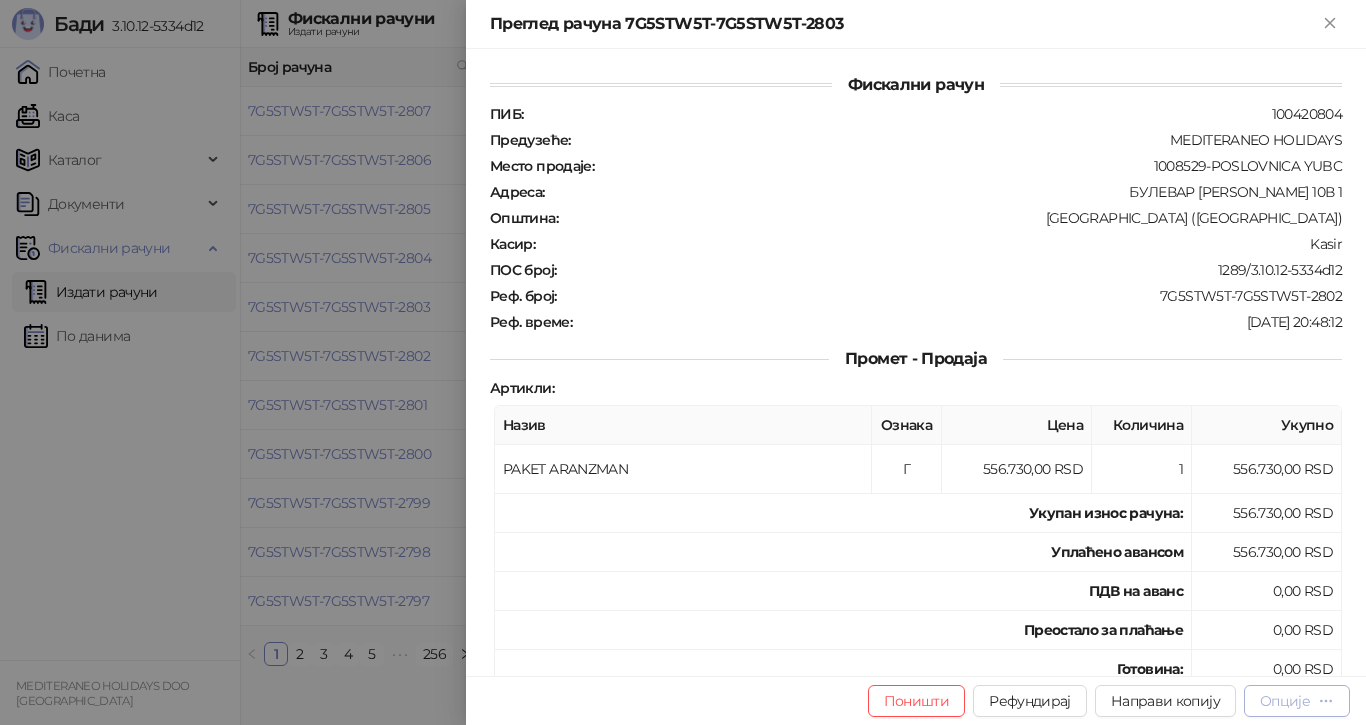 click on "Опције" at bounding box center (1285, 701) 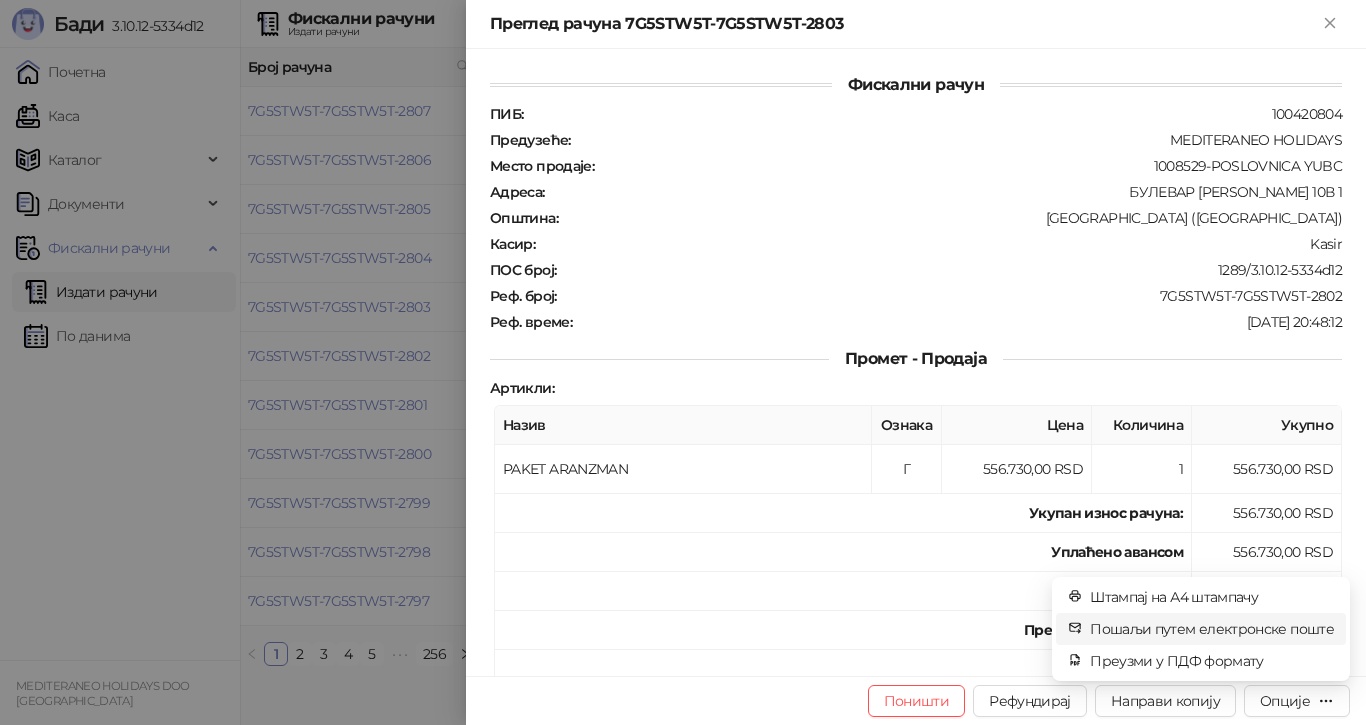click on "Пошаљи путем електронске поште" at bounding box center [1212, 629] 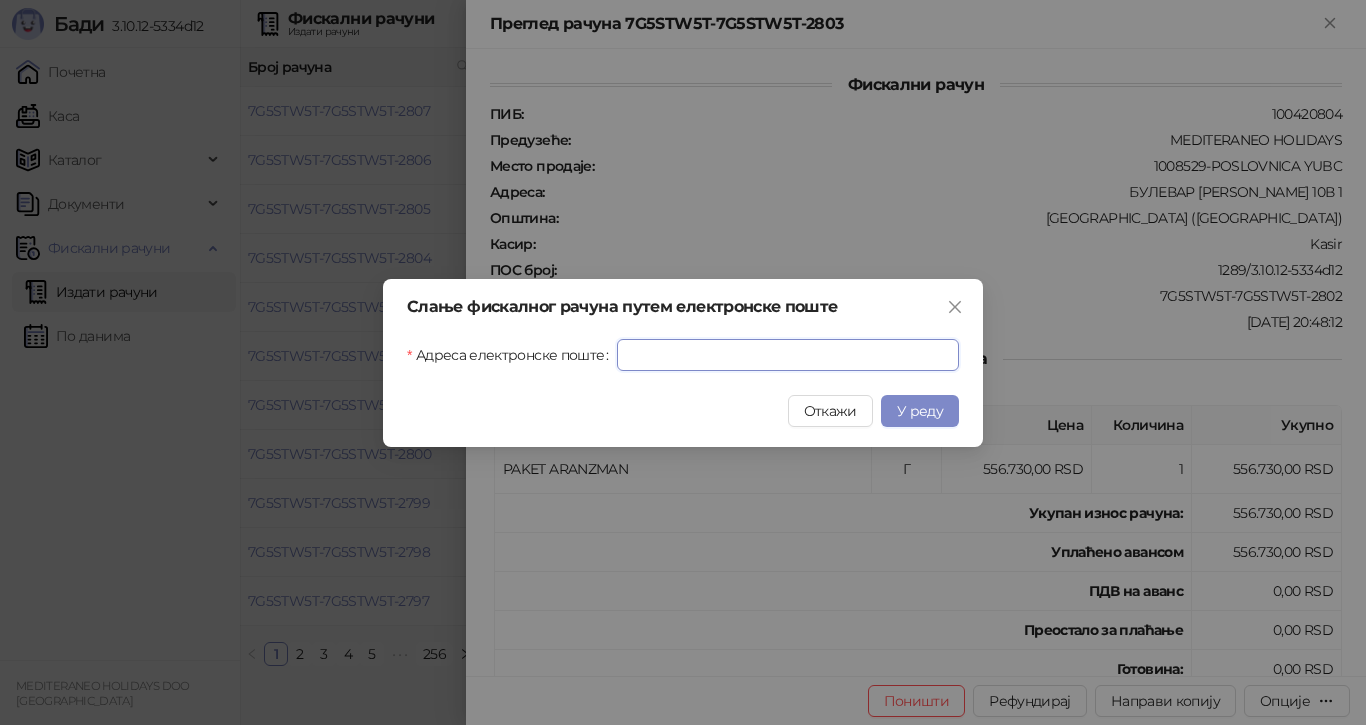 click on "Адреса електронске поште" at bounding box center (788, 355) 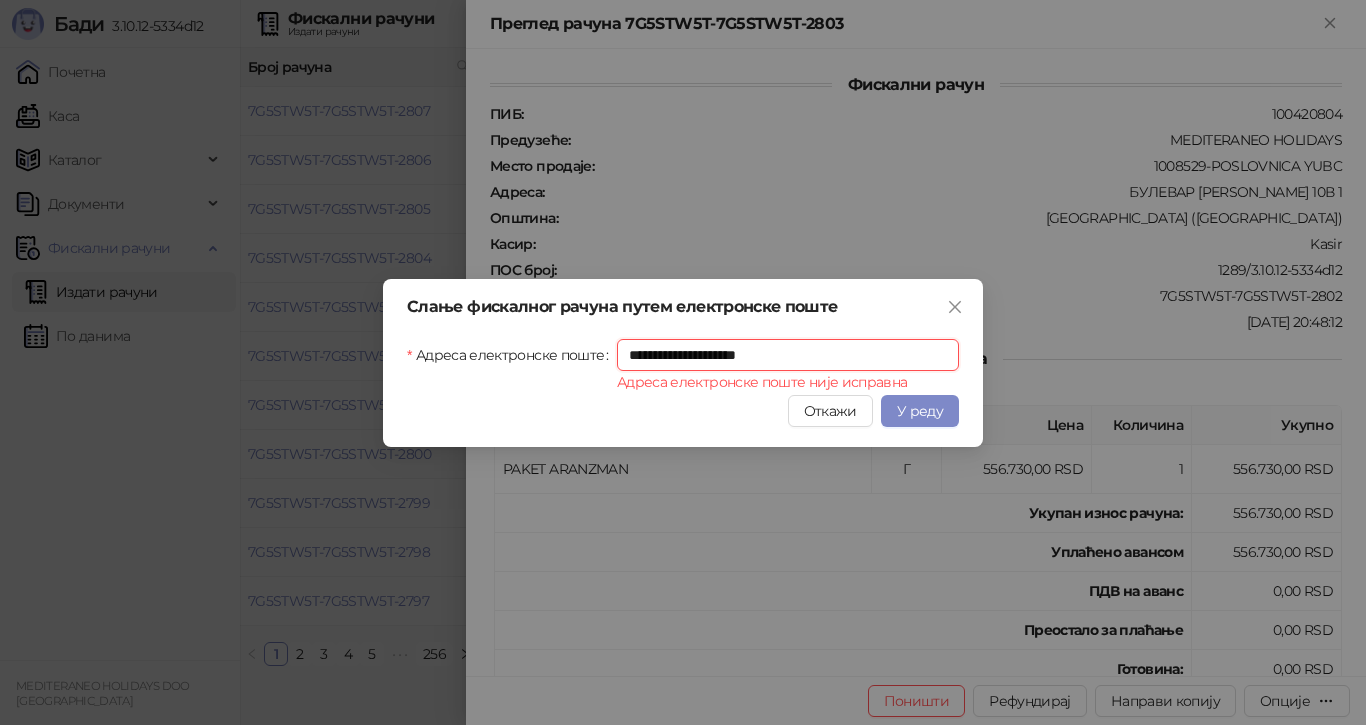 drag, startPoint x: 630, startPoint y: 354, endPoint x: 785, endPoint y: 432, distance: 173.51945 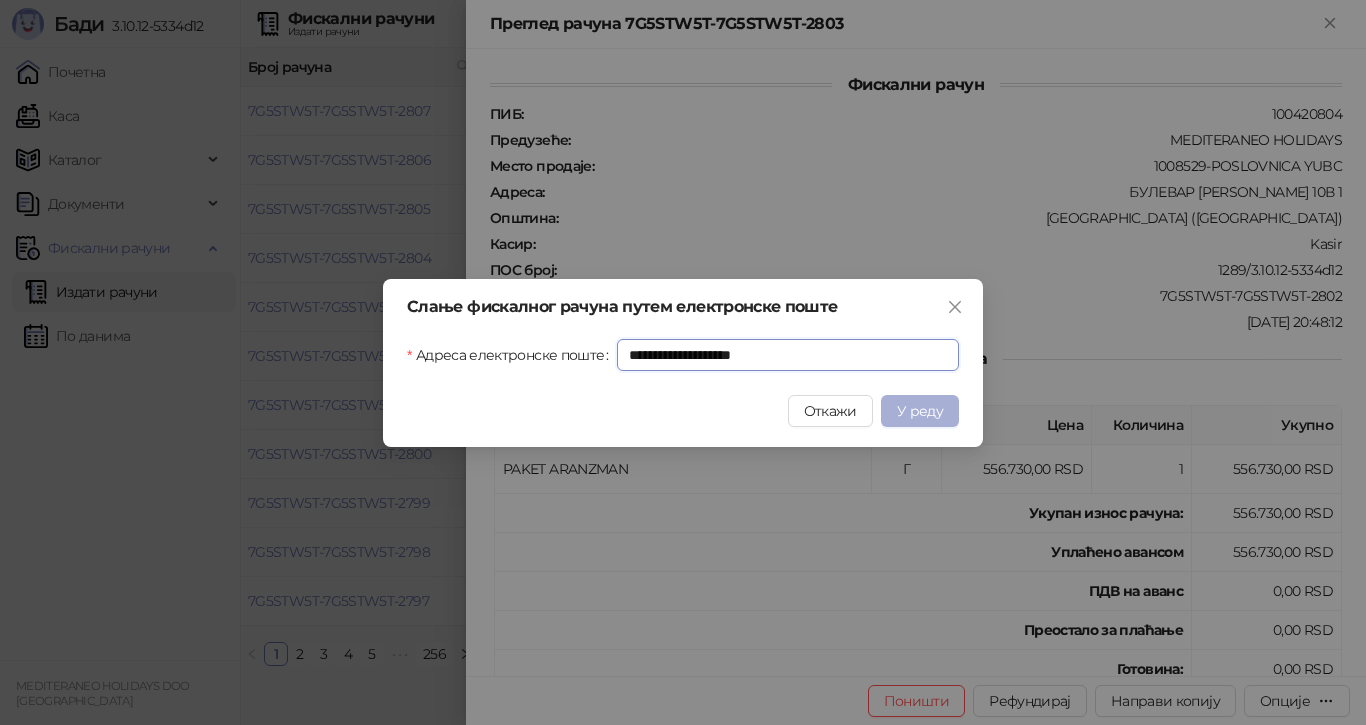 type on "**********" 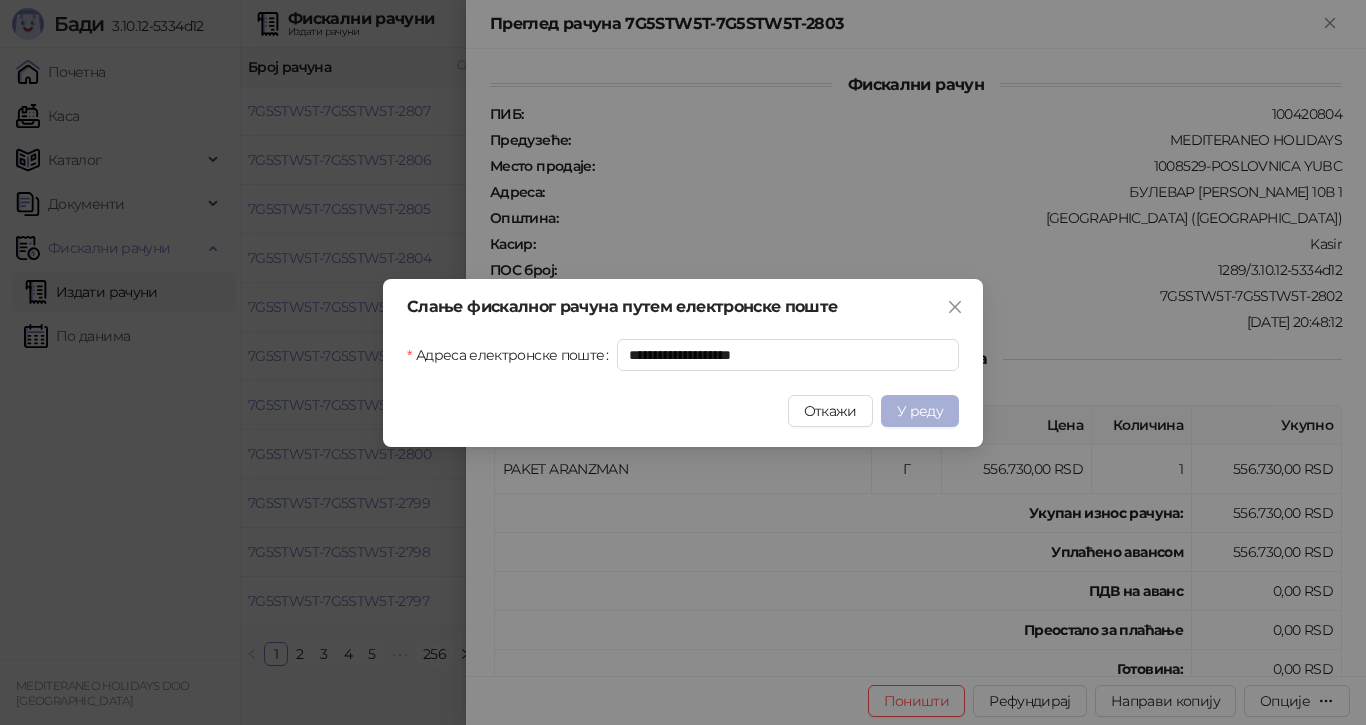 click on "У реду" at bounding box center [920, 411] 